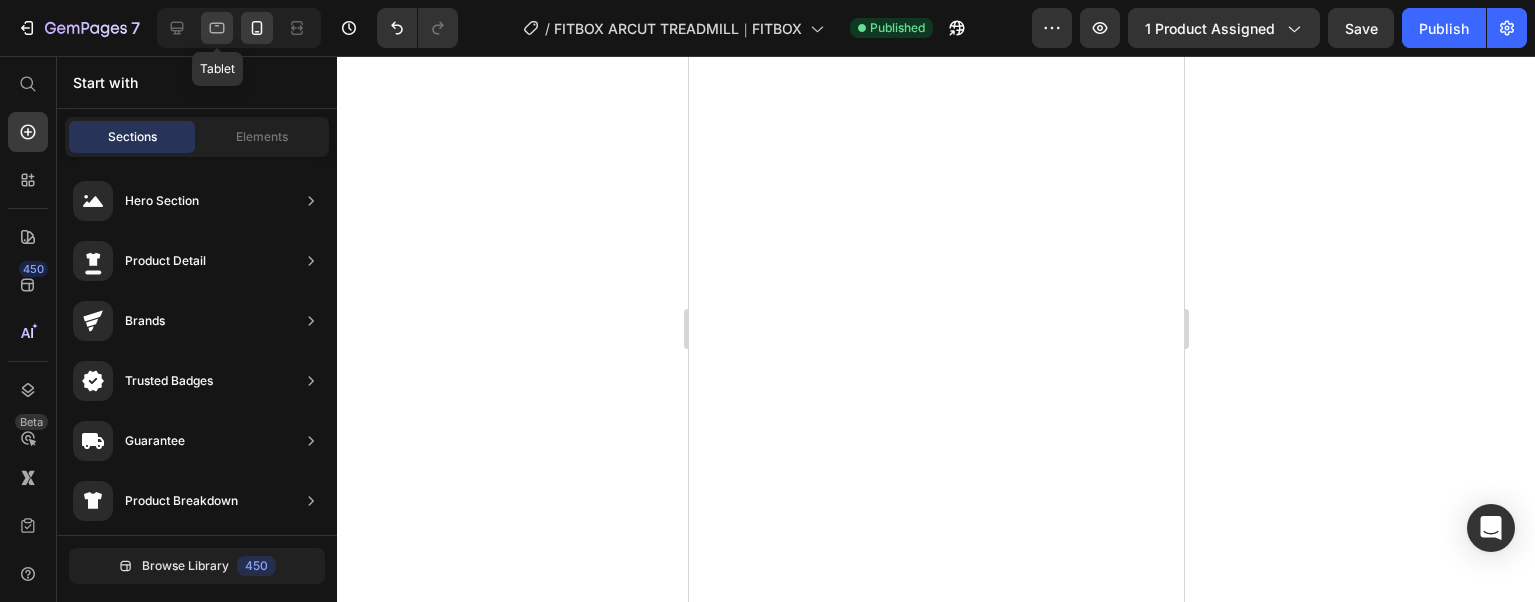 scroll, scrollTop: 0, scrollLeft: 0, axis: both 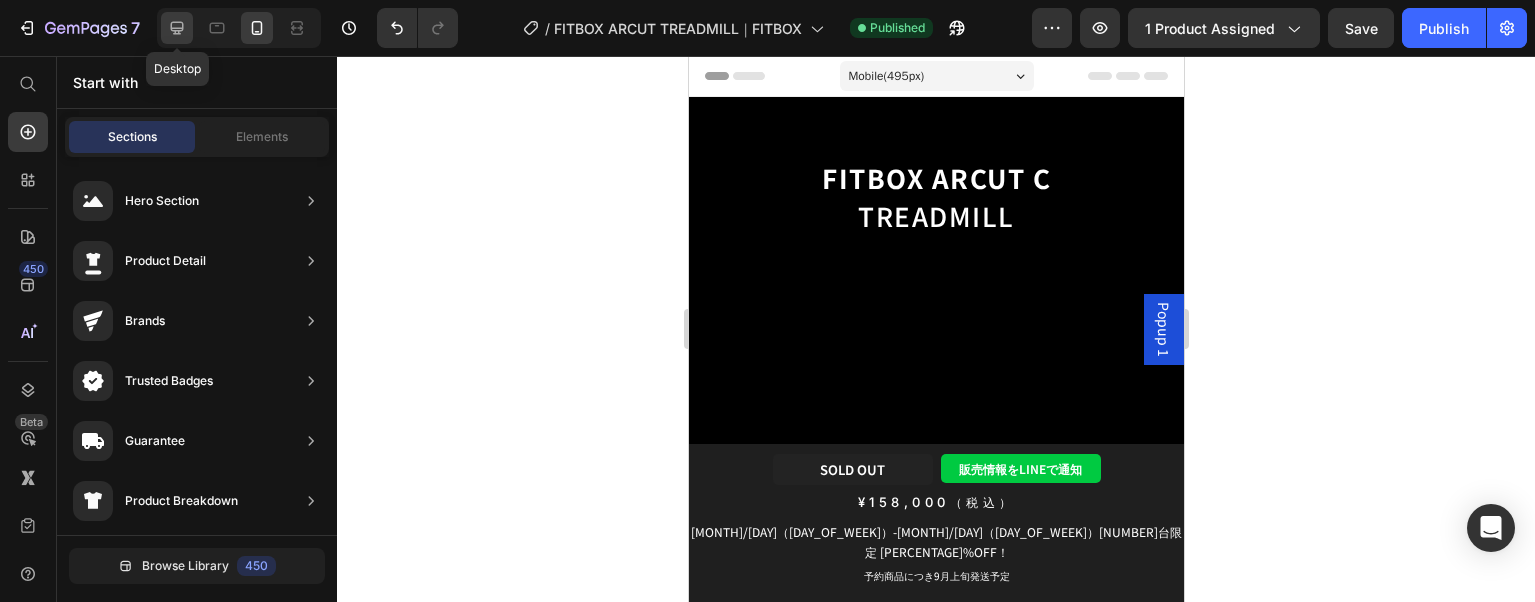 click on "Desktop" at bounding box center (239, 28) 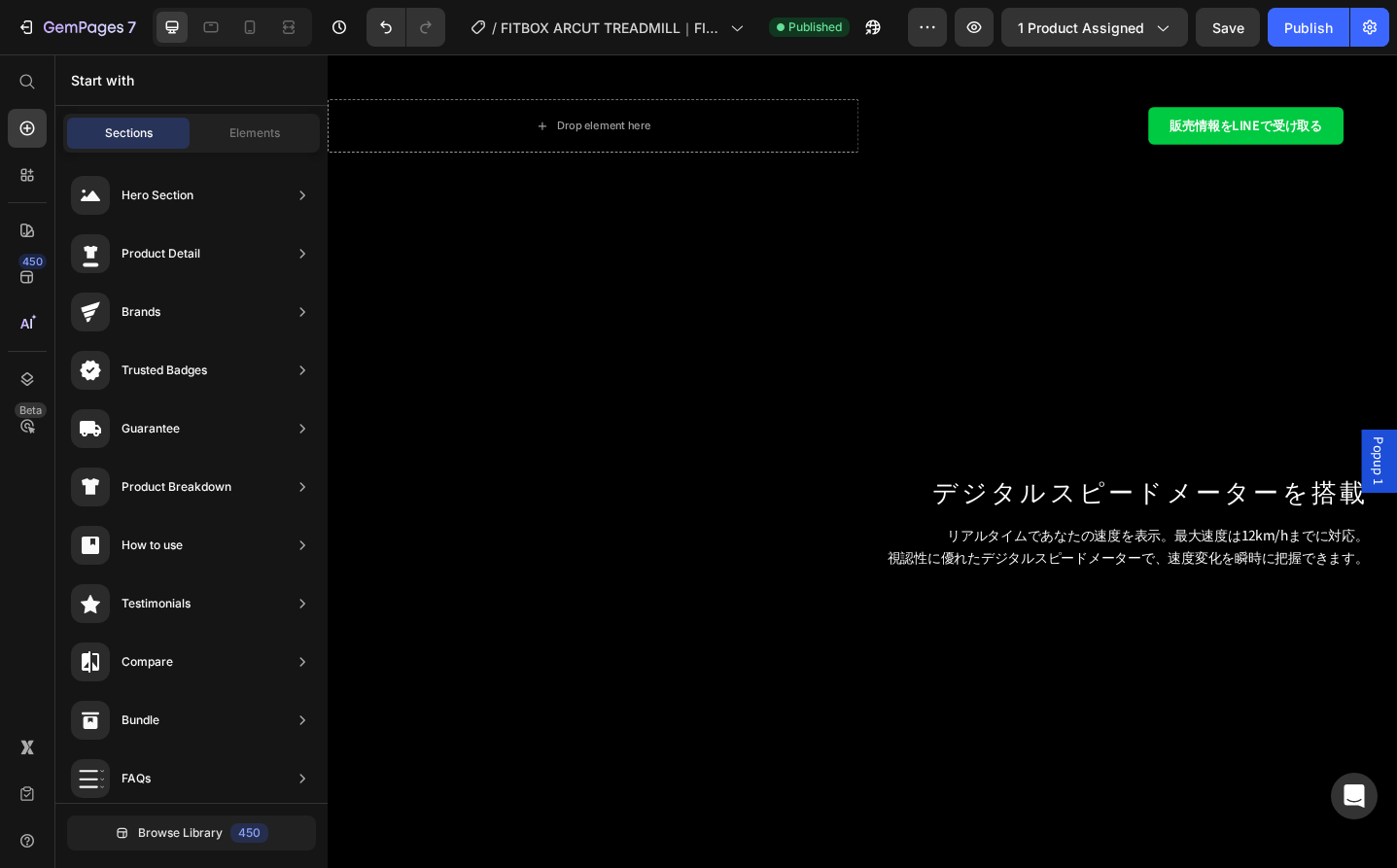 scroll, scrollTop: 3214, scrollLeft: 0, axis: vertical 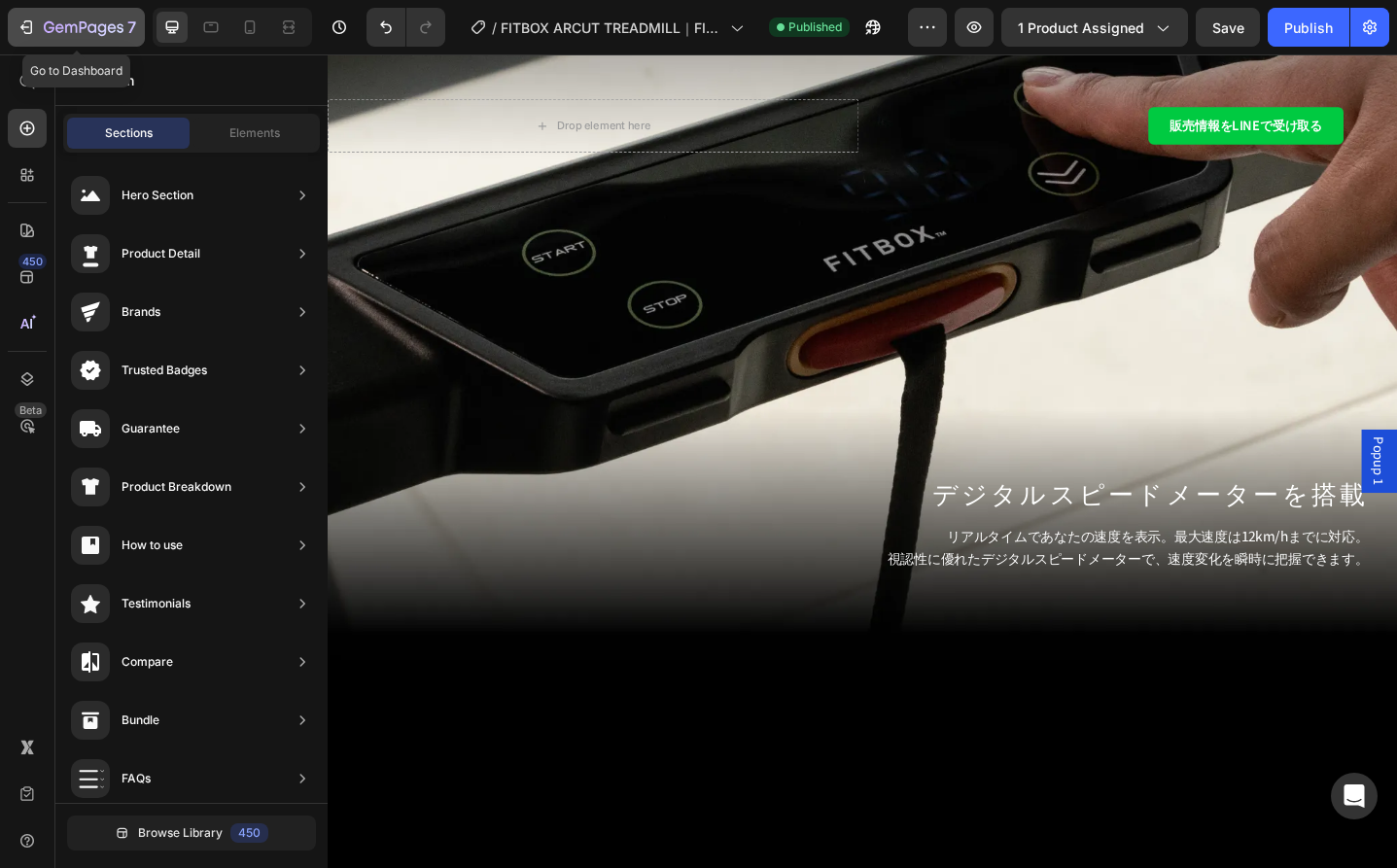 click 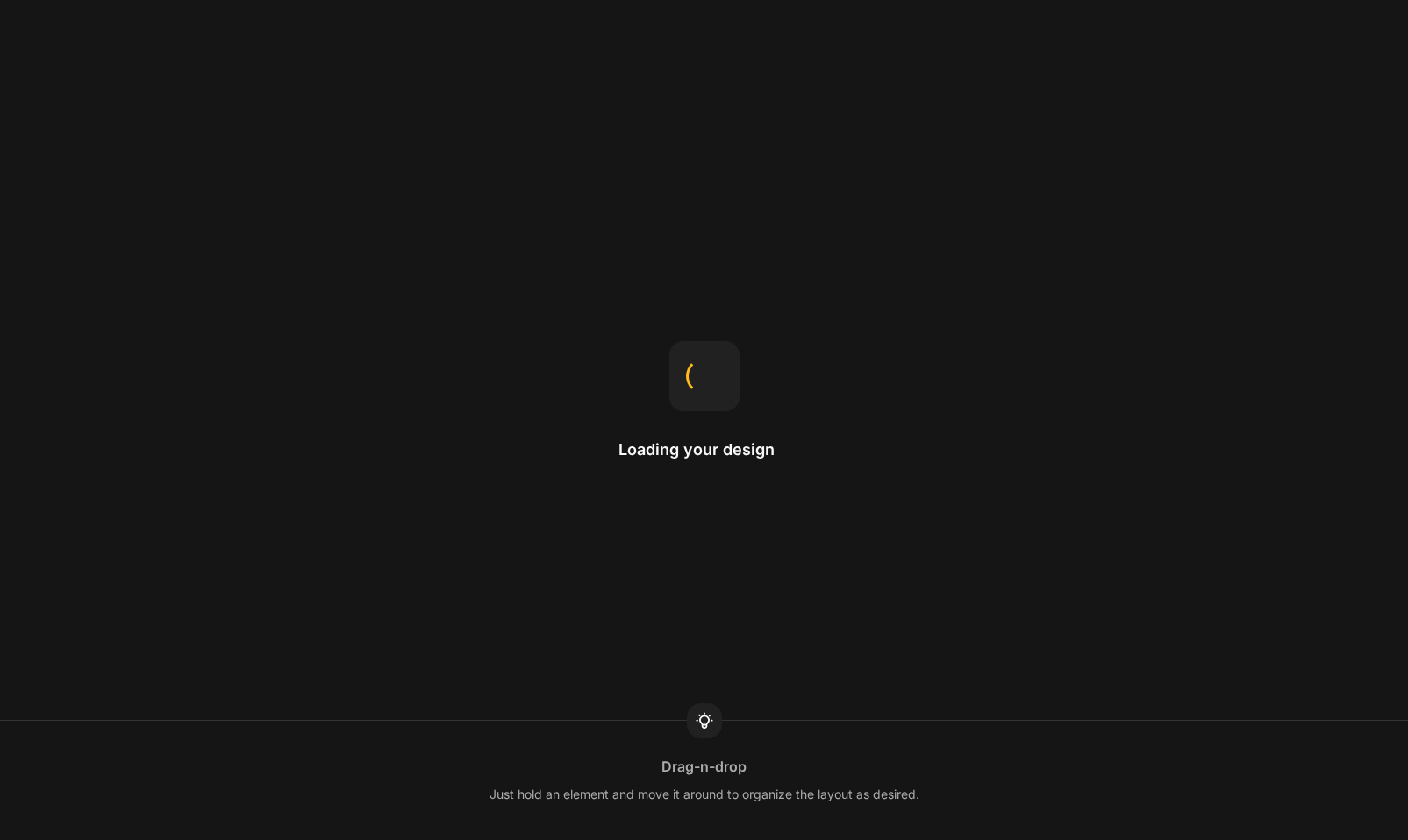 scroll, scrollTop: 0, scrollLeft: 0, axis: both 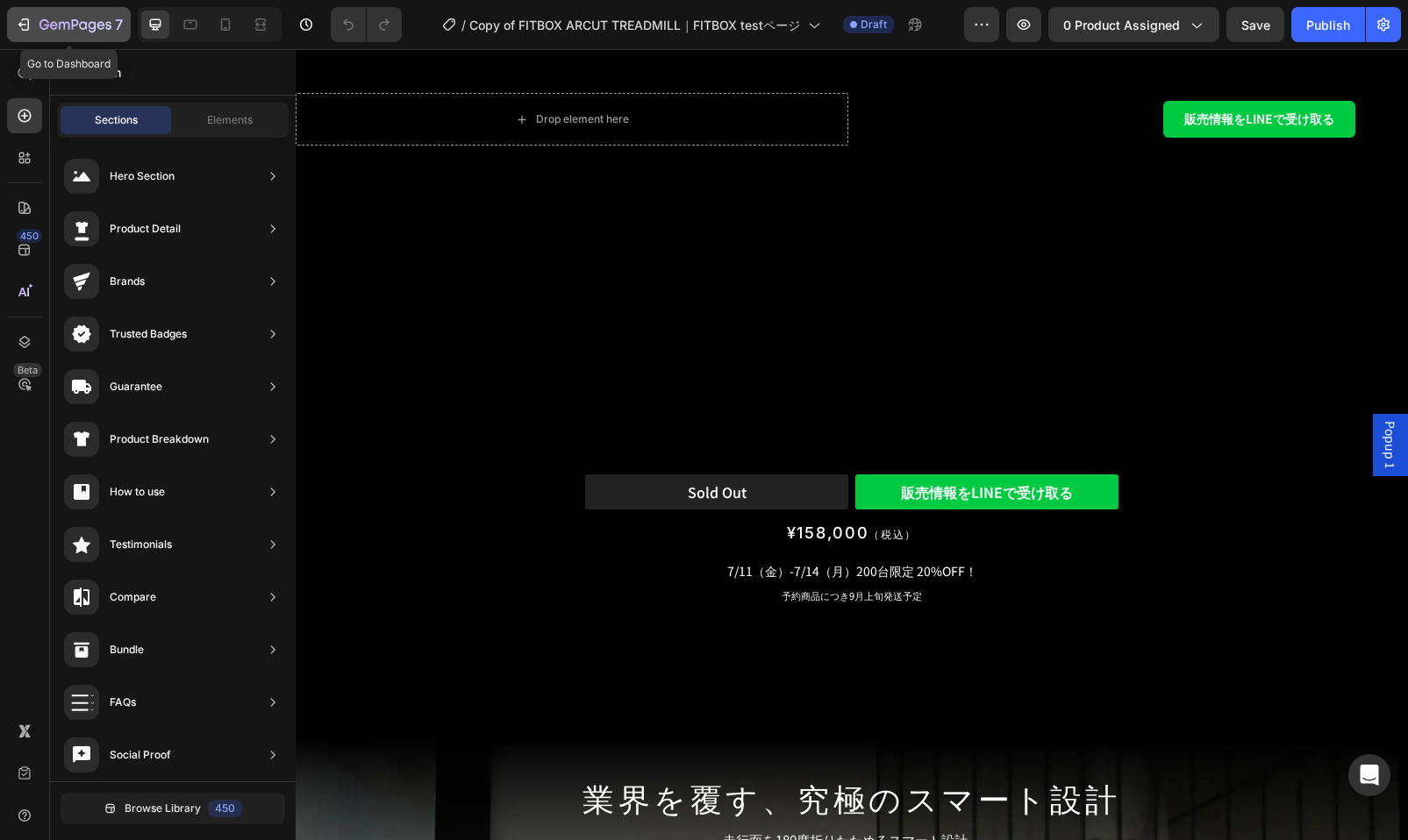 click 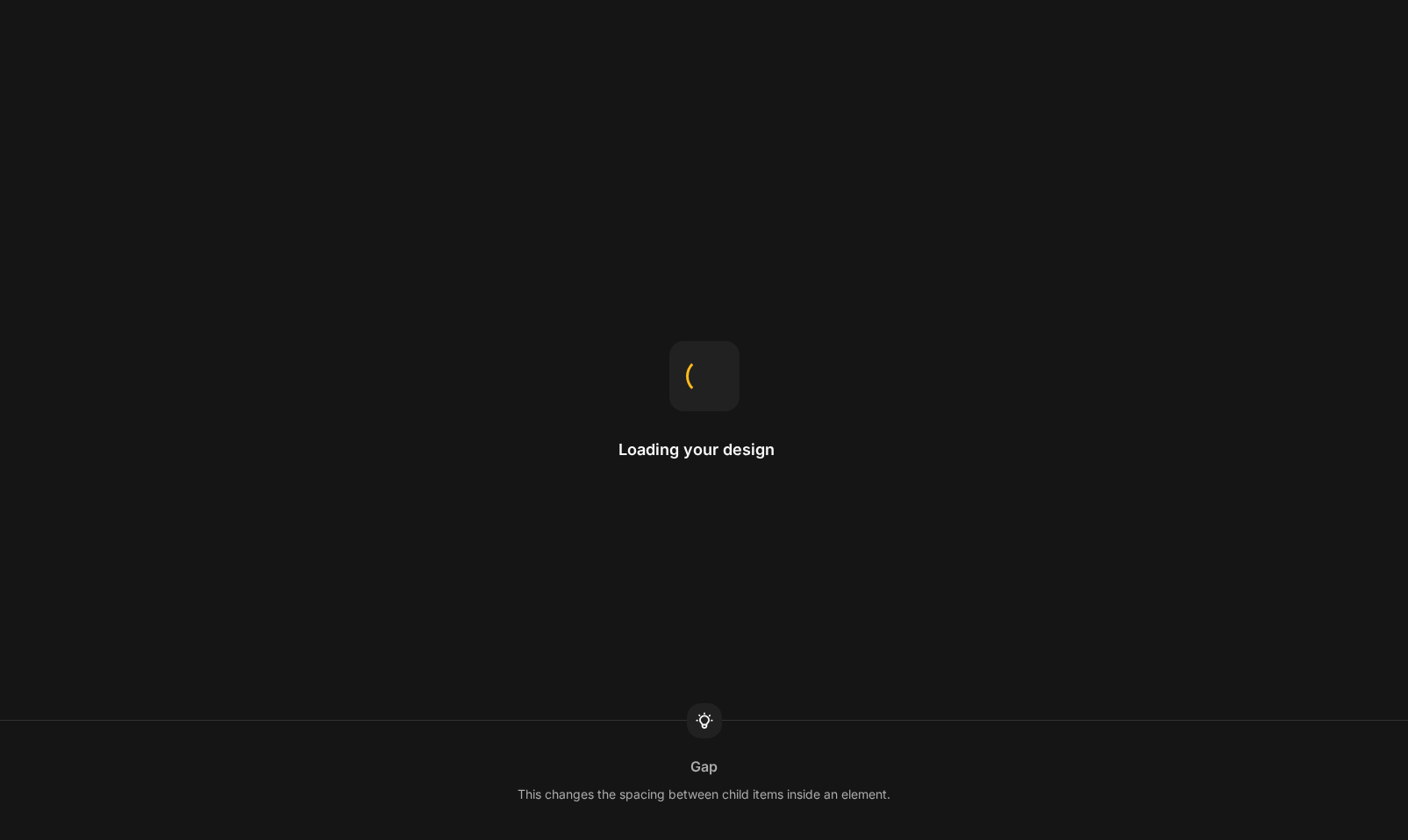 scroll, scrollTop: 0, scrollLeft: 0, axis: both 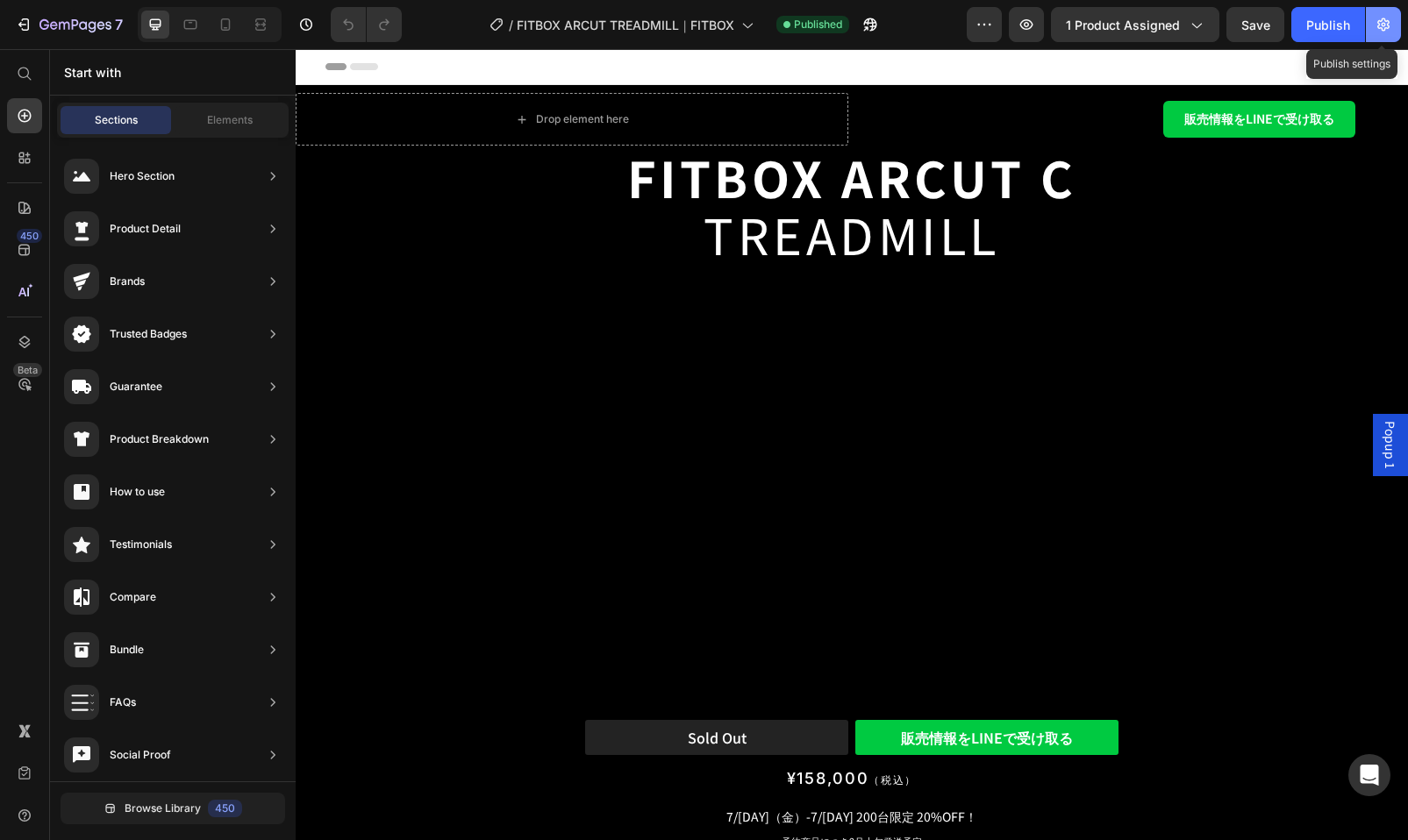 click 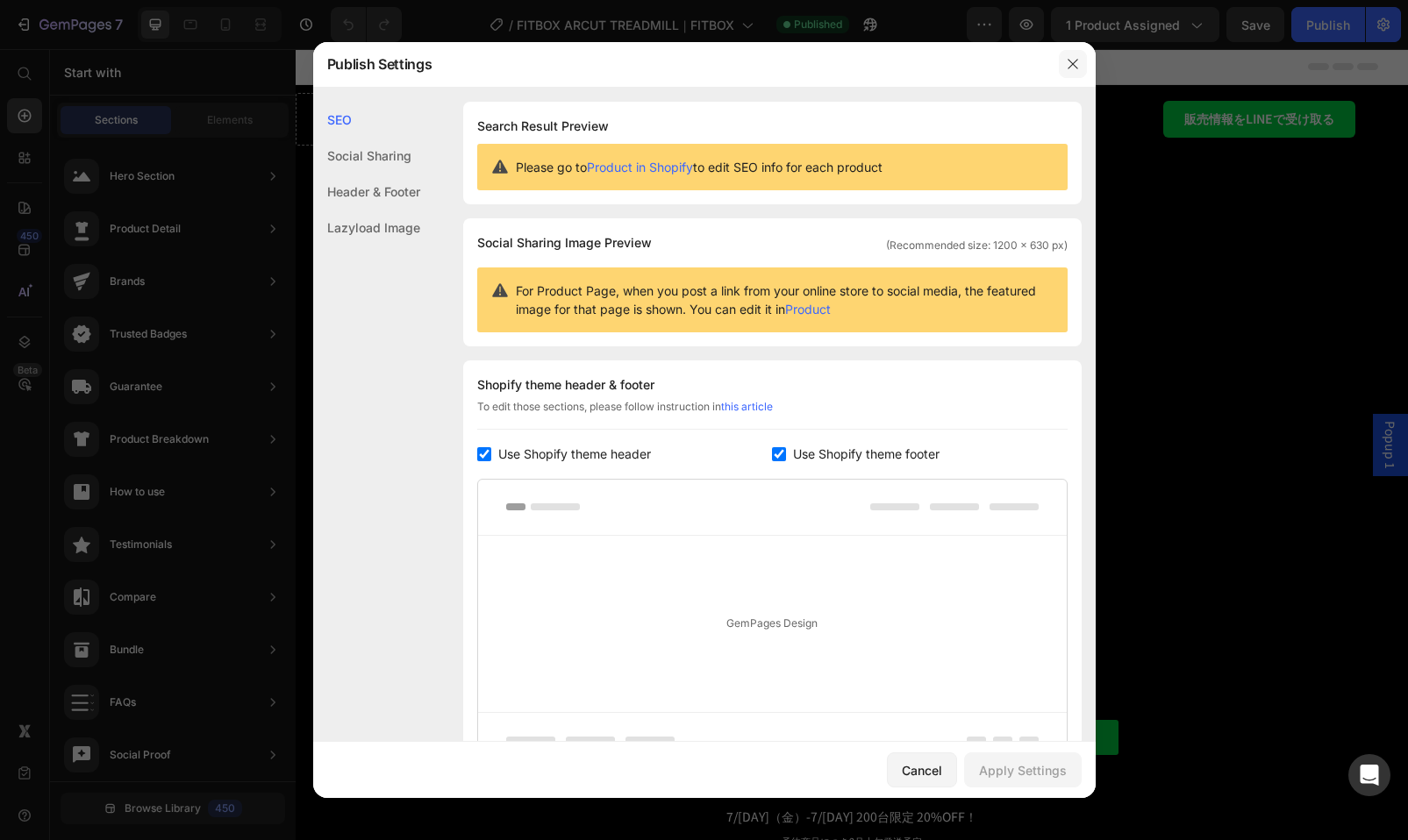 click at bounding box center (1073, 64) 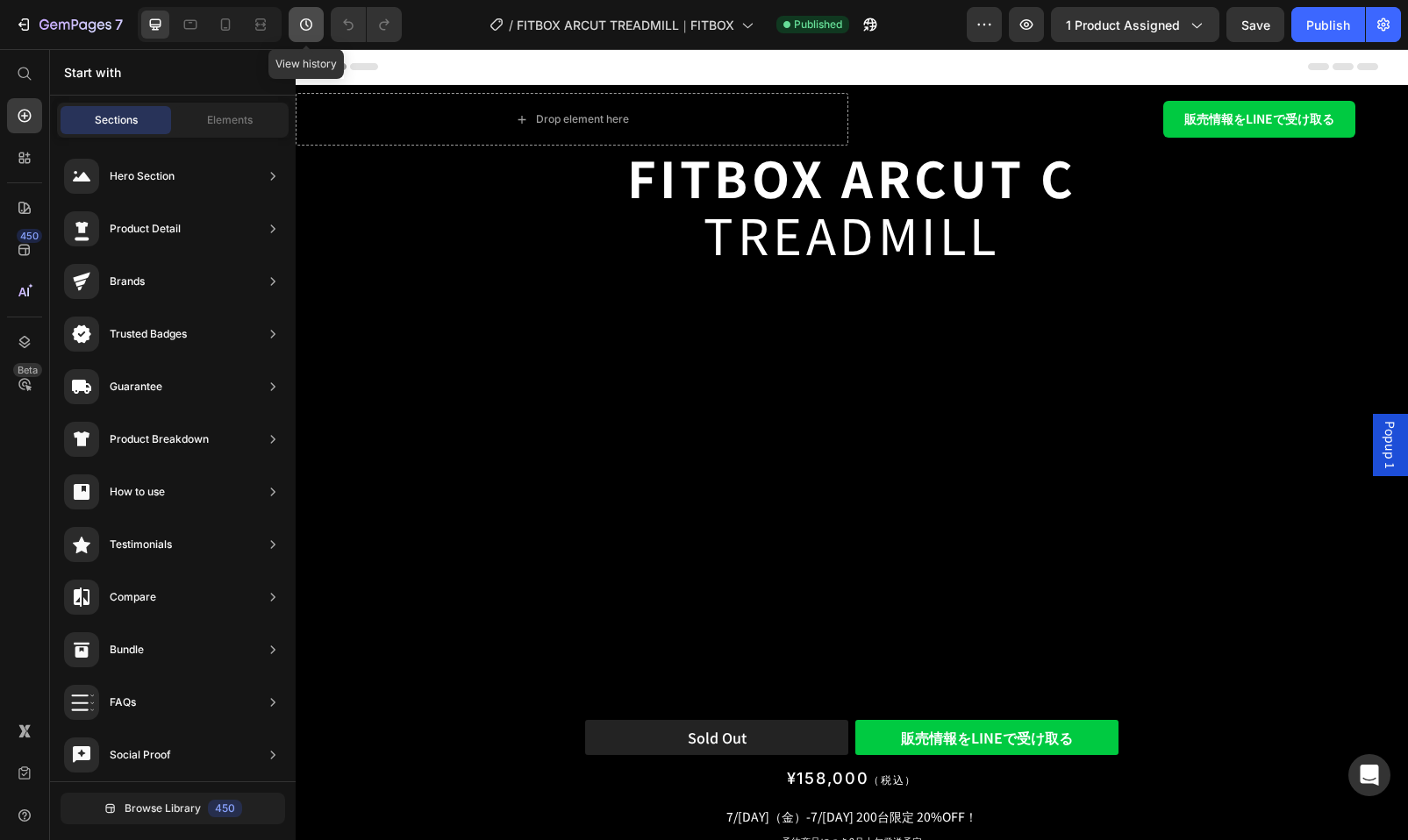 click 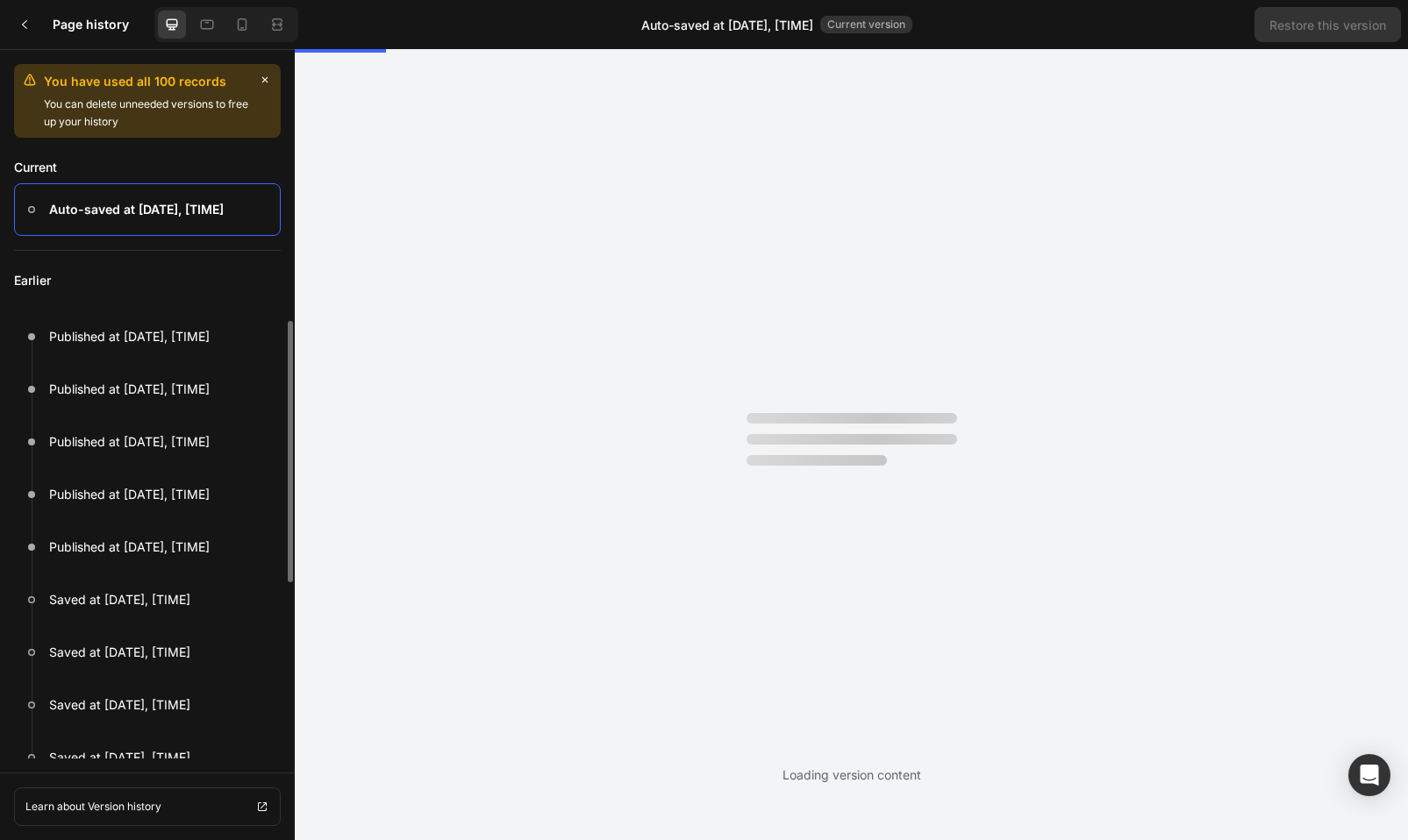 scroll, scrollTop: 0, scrollLeft: 0, axis: both 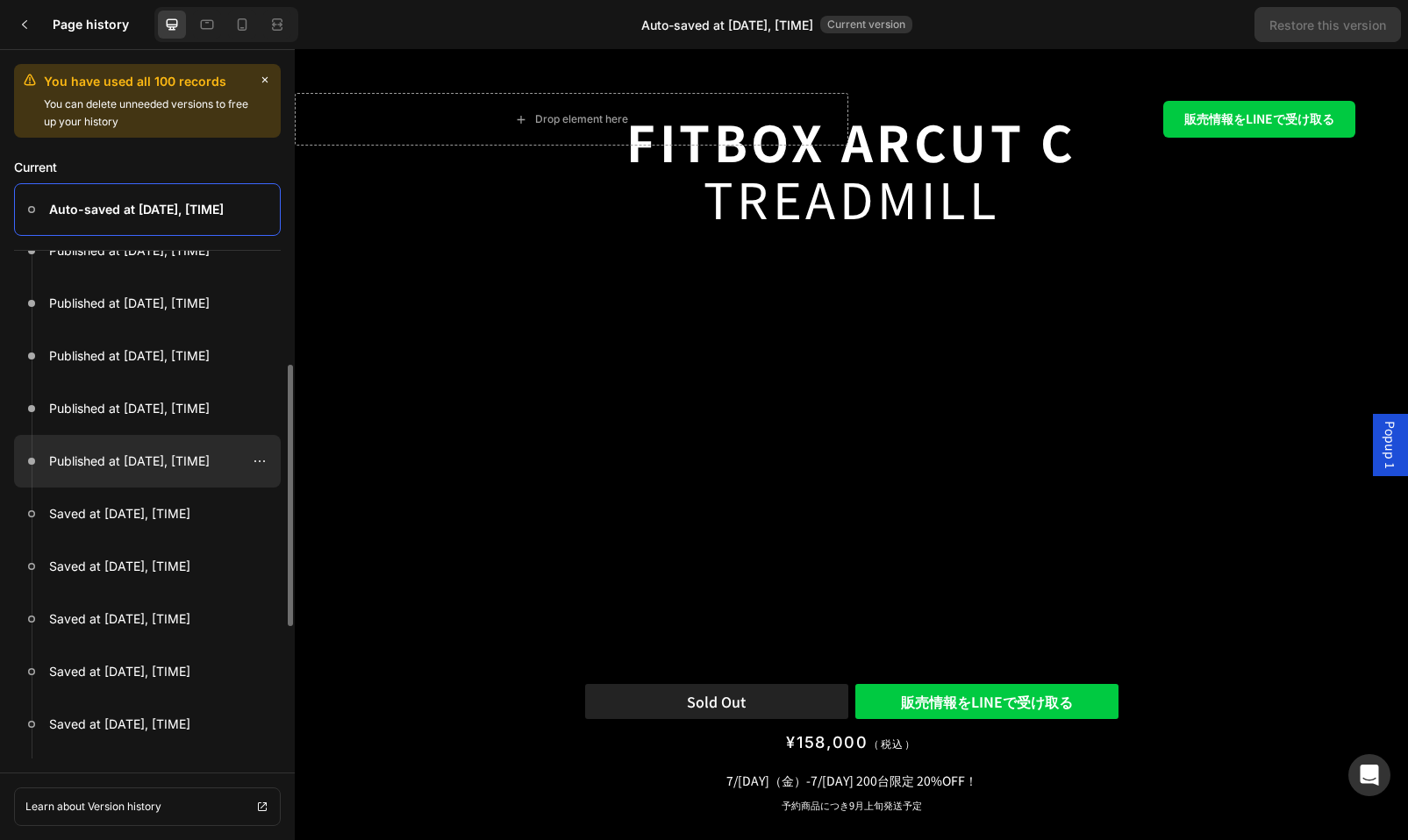 click on "Published at Jul 11, 08:15:10" at bounding box center (129, 461) 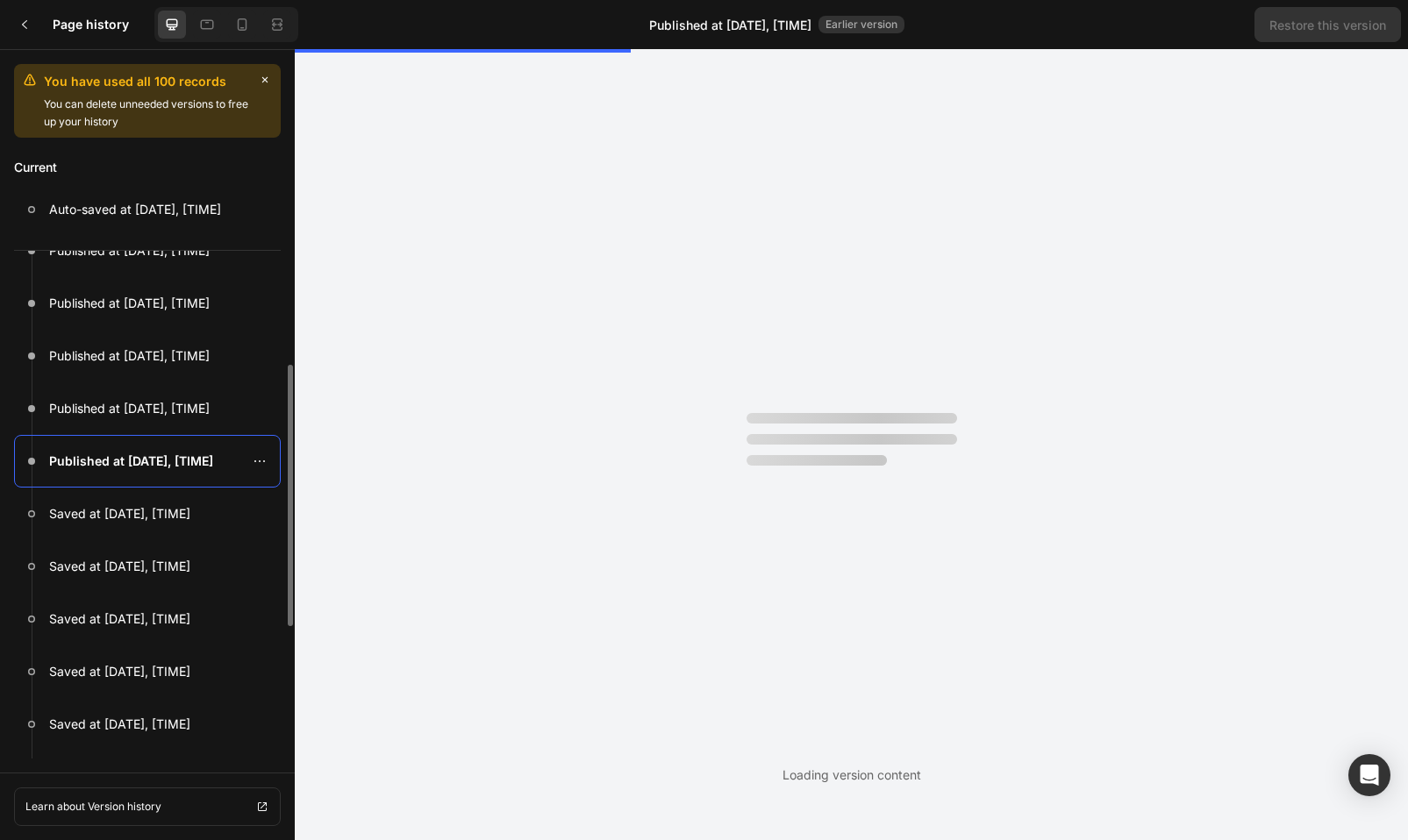 scroll, scrollTop: 0, scrollLeft: 0, axis: both 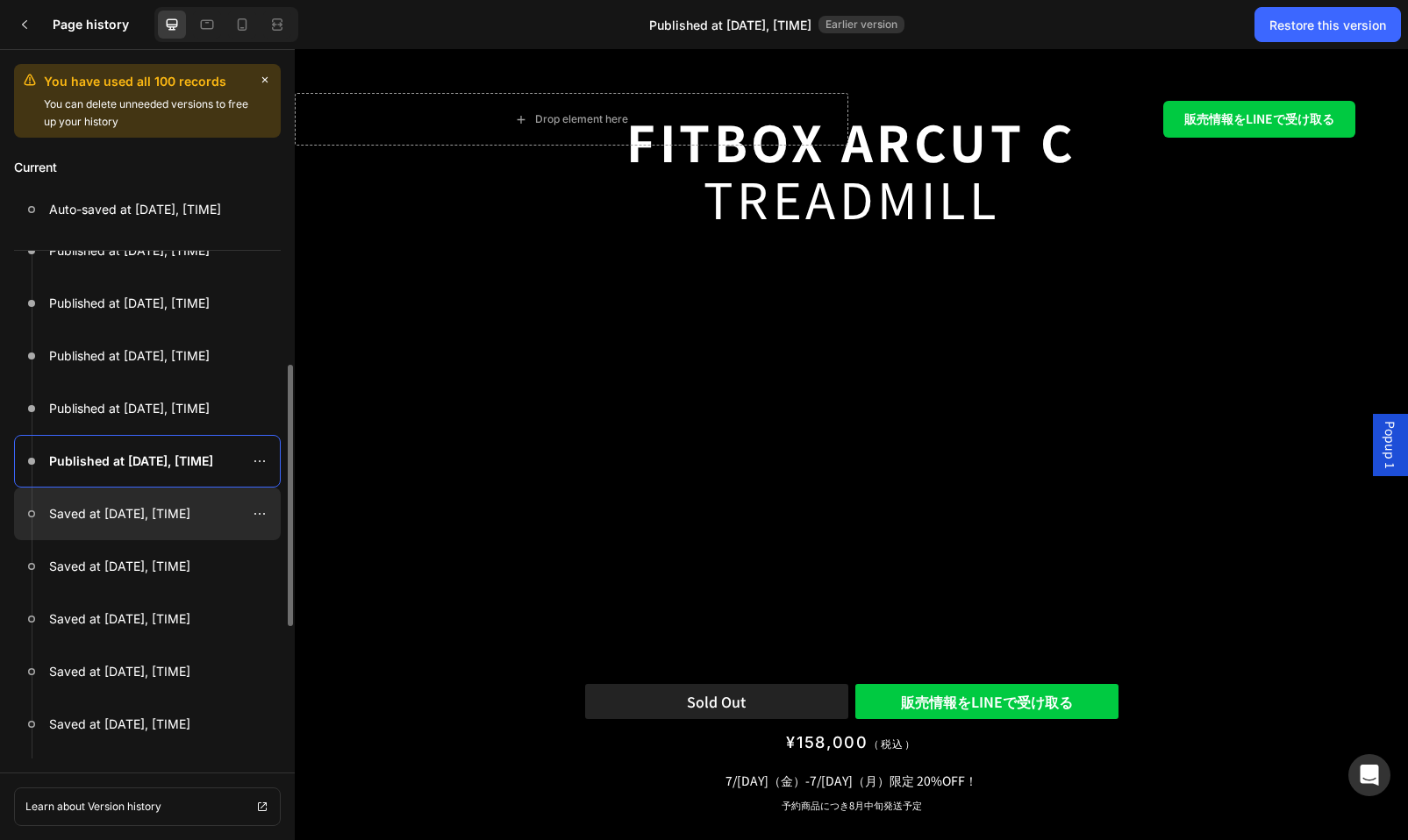 click on "Saved at Jul 11, 08:09:02" at bounding box center (119, 514) 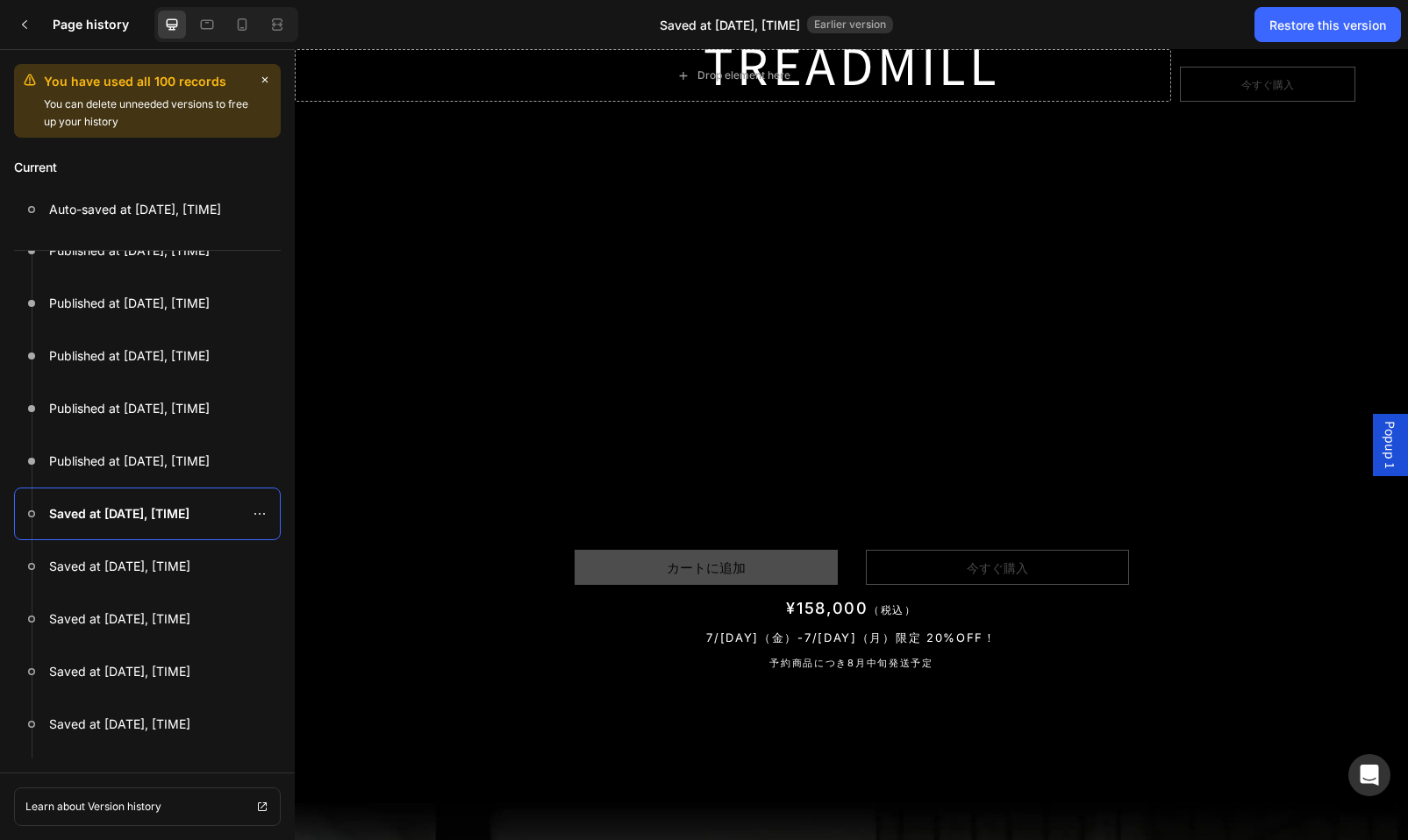 scroll, scrollTop: 135, scrollLeft: 0, axis: vertical 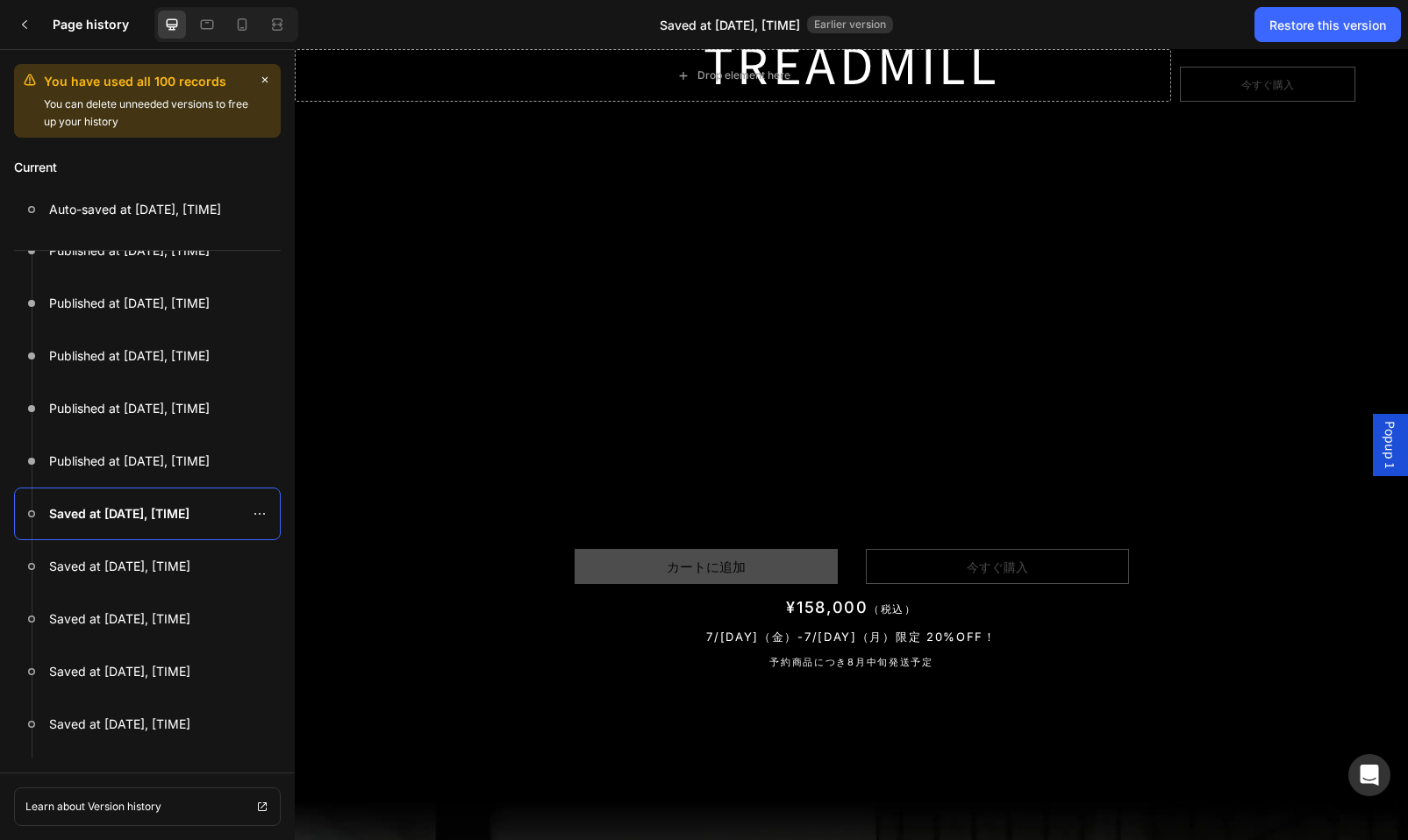 click on "予約商品につき8月中旬発送予定" at bounding box center (851, 662) 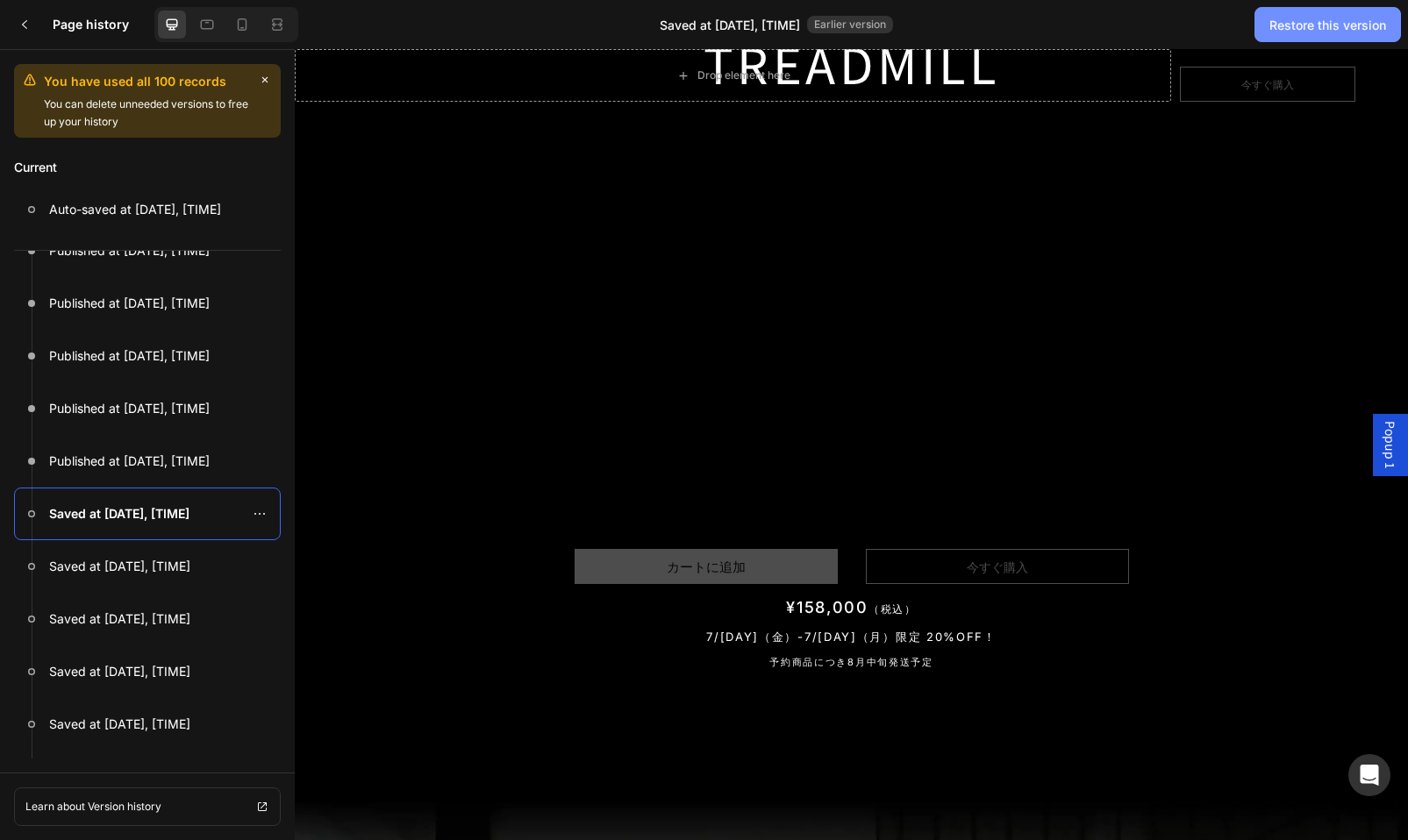 click on "Restore this version" at bounding box center (1327, 25) 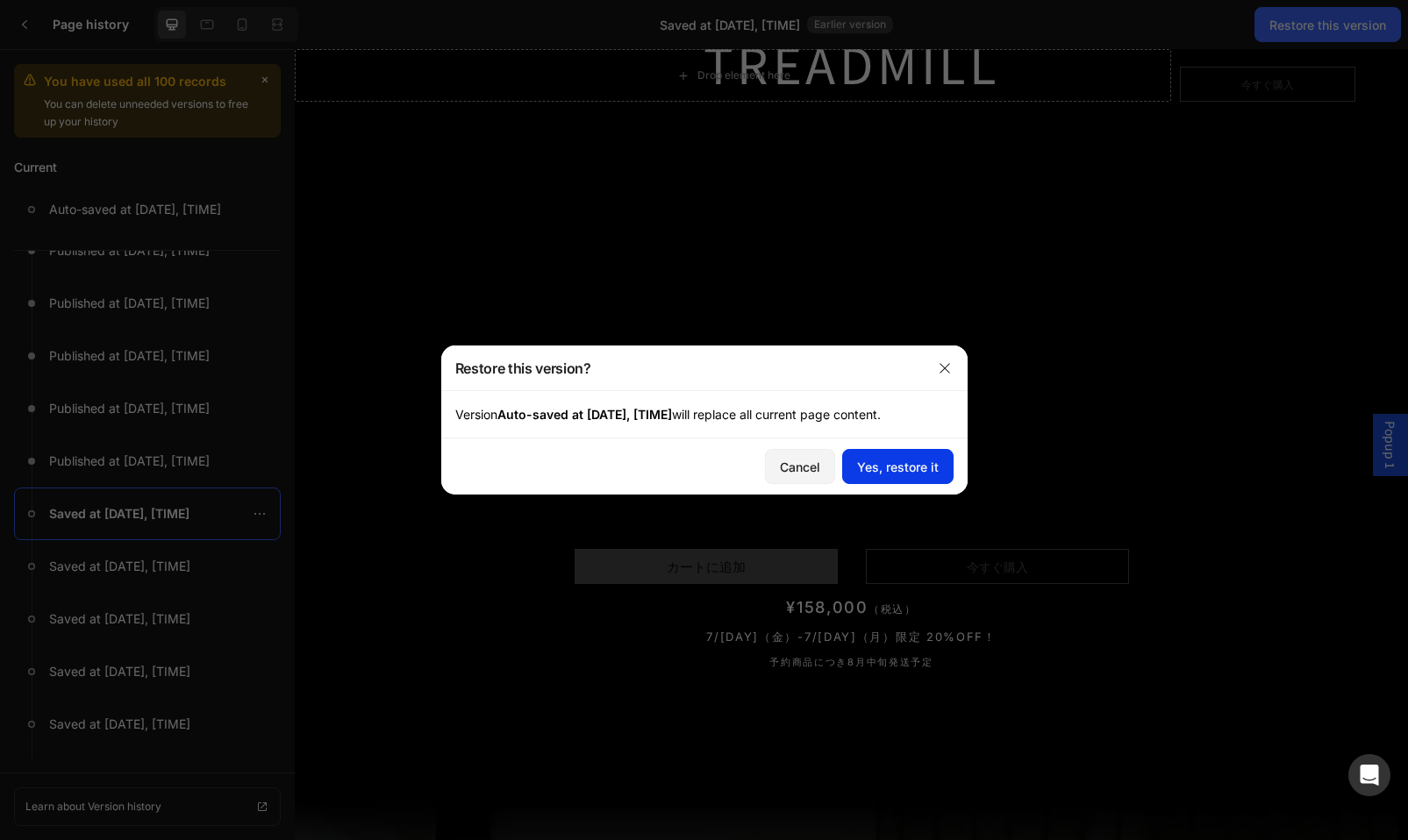 click on "Yes, restore it" at bounding box center [897, 466] 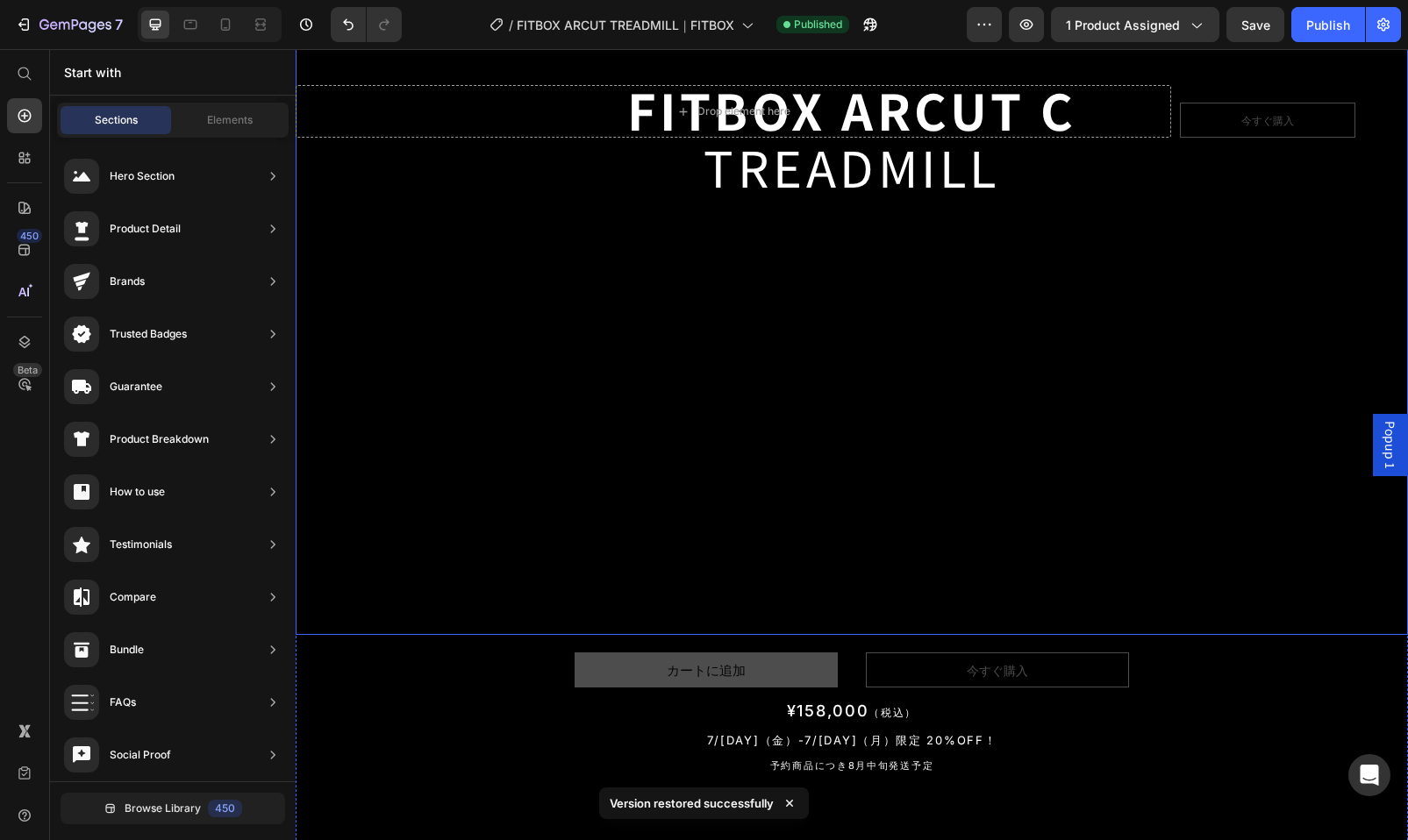 scroll, scrollTop: 86, scrollLeft: 0, axis: vertical 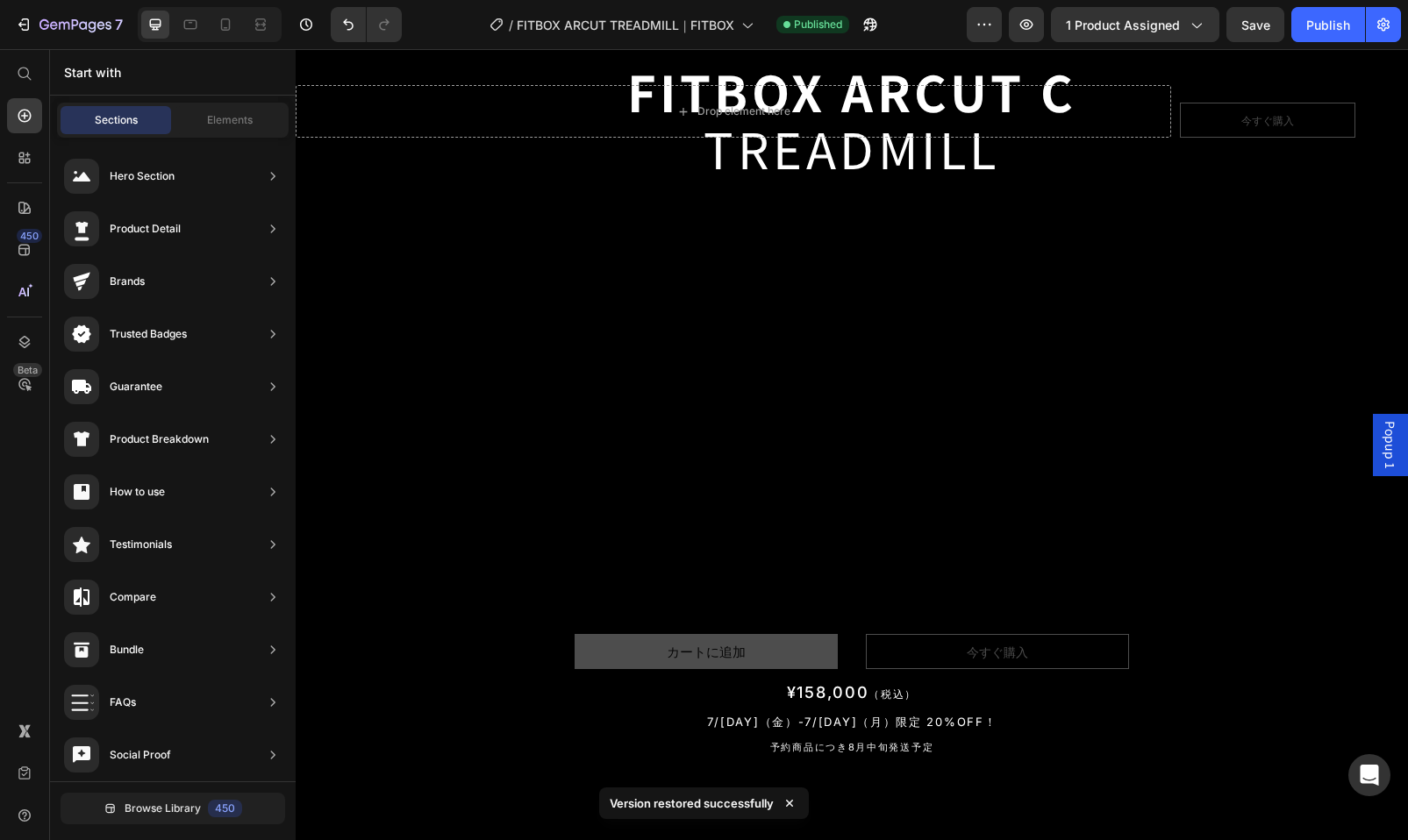 click on "Popup 1" at bounding box center (1390, 445) 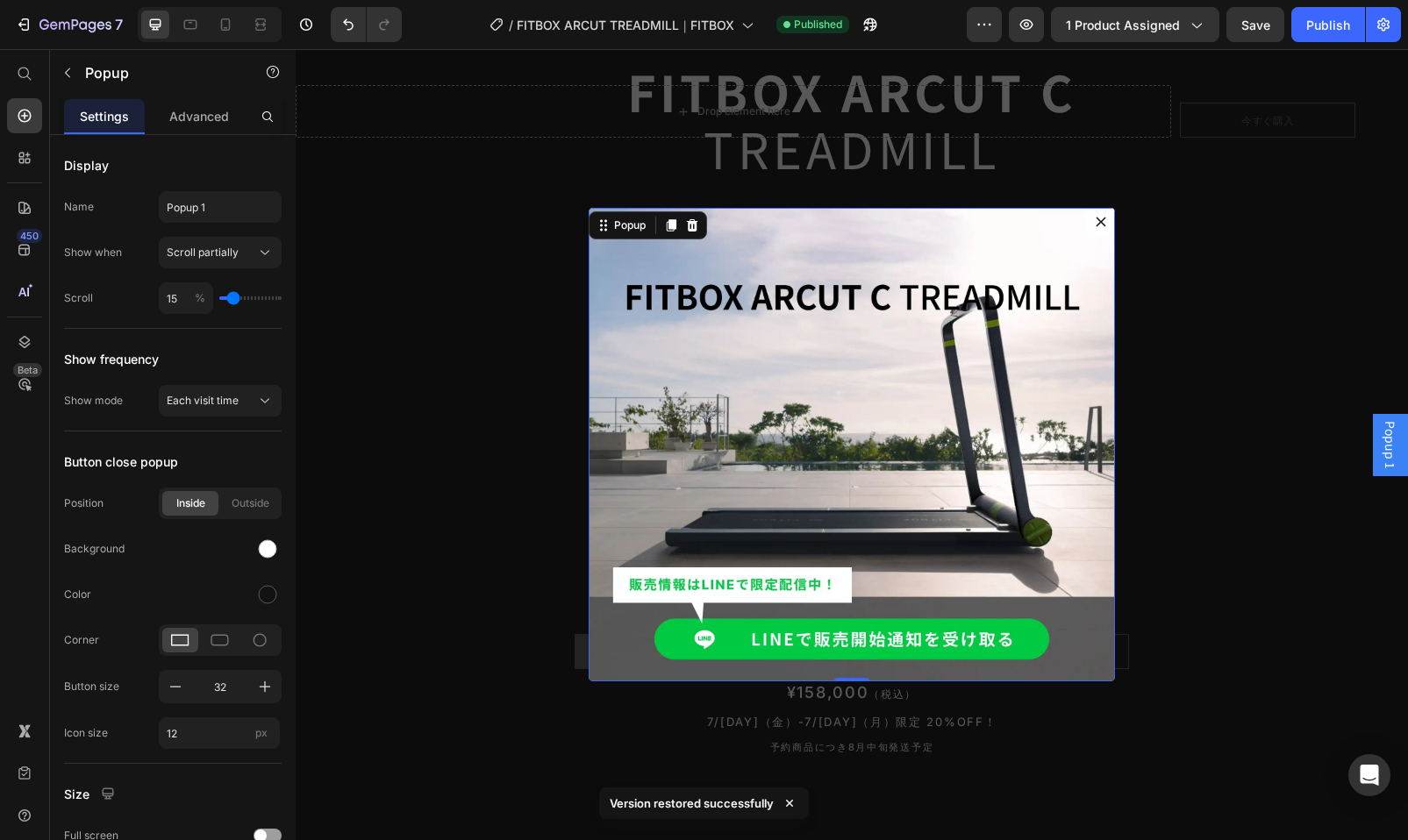 click at bounding box center (1101, 222) 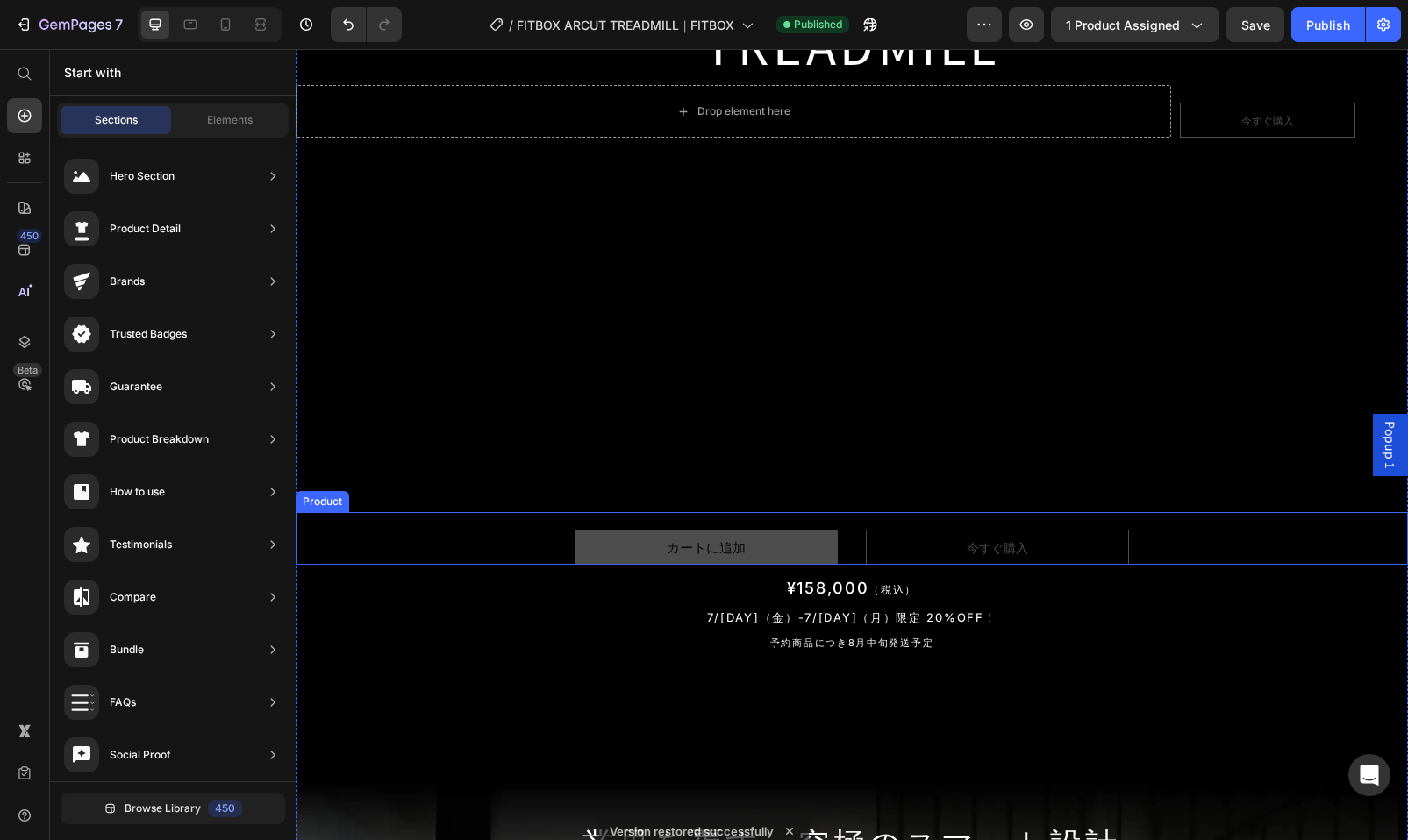 scroll, scrollTop: 222, scrollLeft: 0, axis: vertical 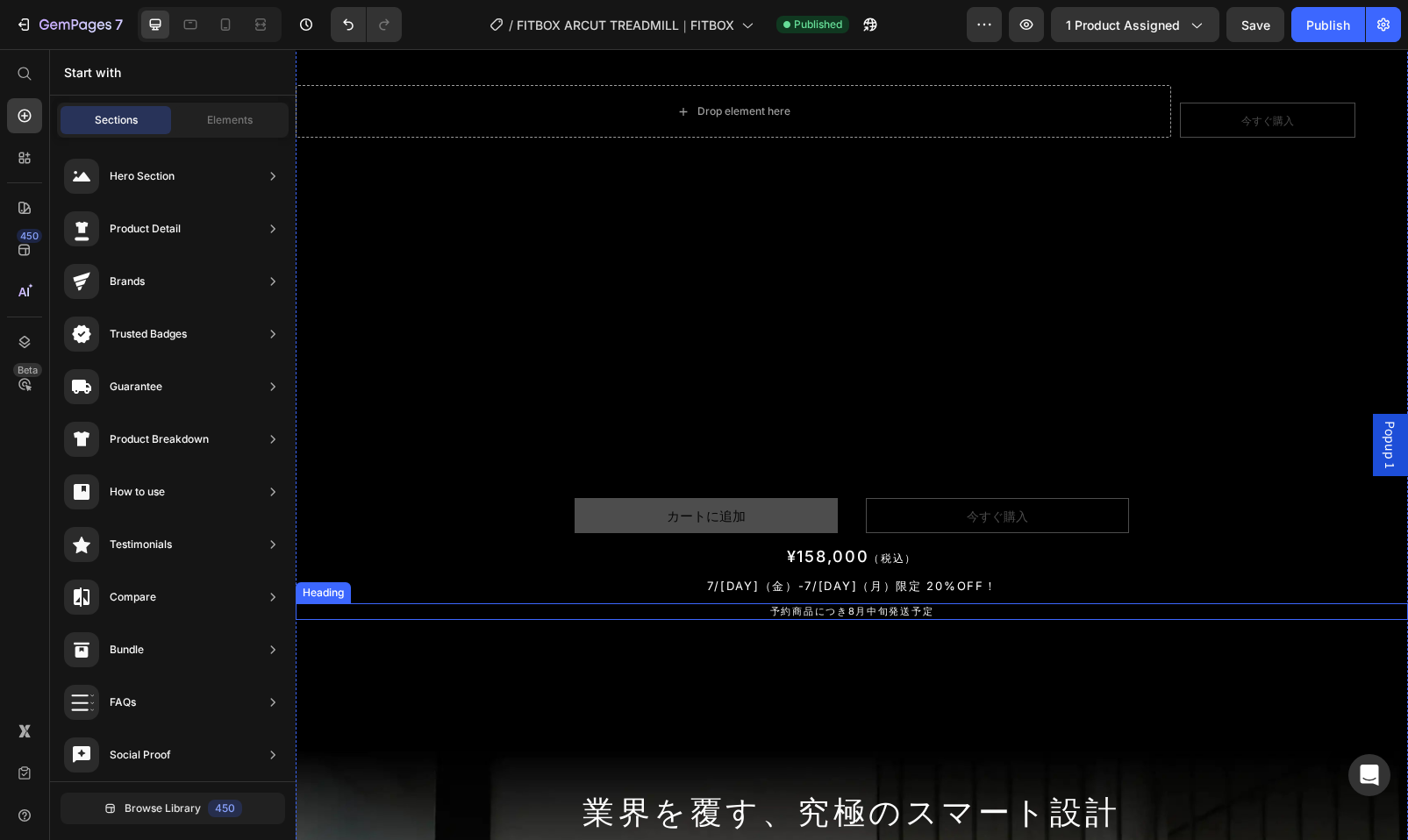 click on "予約商品につき8月中旬発送予定" at bounding box center (852, 611) 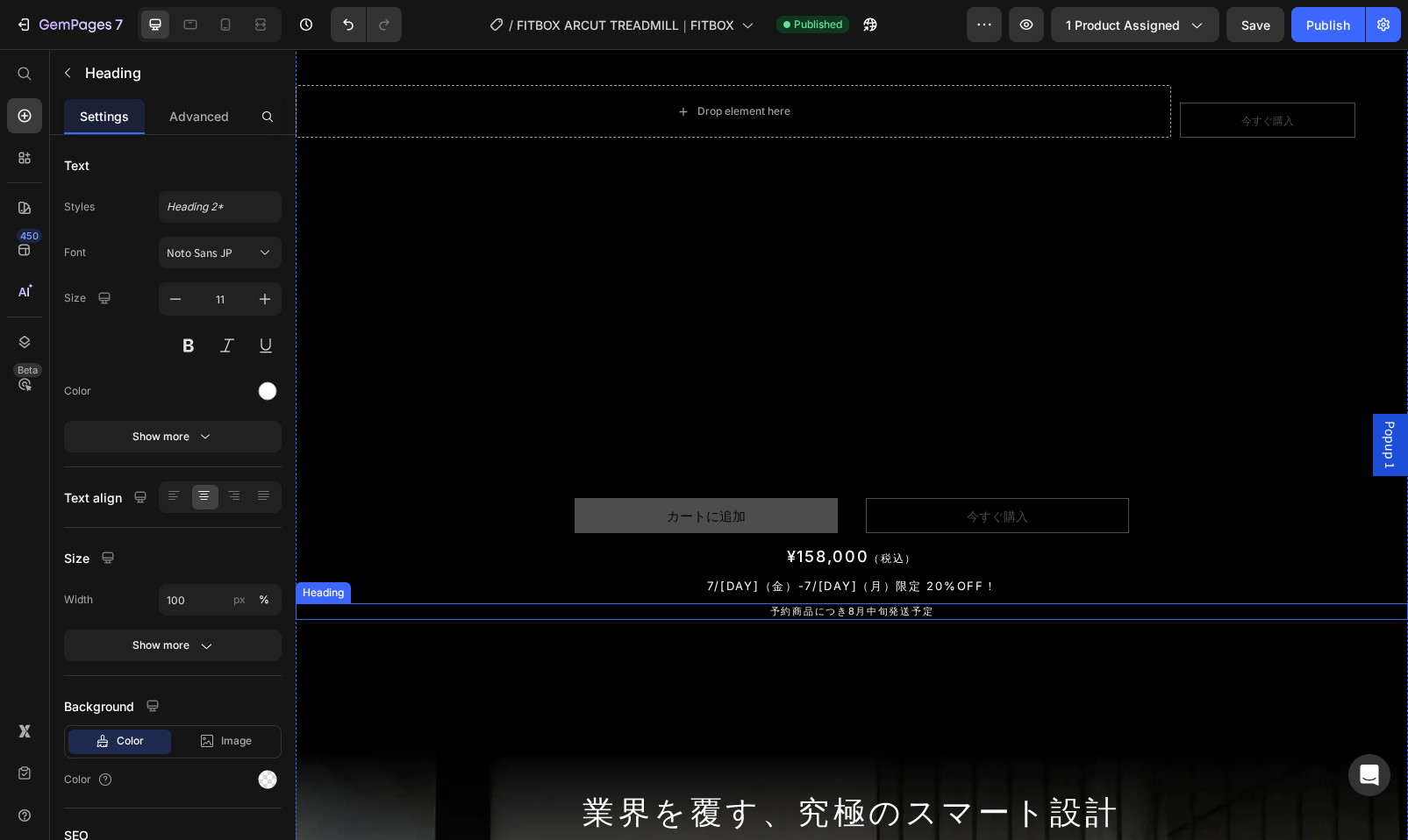 click on "予約商品につき8月中旬発送予定" at bounding box center [852, 611] 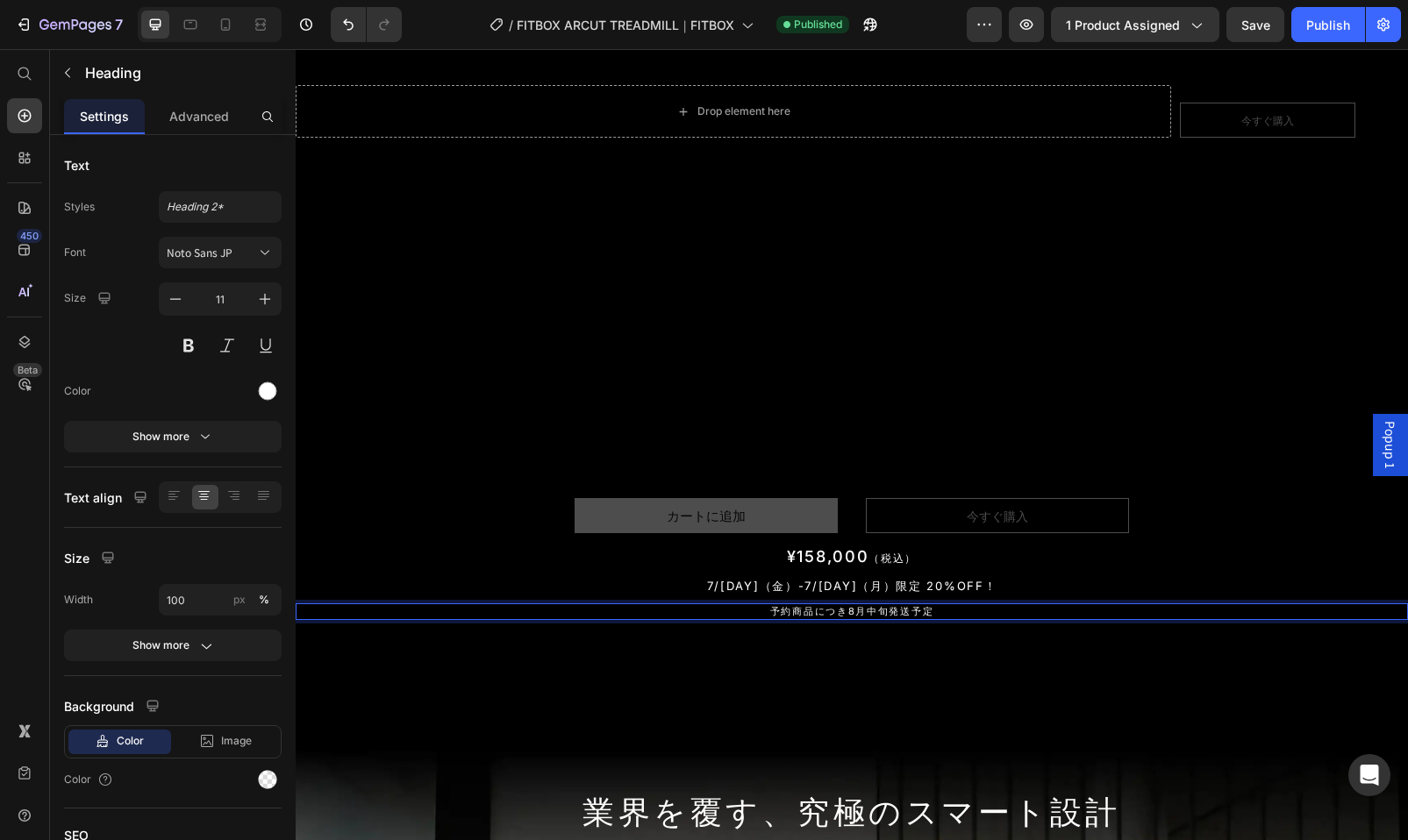 click on "予約商品につき8月中旬発送予定" at bounding box center [852, 611] 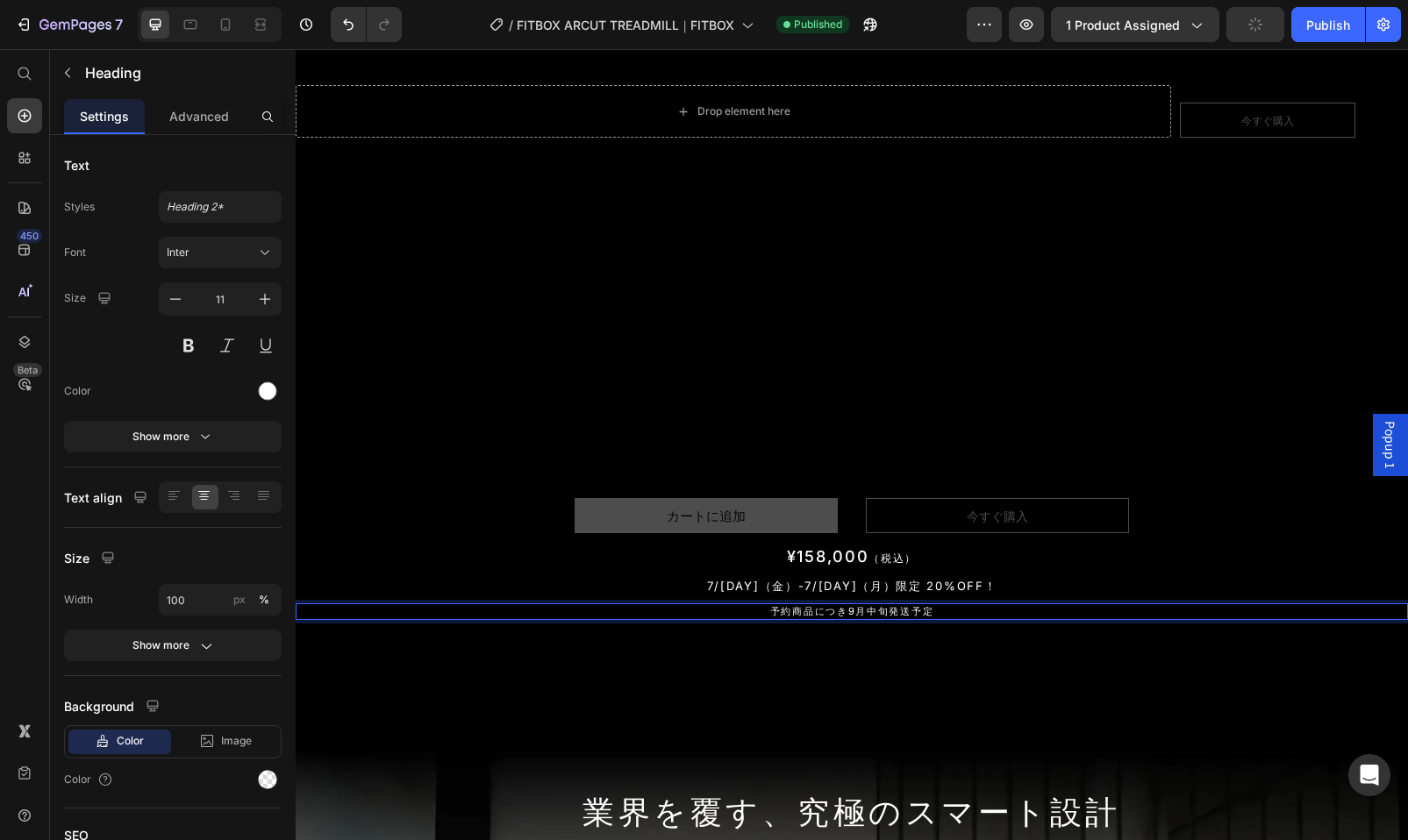 click on "予約商品につき9月中旬発送予定" at bounding box center (852, 611) 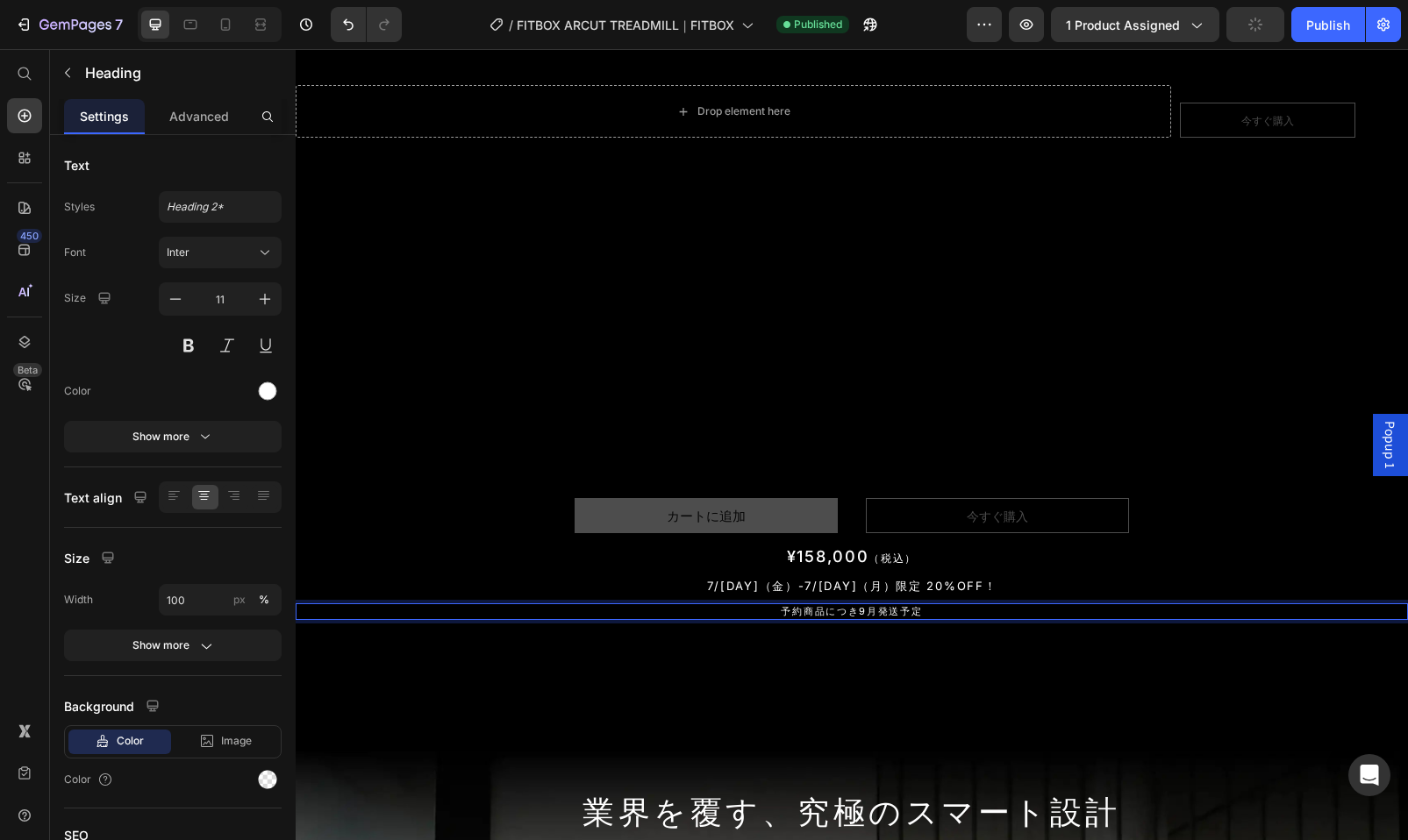 type 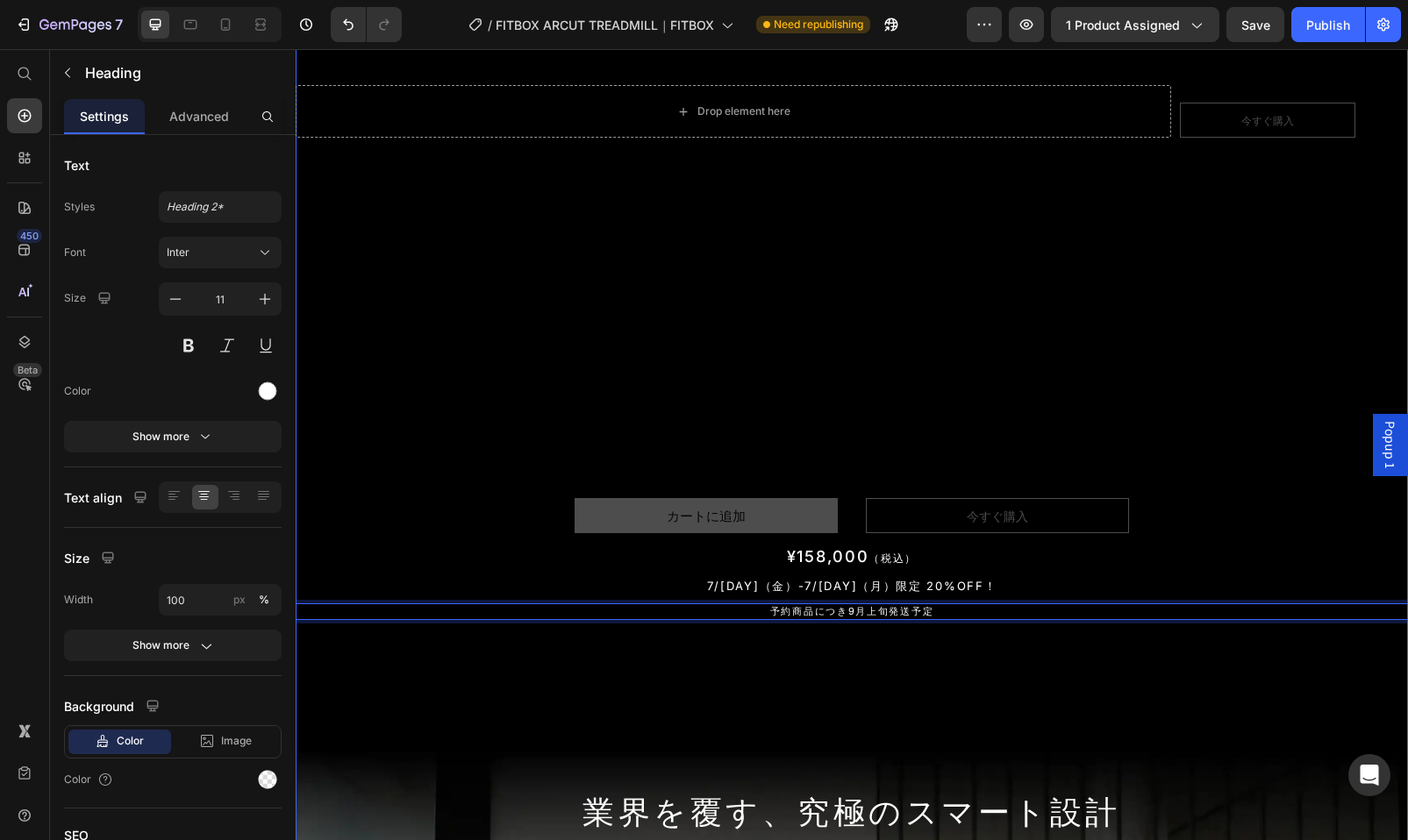 click on "FITBOX ARCUT C TREADMILL Heading FITBOX ARCUT C TREADMILL Heading Hero Banner カートに追加 Add to Cart 今すぐ購入 Add to Cart Product ¥158,000 （税込） Heading 7/11（金）-7/14（月）限定 20%OFF！ Heading 予約商品につき9月上旬発送予定 Heading   0 Row
Drop element here 今すぐ購入 Add to Cart Product Row 業界を覆す、究極のスマート設計 Heading Row 業界を覆す、究極のスマート設計 Heading 業界を覆す、 究極のスマート設計 Heading 走行面を180度折りたためるスマート設計。  ベッドやソファーの下への収納に加え、直立可能な設計で収納の悩みから開放します。 Text Block Row Hero Banner Row
Drop element here Hero Banner モードレス。 だから迷わない。 Heading モードレス。だから迷わない。 Heading Text Block Text Block Row Row デジタルスピードメーターを搭載 Heading Text Block Row Hero Banner デジタル Heading" at bounding box center (852, 3929) 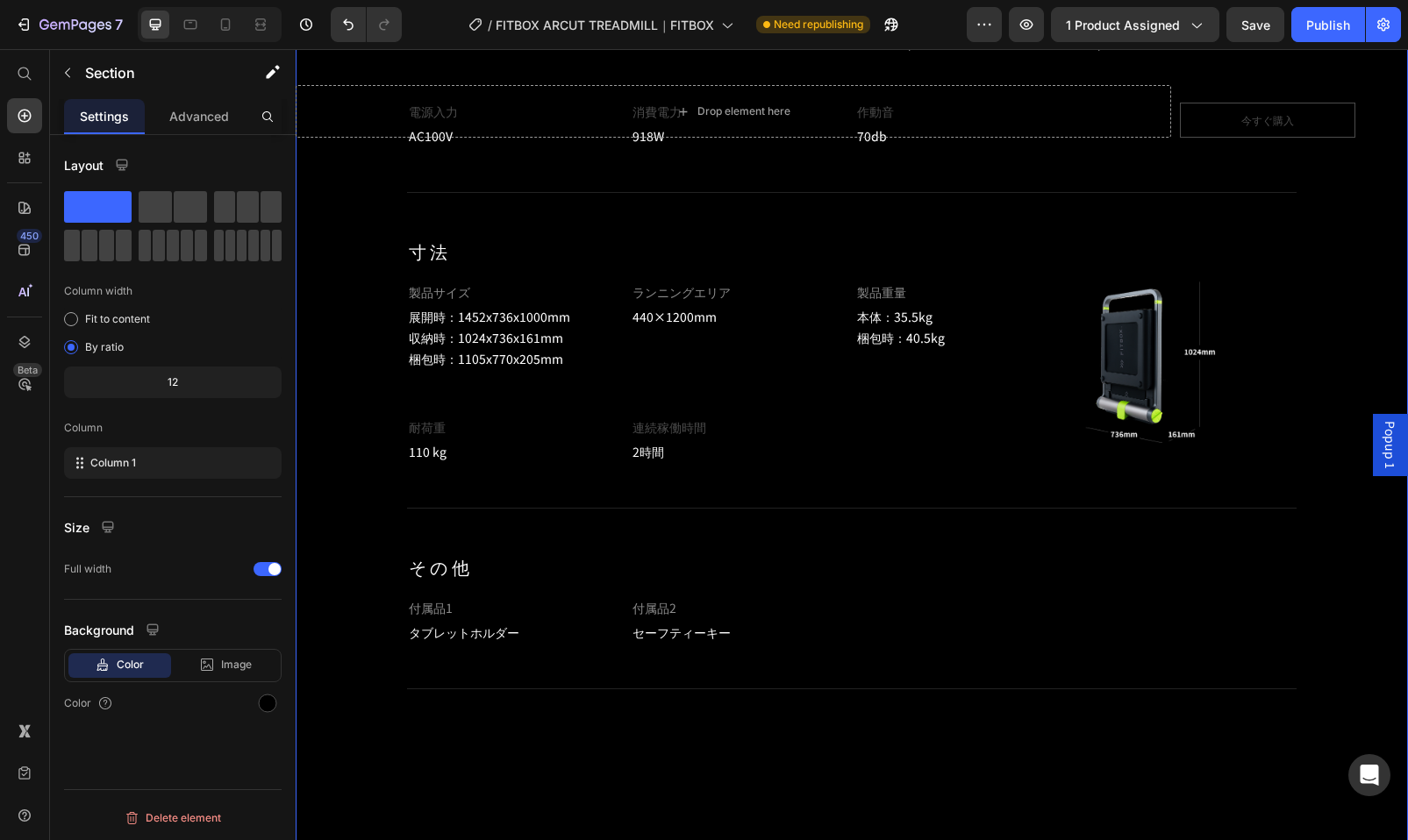 scroll, scrollTop: 6302, scrollLeft: 0, axis: vertical 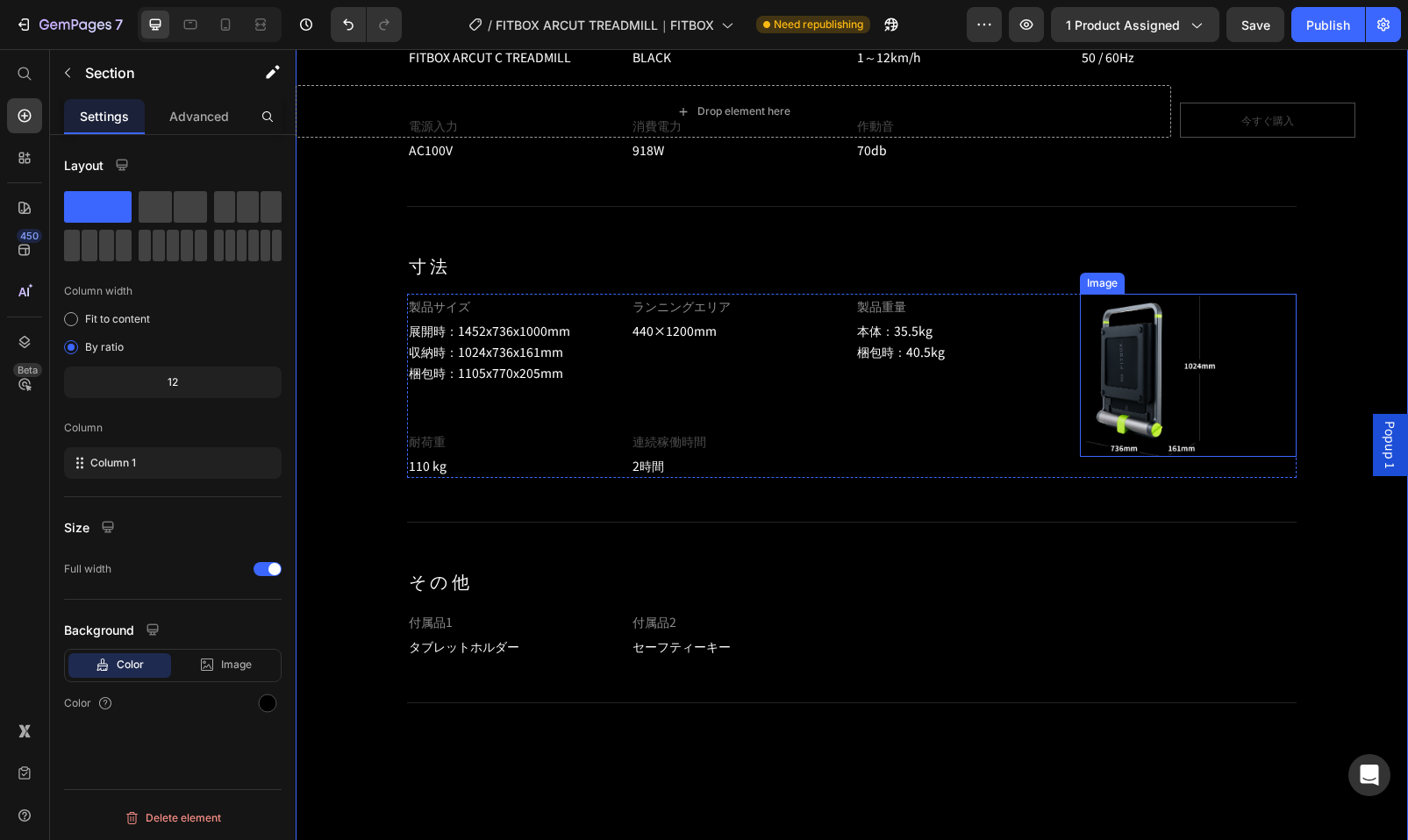 click at bounding box center (1189, 375) 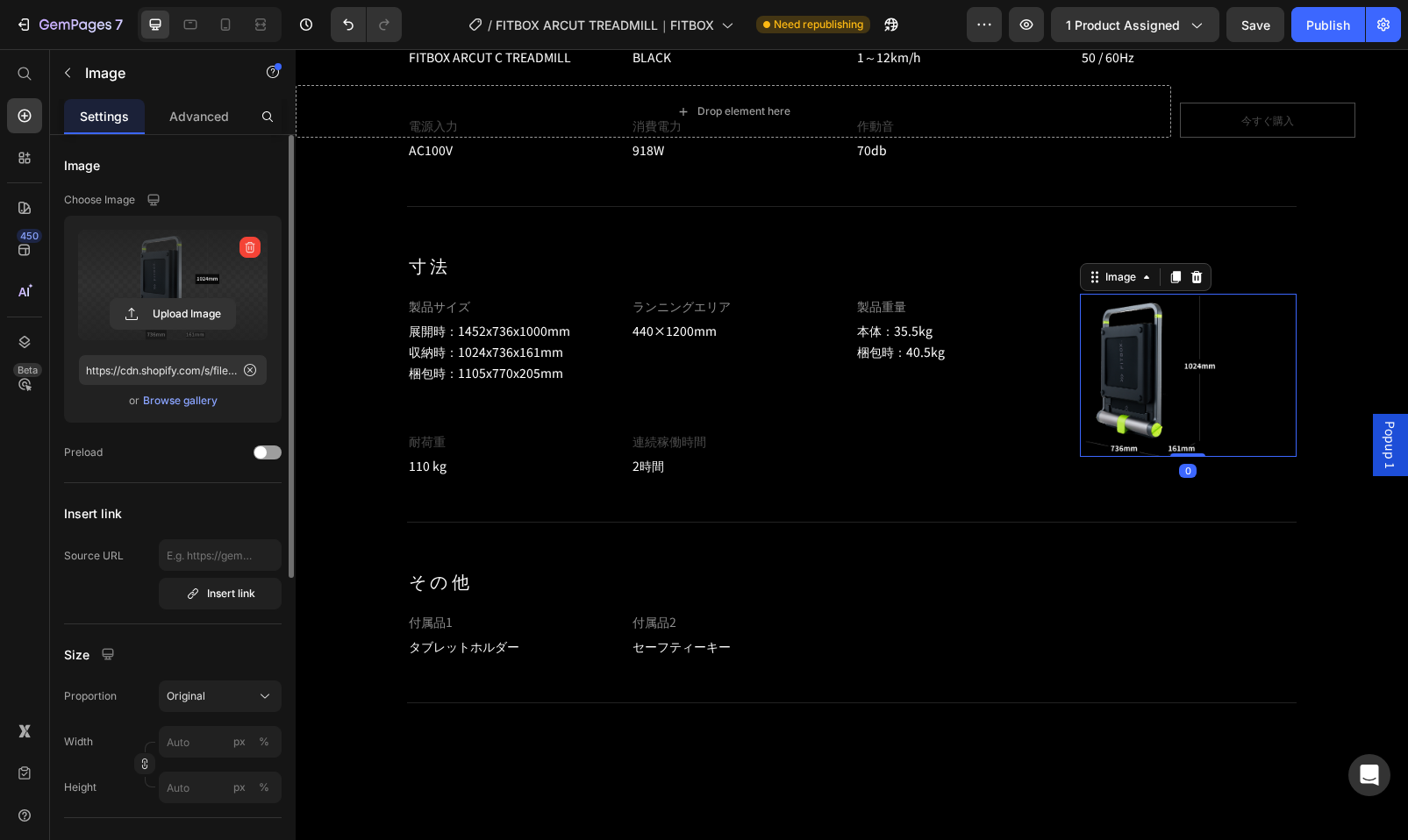 click at bounding box center [173, 285] 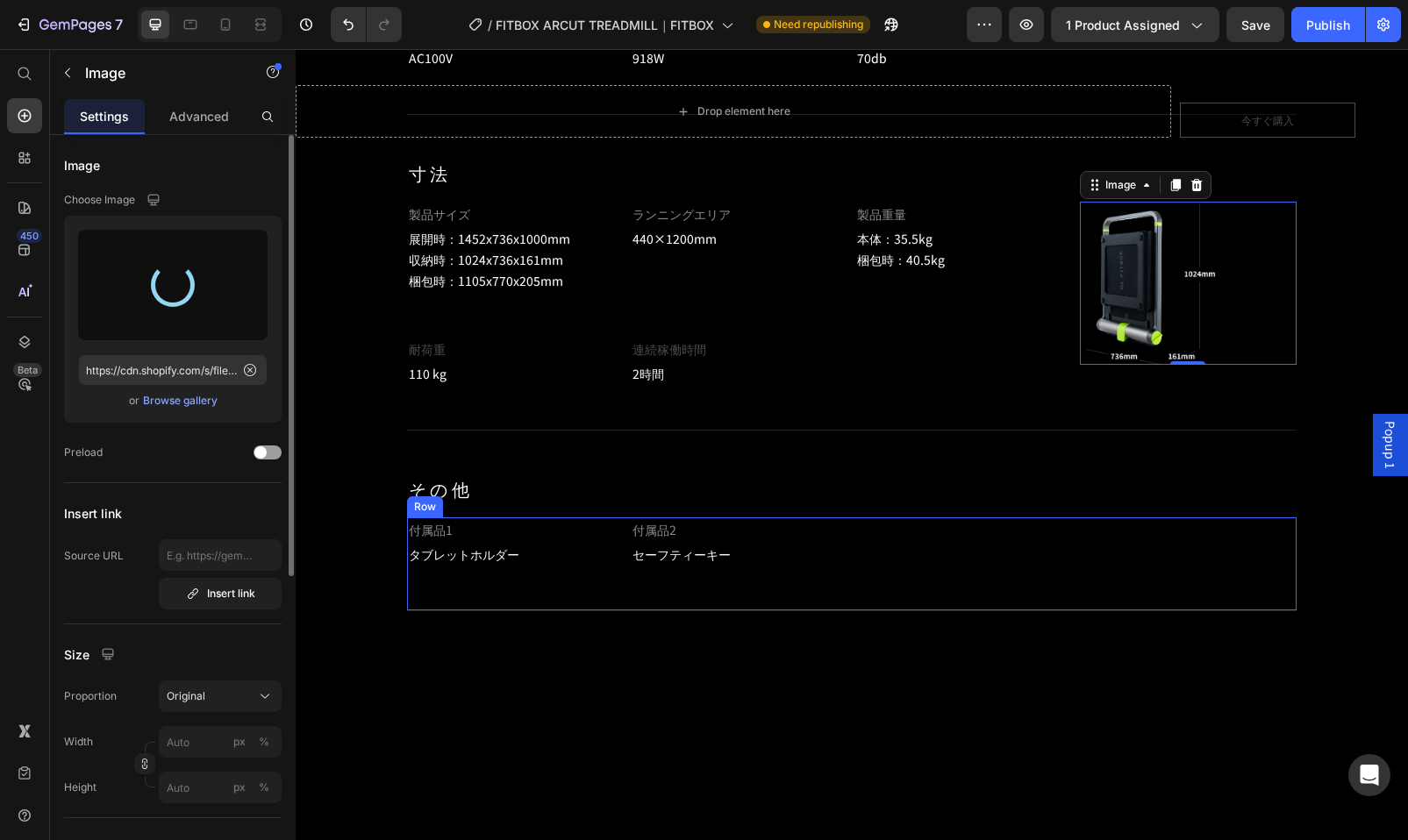 type on "https://cdn.shopify.com/s/files/1/0767/6457/8105/files/gempages_467382178150351717-1e81104b-75ee-4449-9021-c15f998fcc21.png" 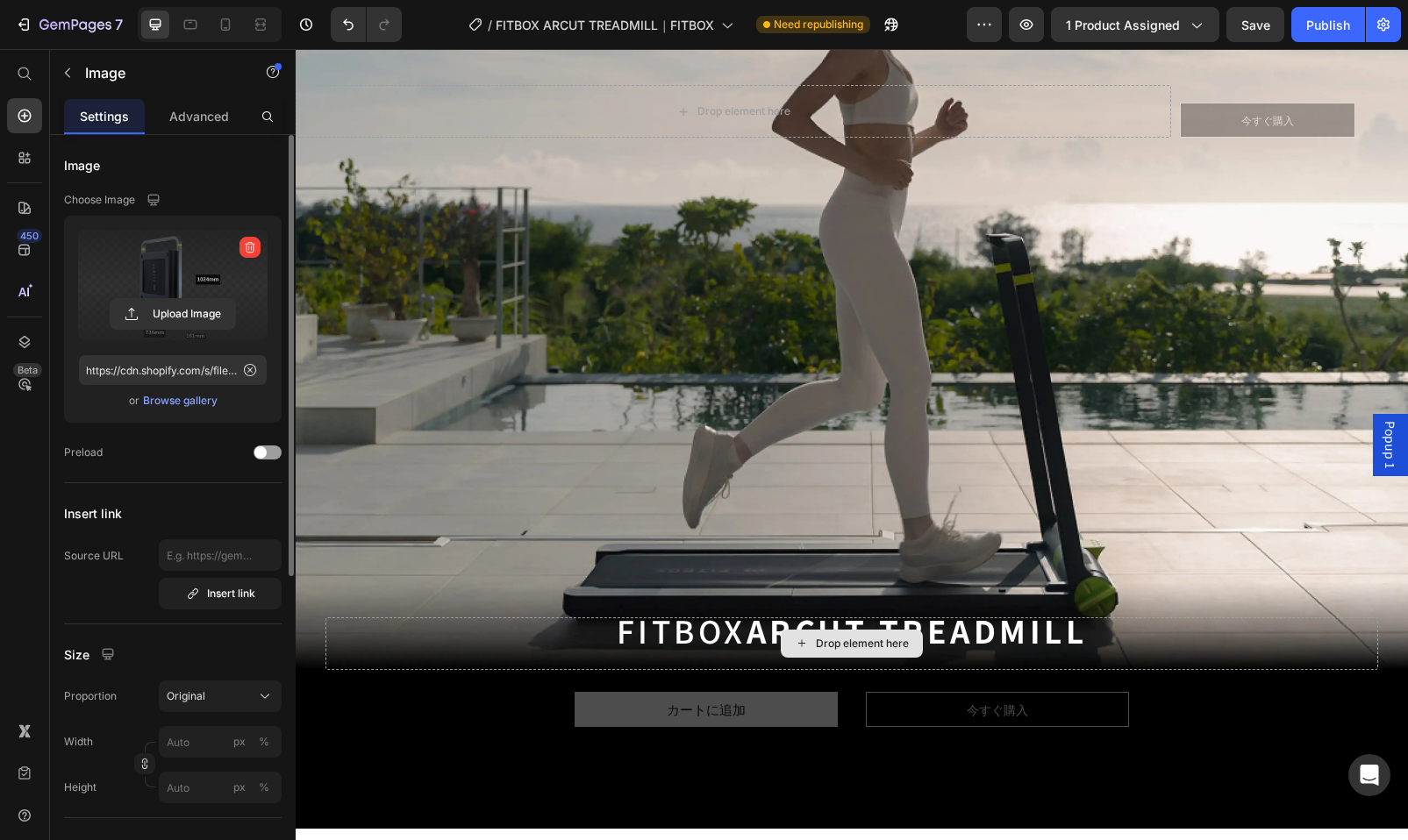 scroll, scrollTop: 7405, scrollLeft: 0, axis: vertical 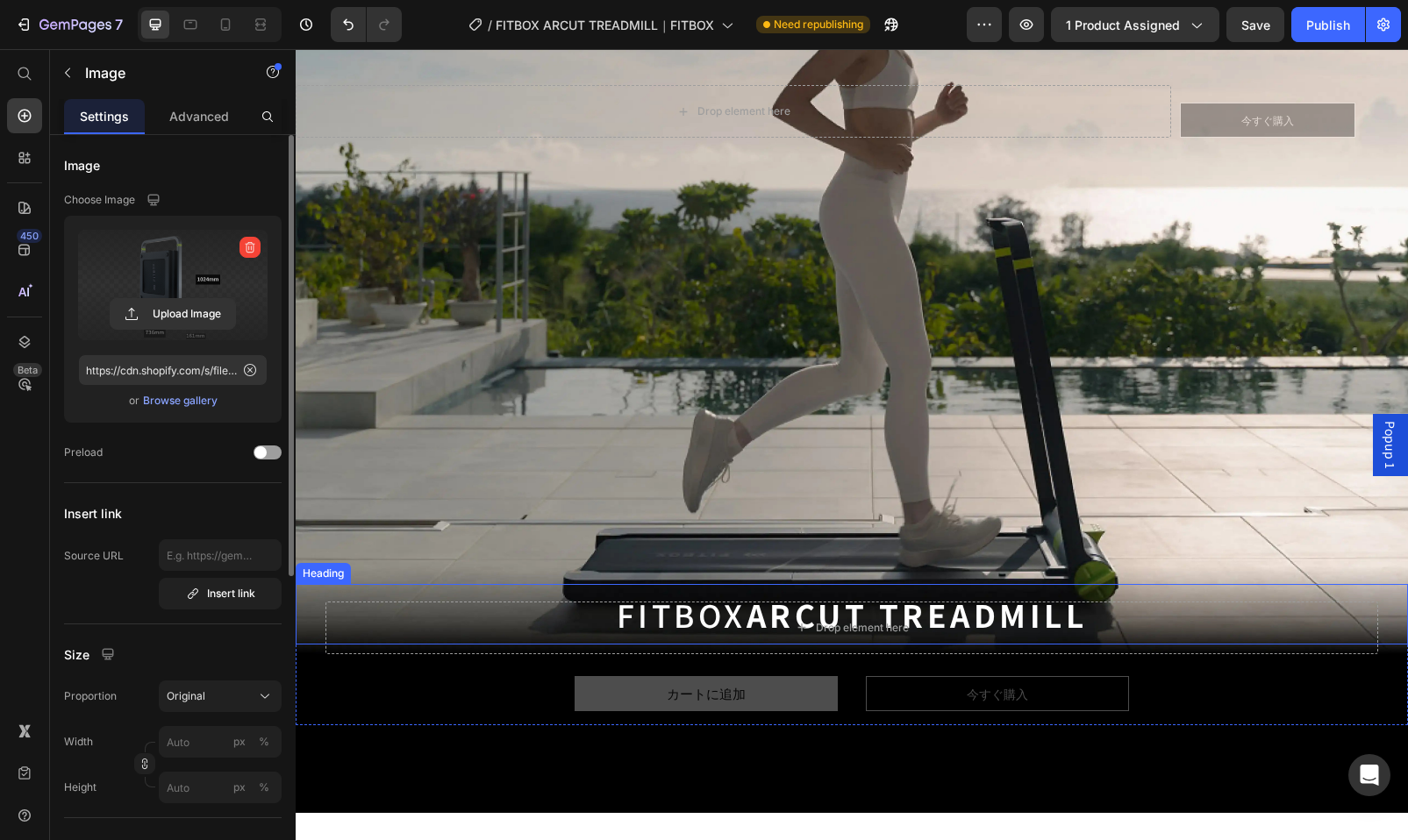 click on "ARCUT TREADMILL" at bounding box center [917, 614] 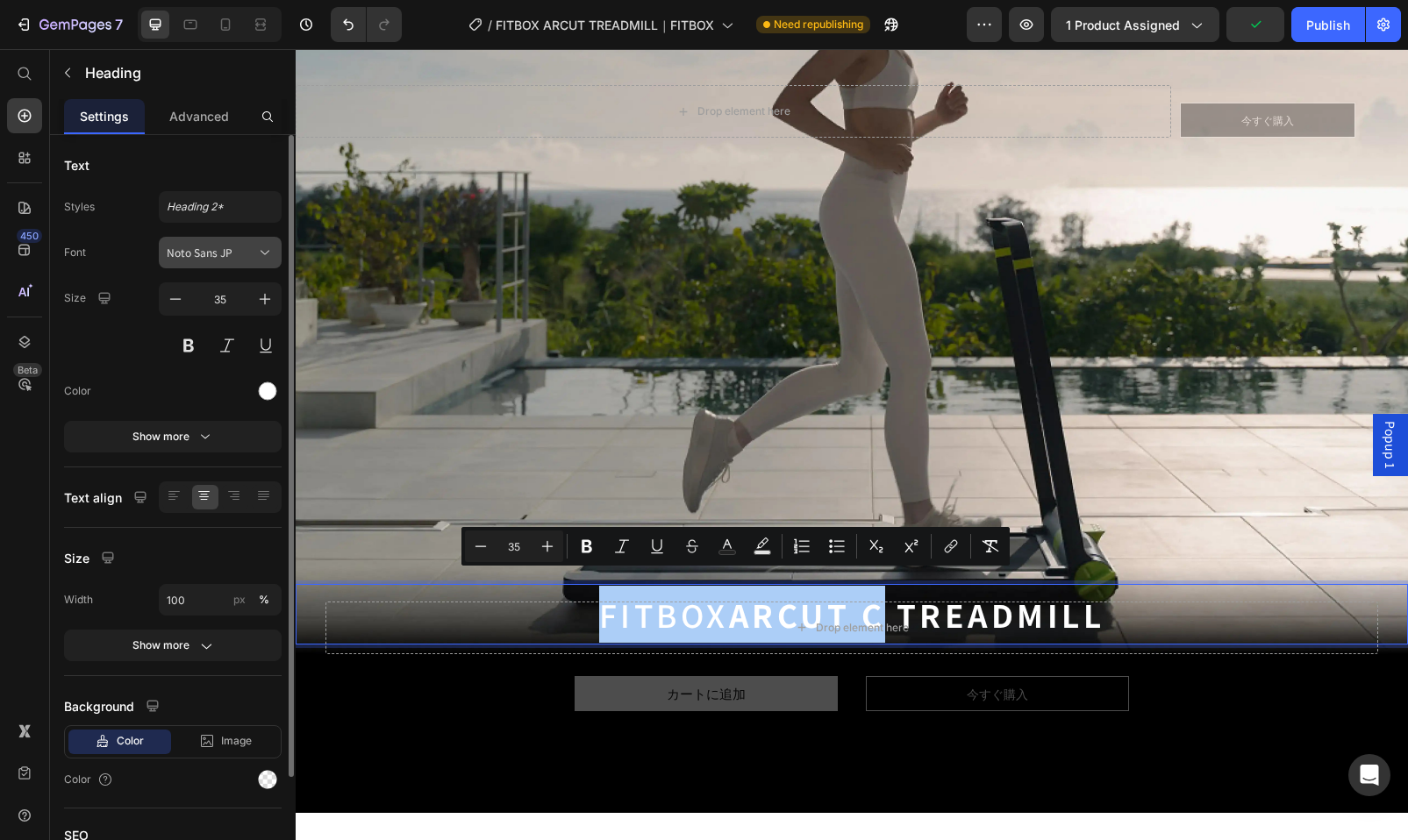 click on "Noto Sans JP" at bounding box center (220, 253) 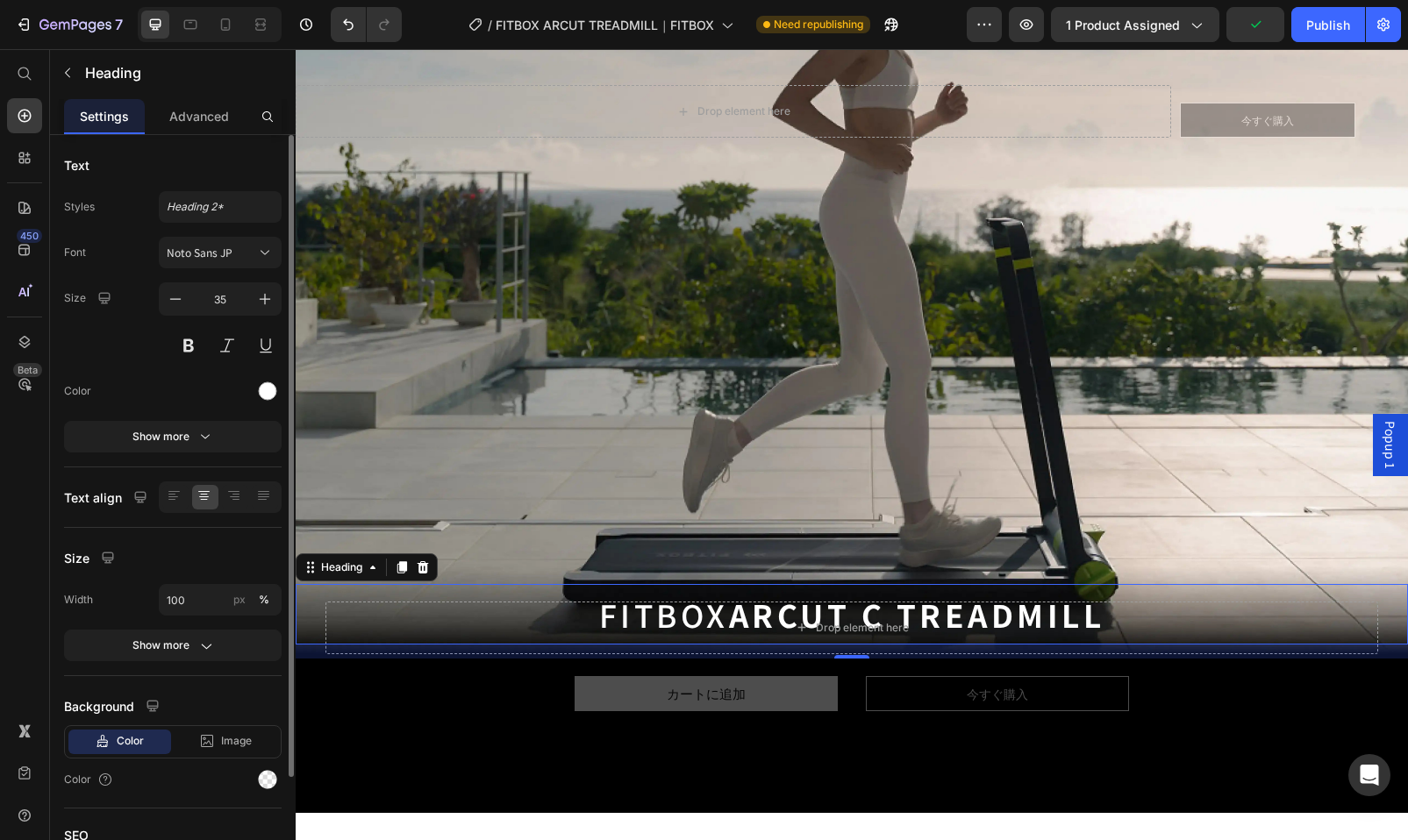 click on "Font Noto Sans JP" at bounding box center (173, 253) 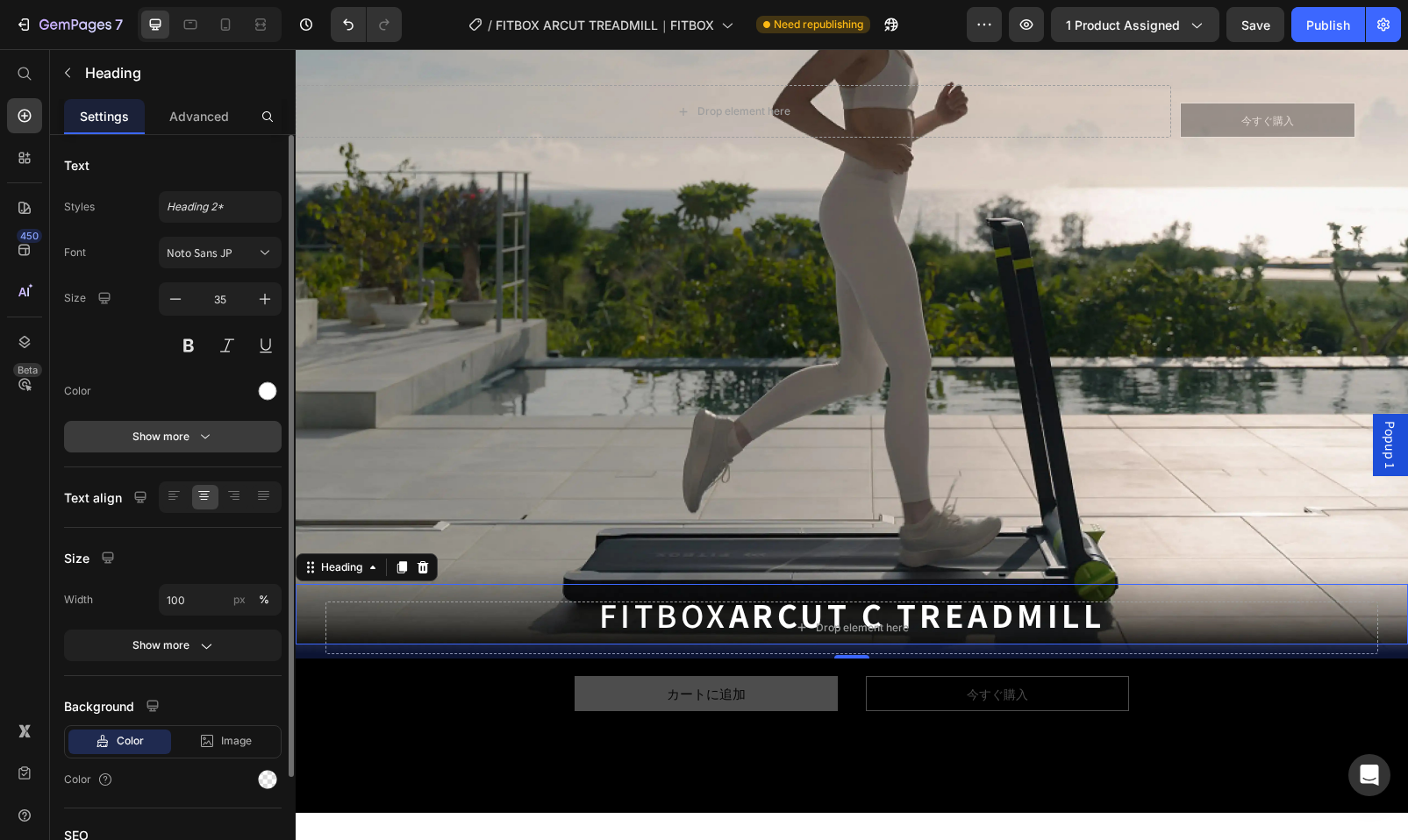 click 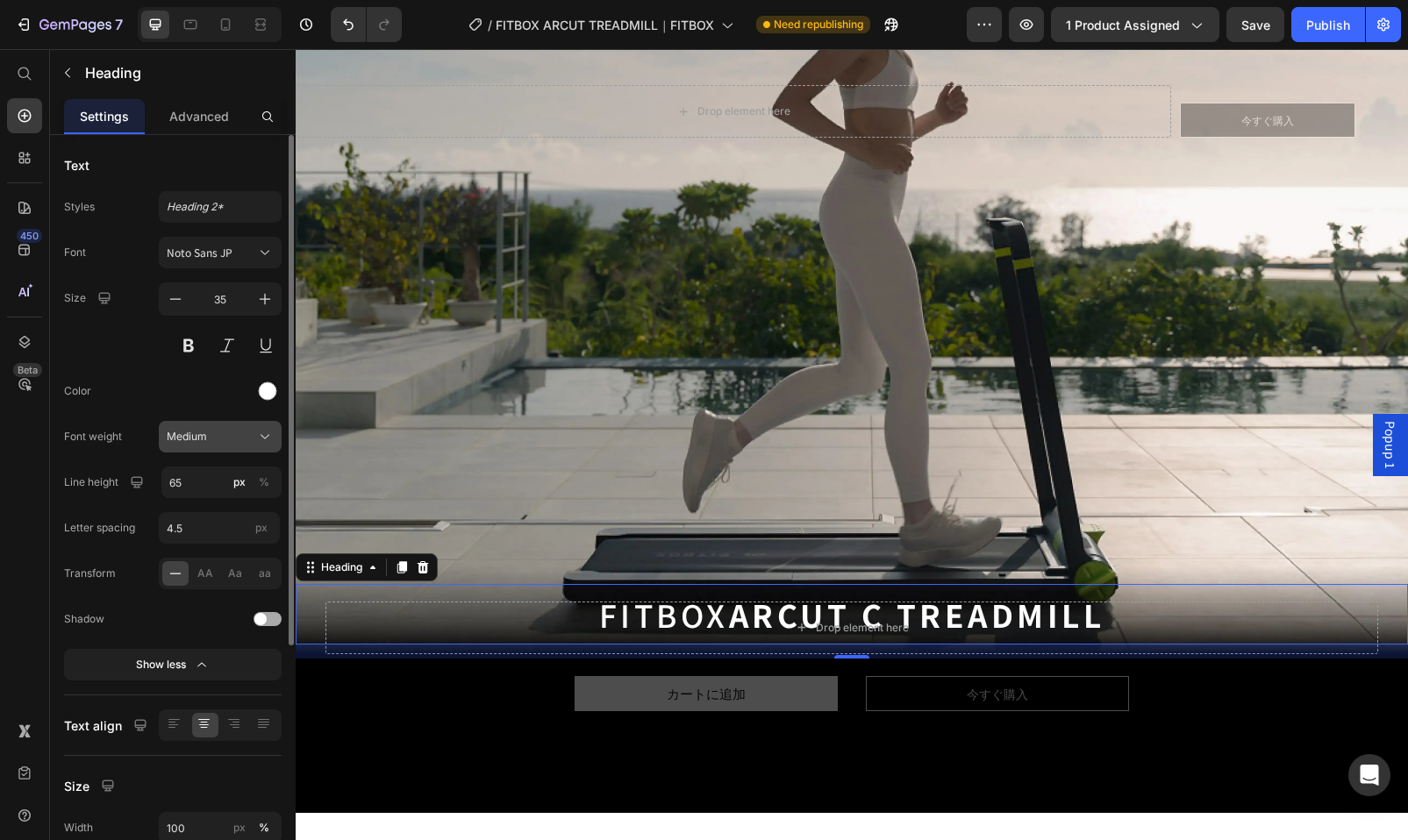 click on "Medium" 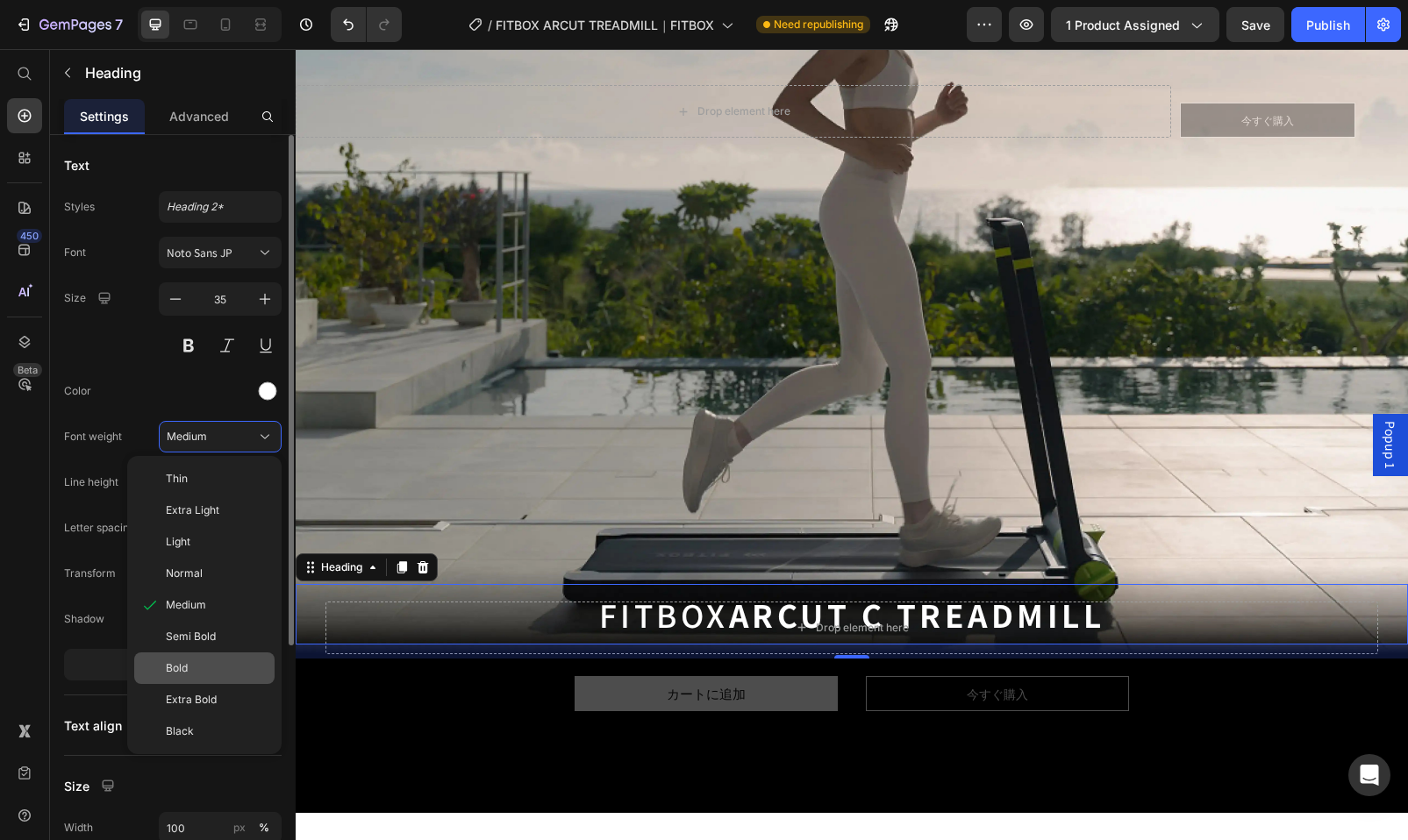 click on "Bold" at bounding box center (217, 668) 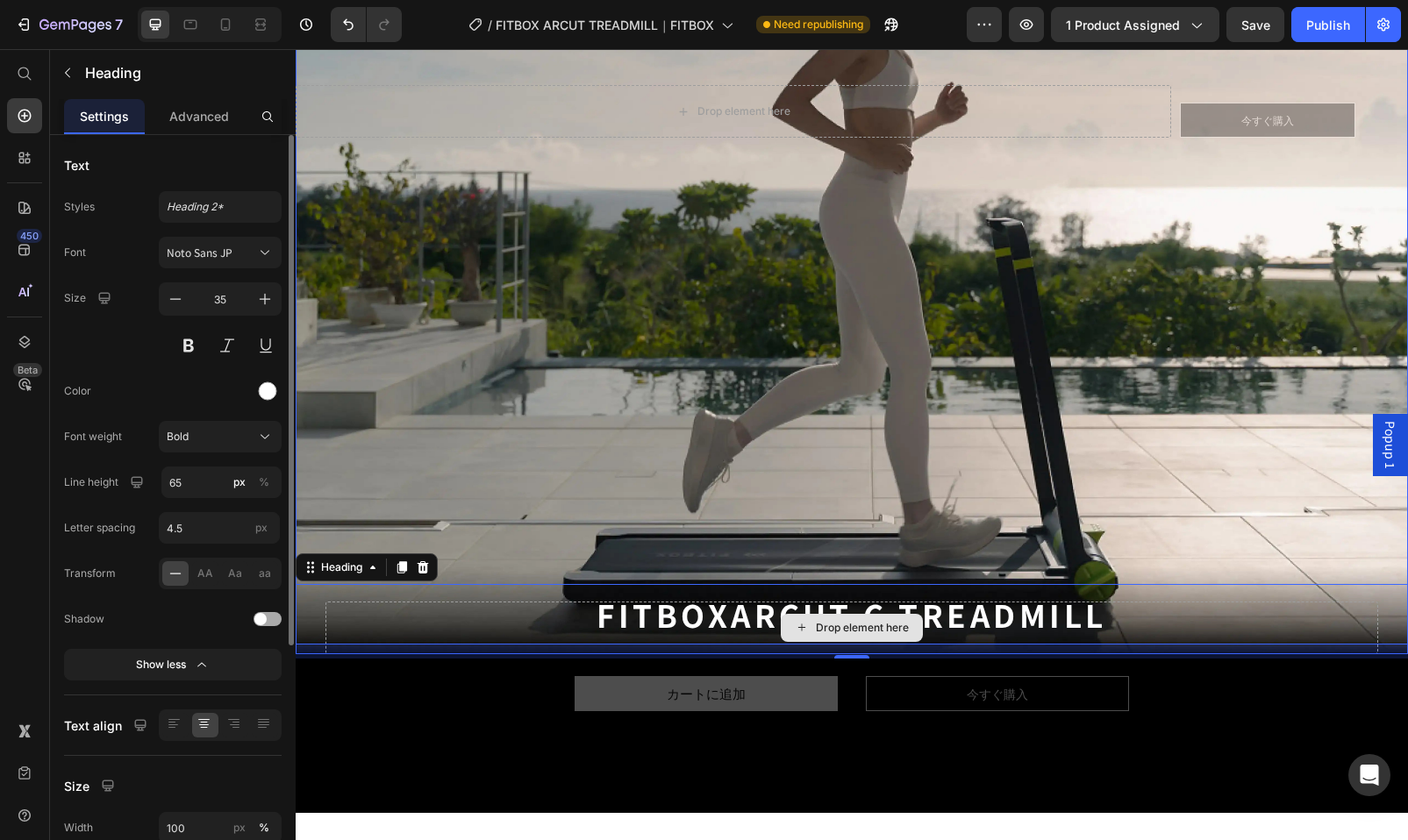 click on "Drop element here" at bounding box center [852, 628] 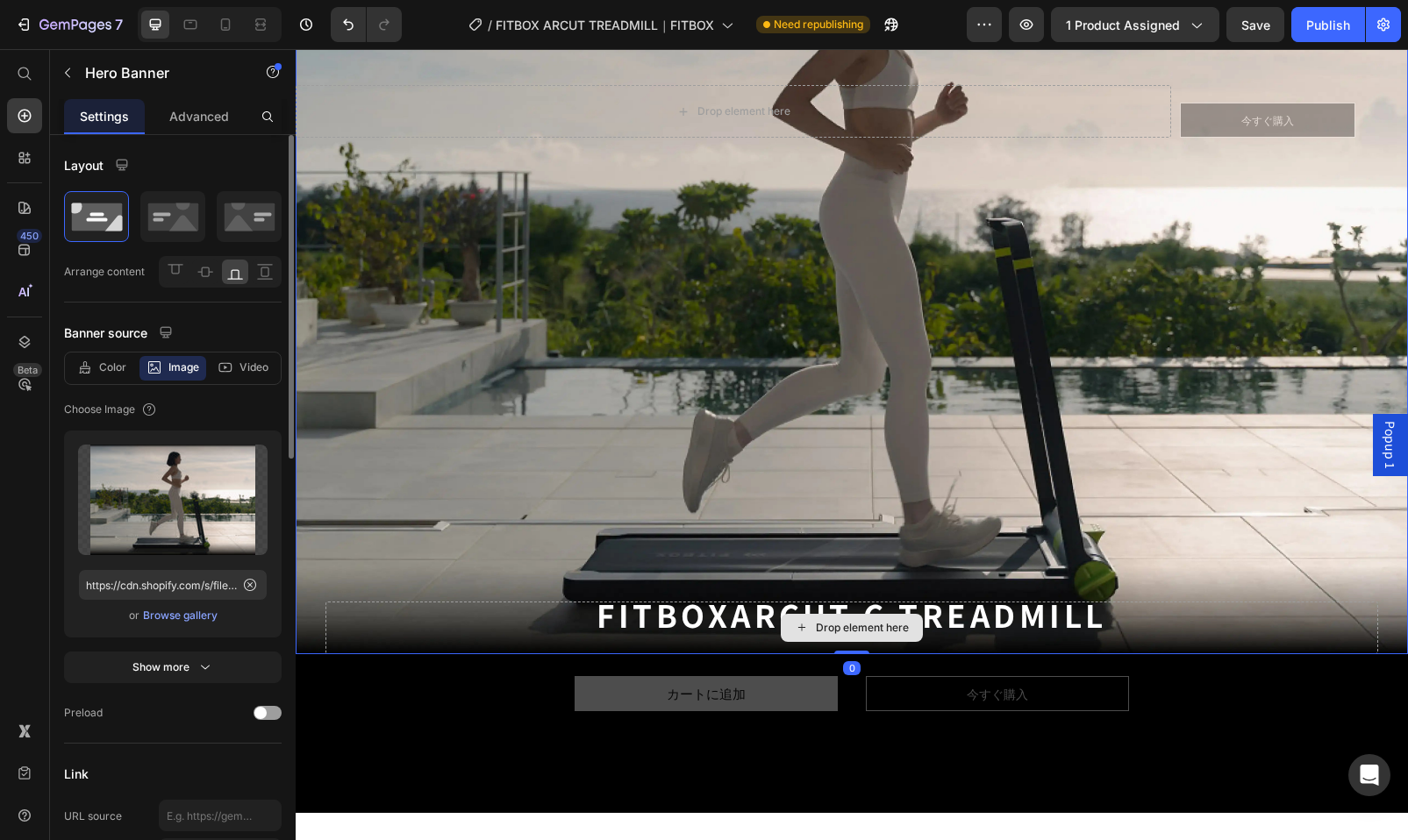 click on "Drop element here" at bounding box center [852, 628] 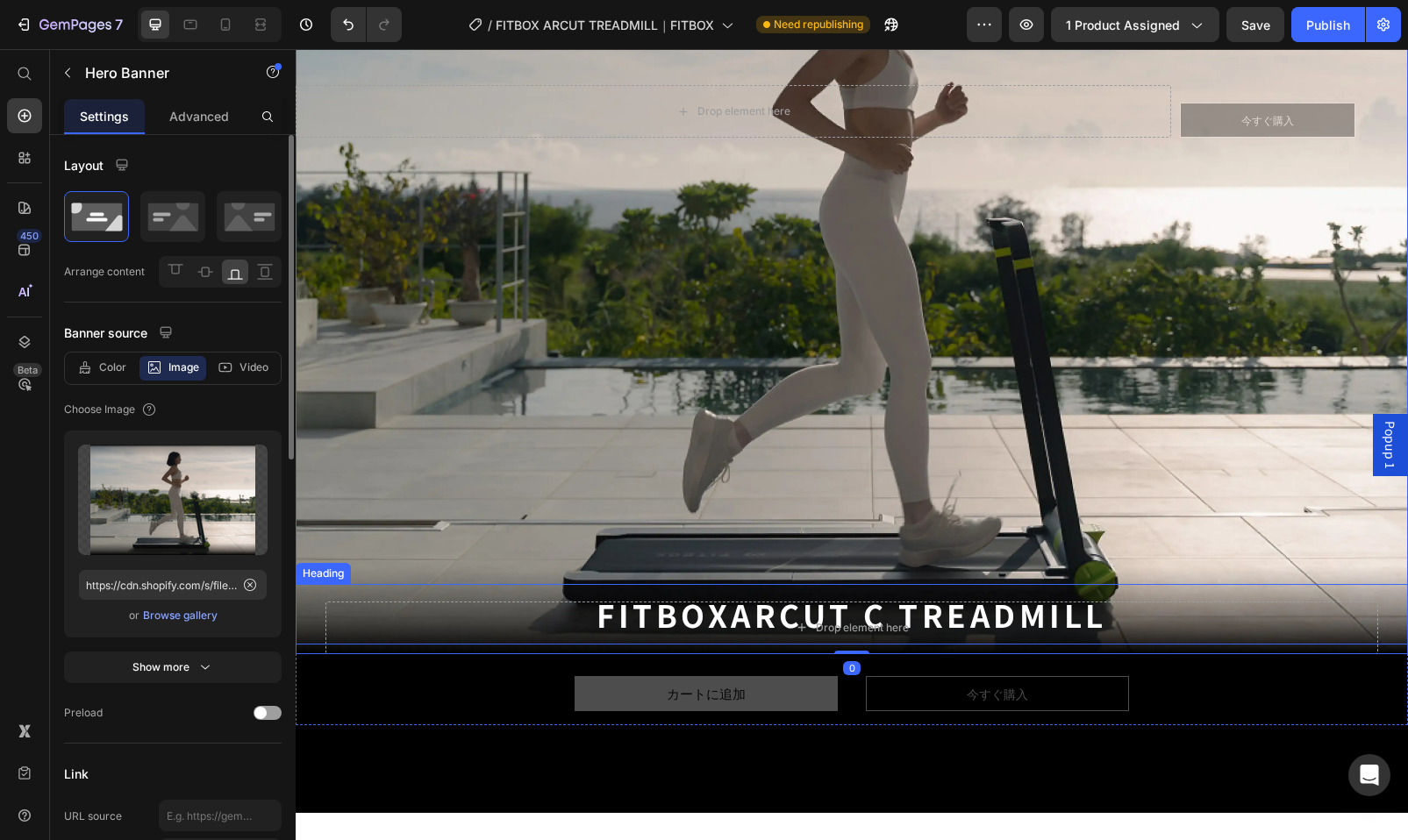 click on "FITBOX  ARCUT C TREADMILL" at bounding box center [852, 614] 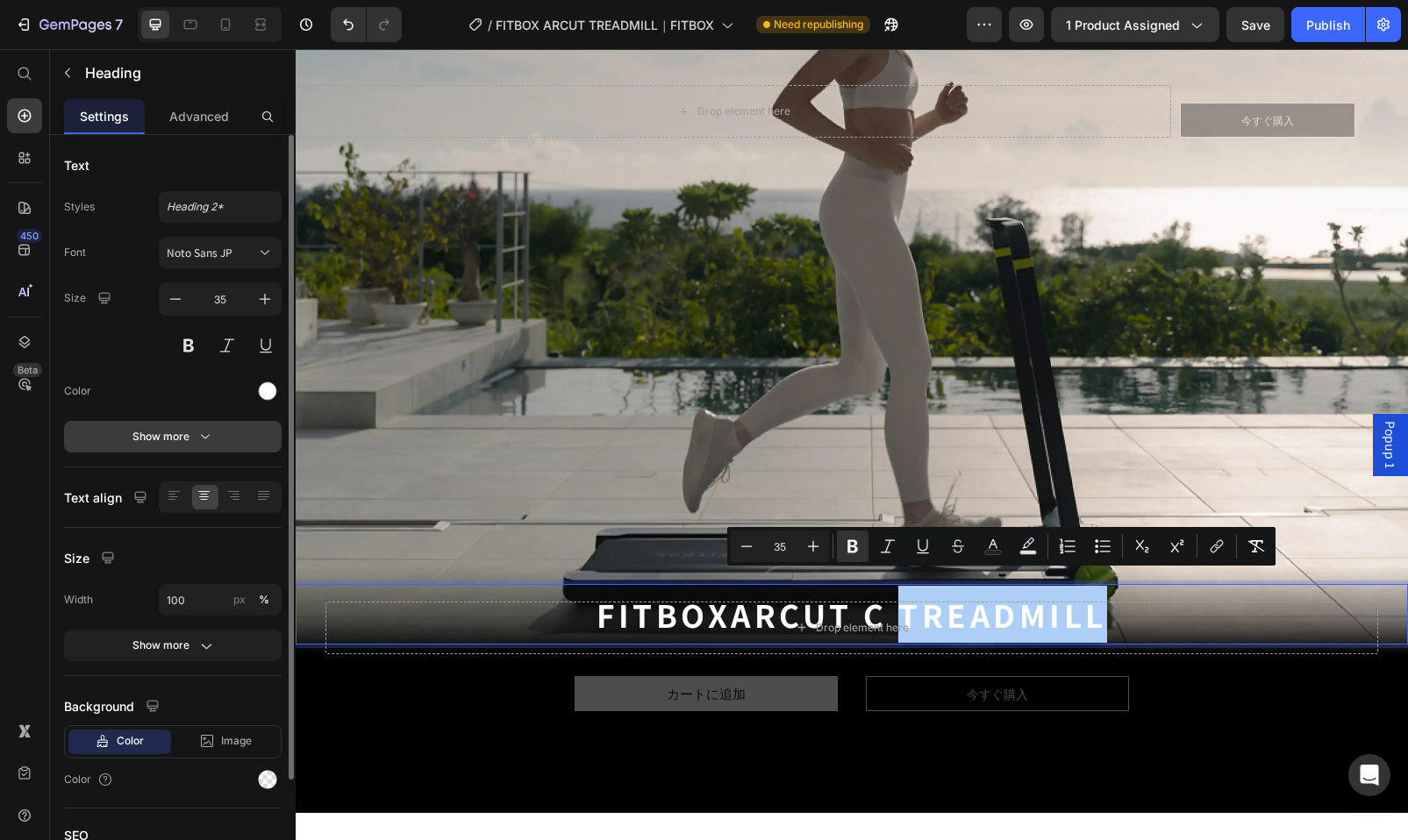 click on "Show more" at bounding box center [173, 437] 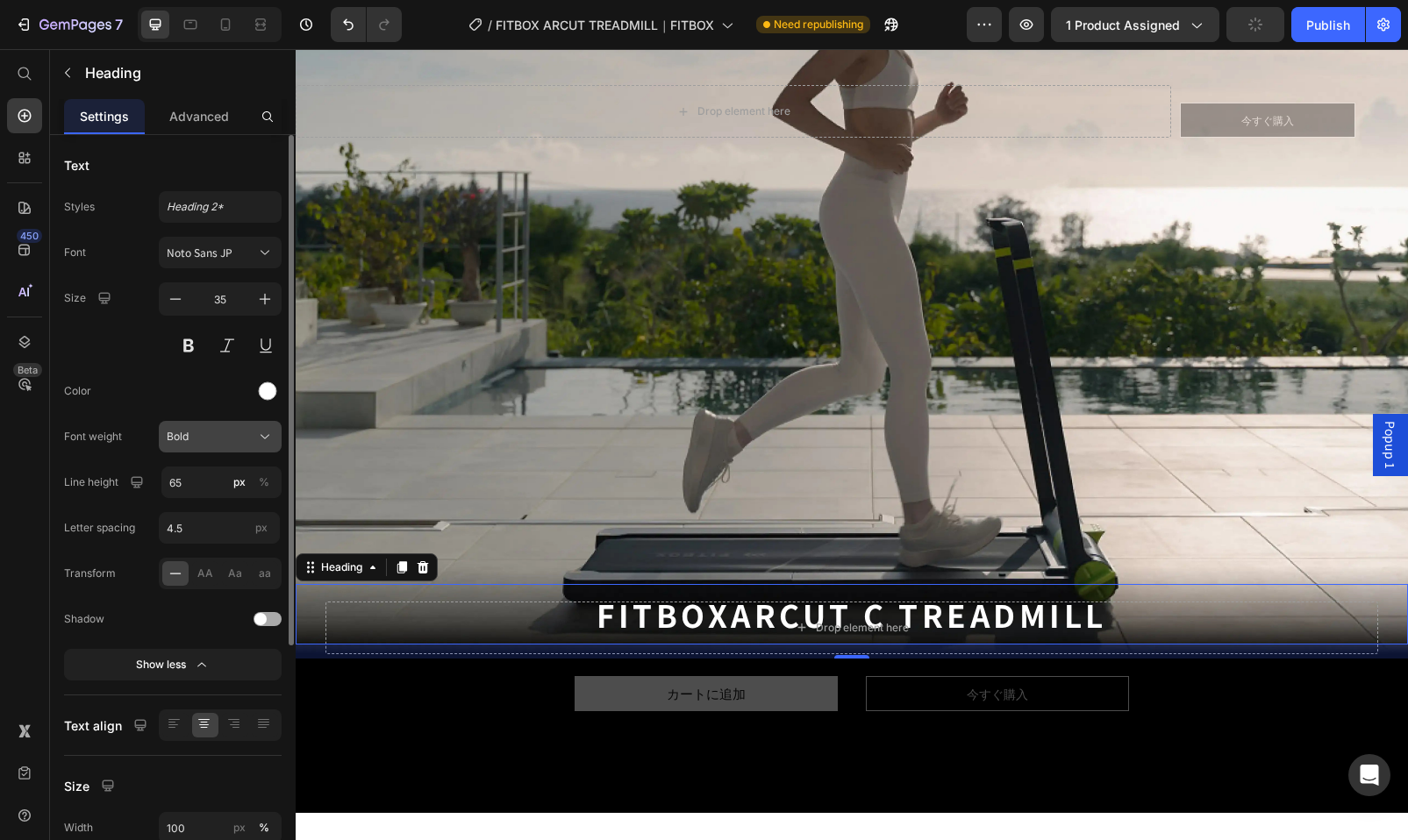 click on "Bold" 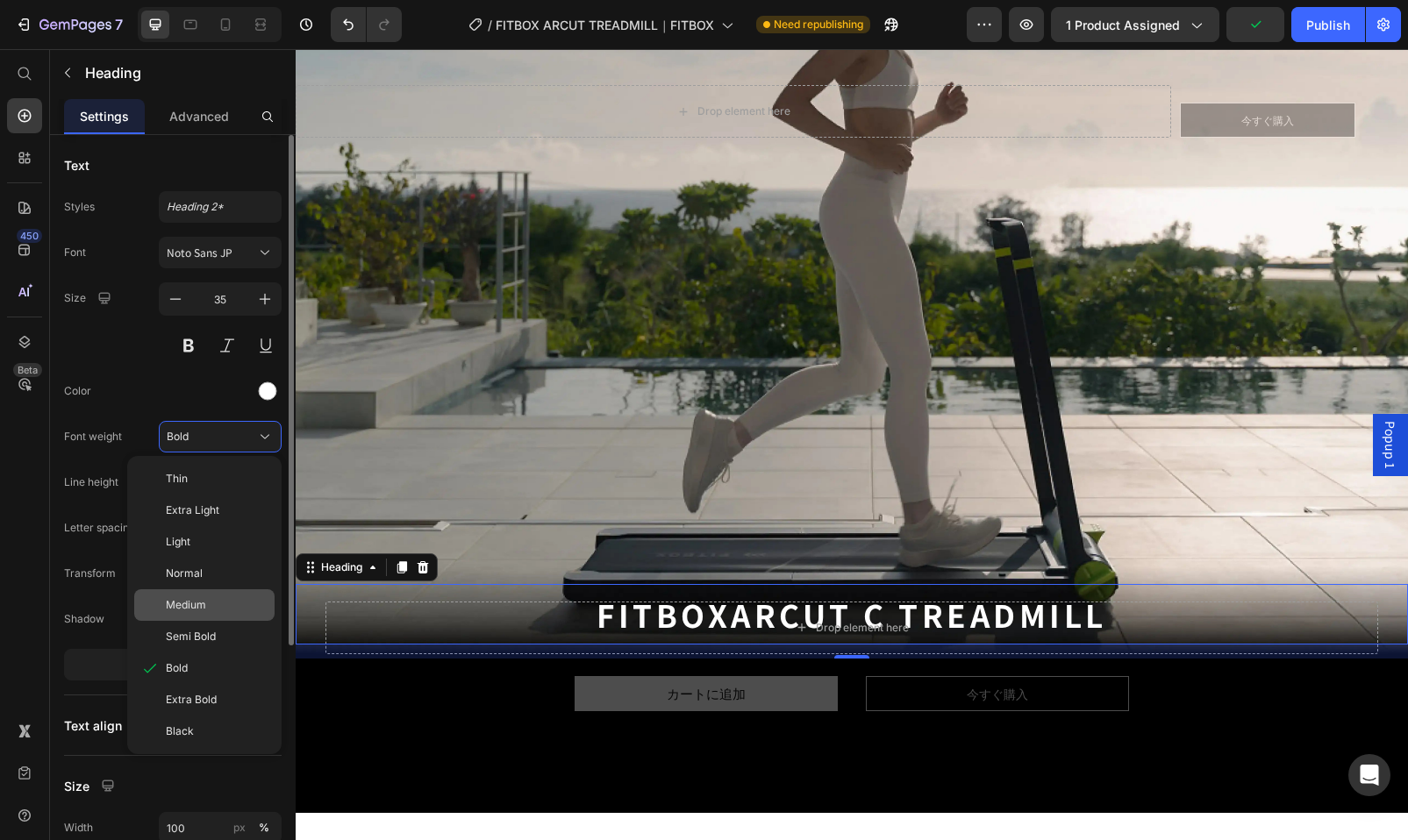 click on "Medium" at bounding box center (186, 605) 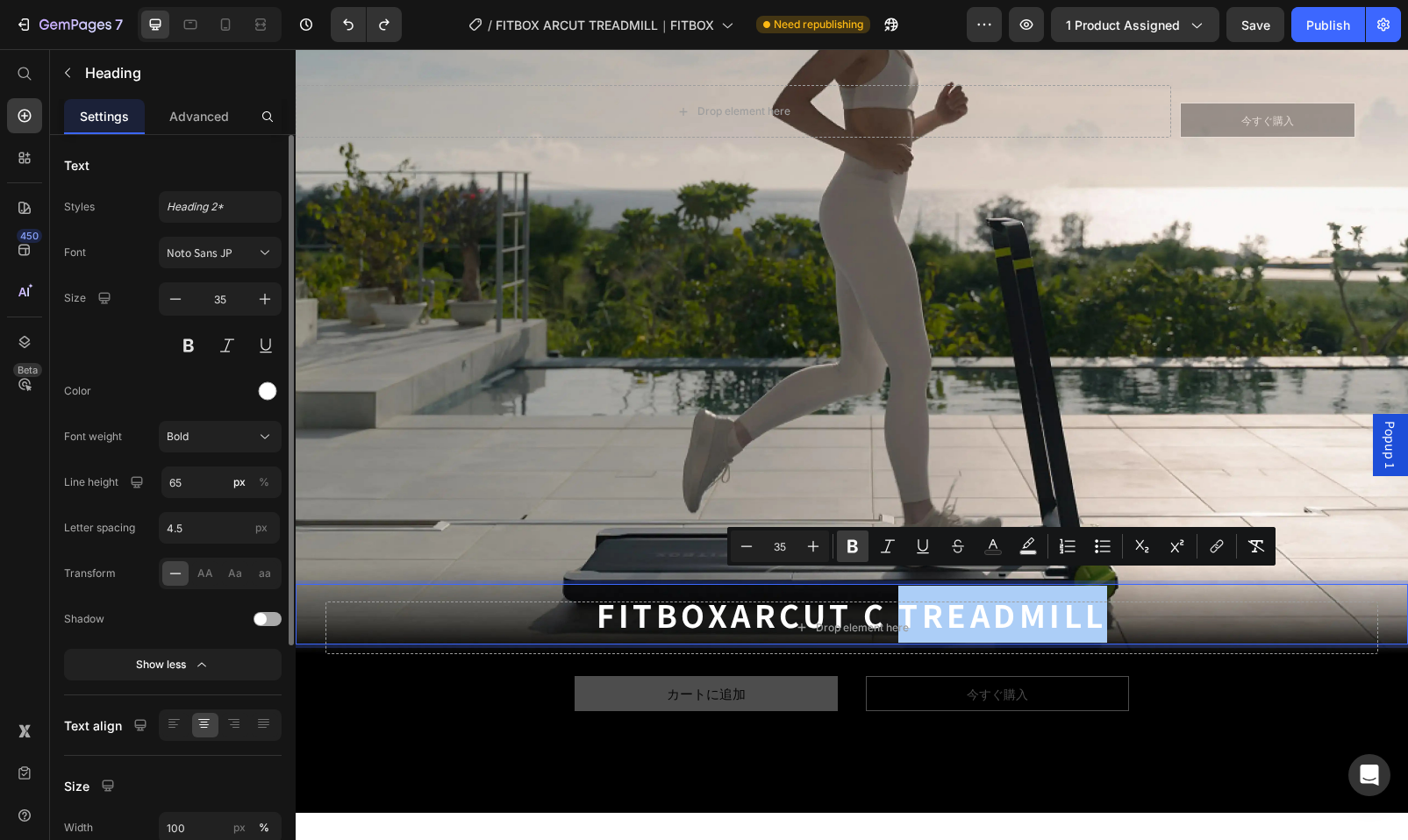 click 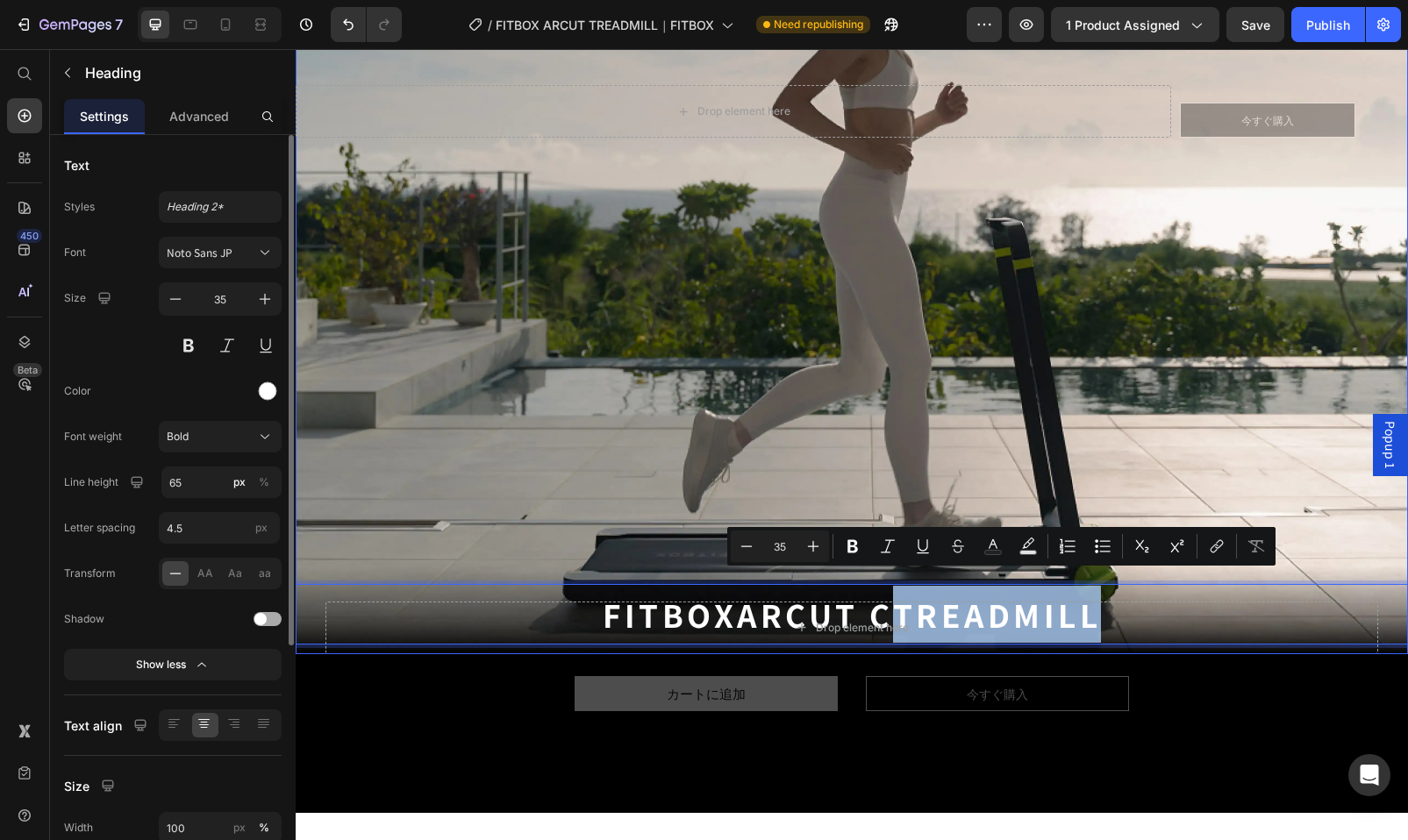 click at bounding box center (852, 259) 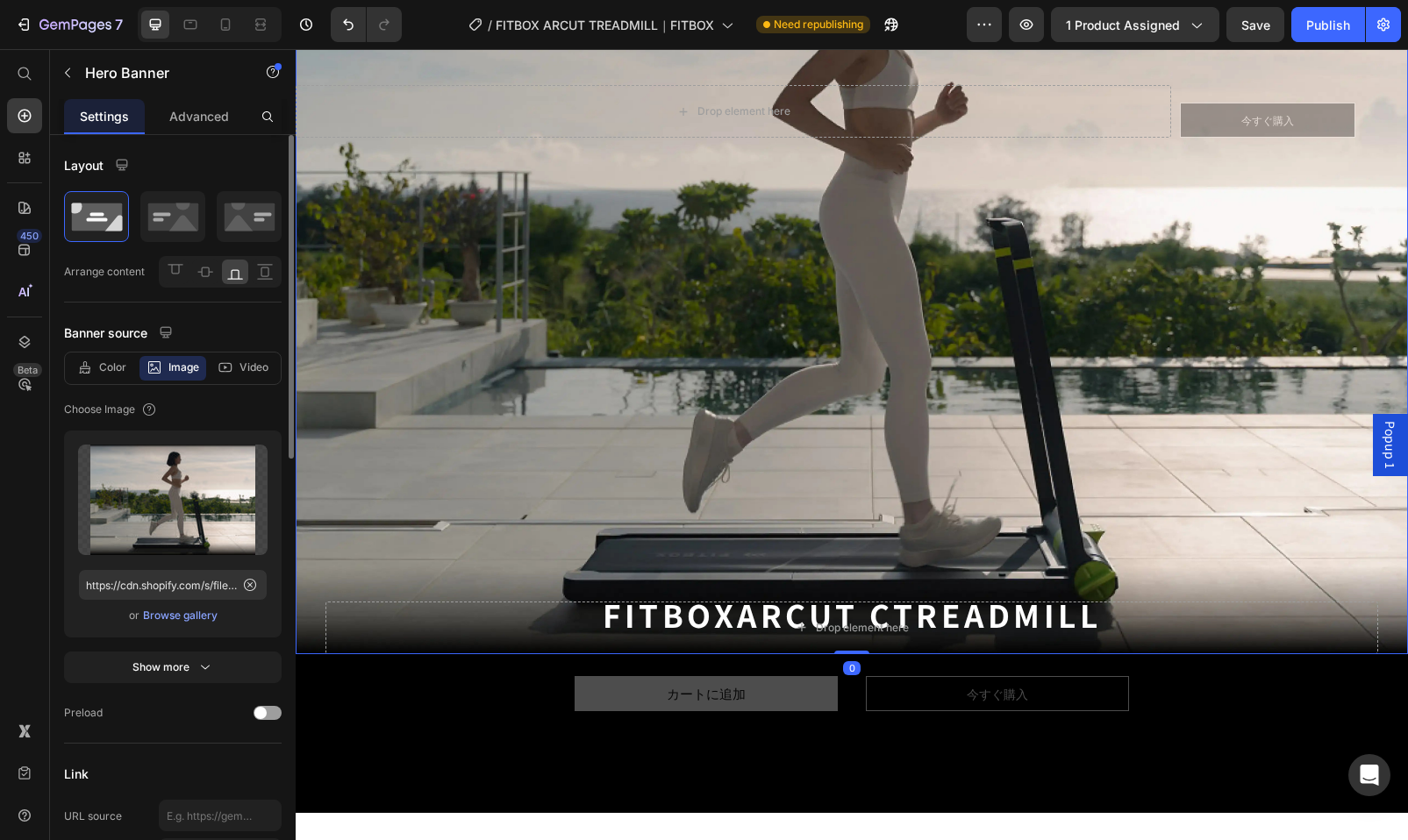 click on "FITBOX  ARCUT C  TREADMILL" at bounding box center [852, 614] 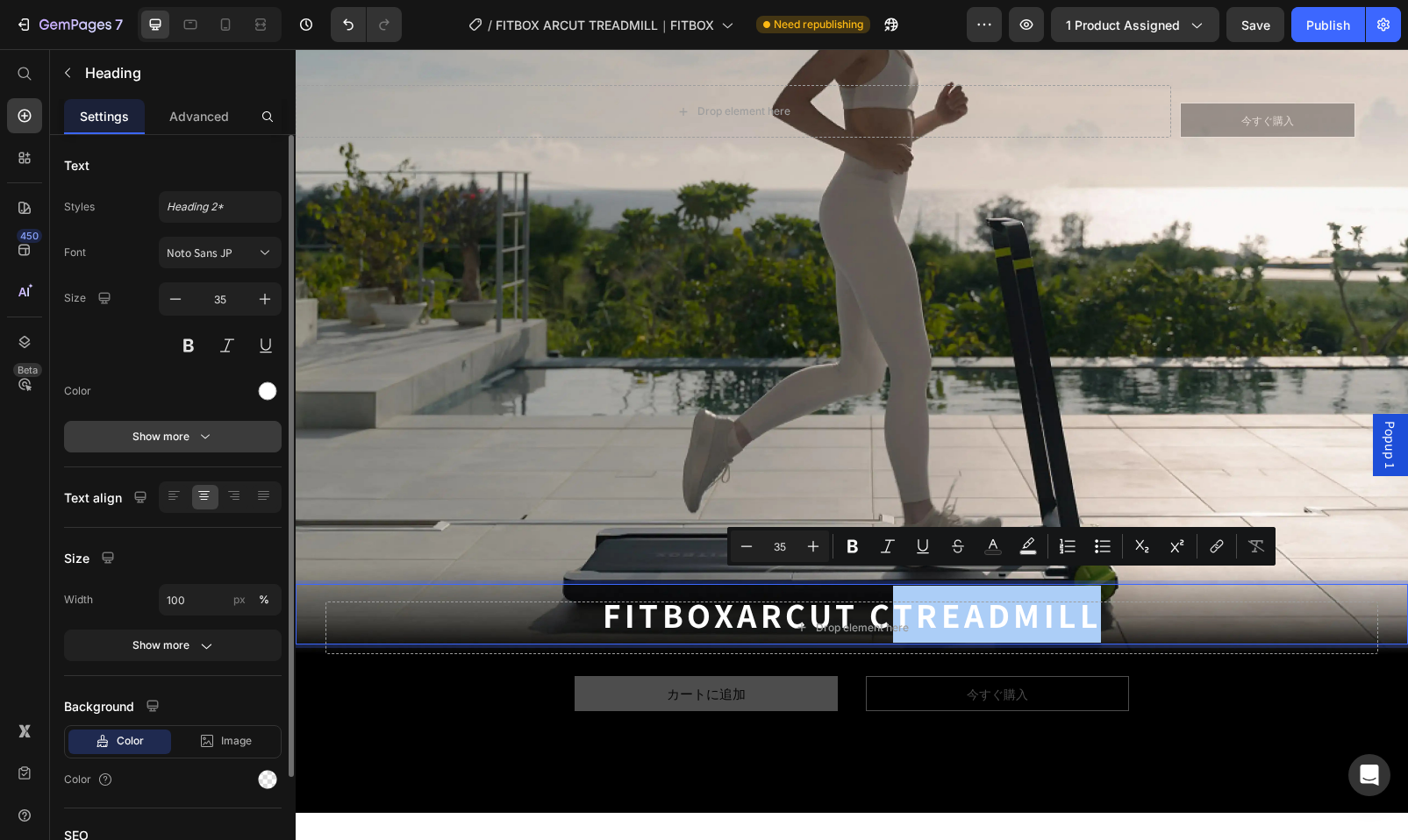 click on "Show more" at bounding box center (173, 437) 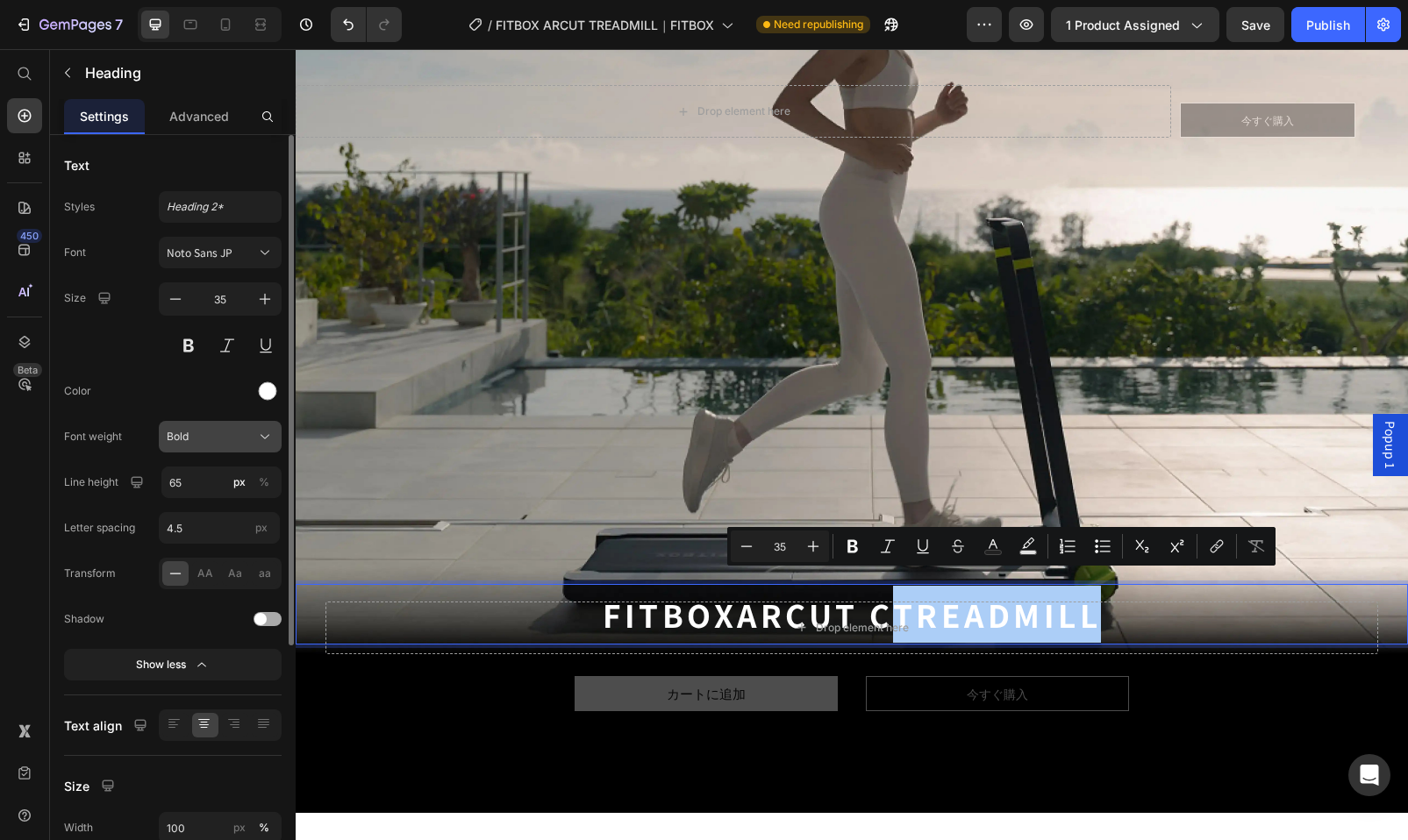 click on "Bold" at bounding box center [177, 437] 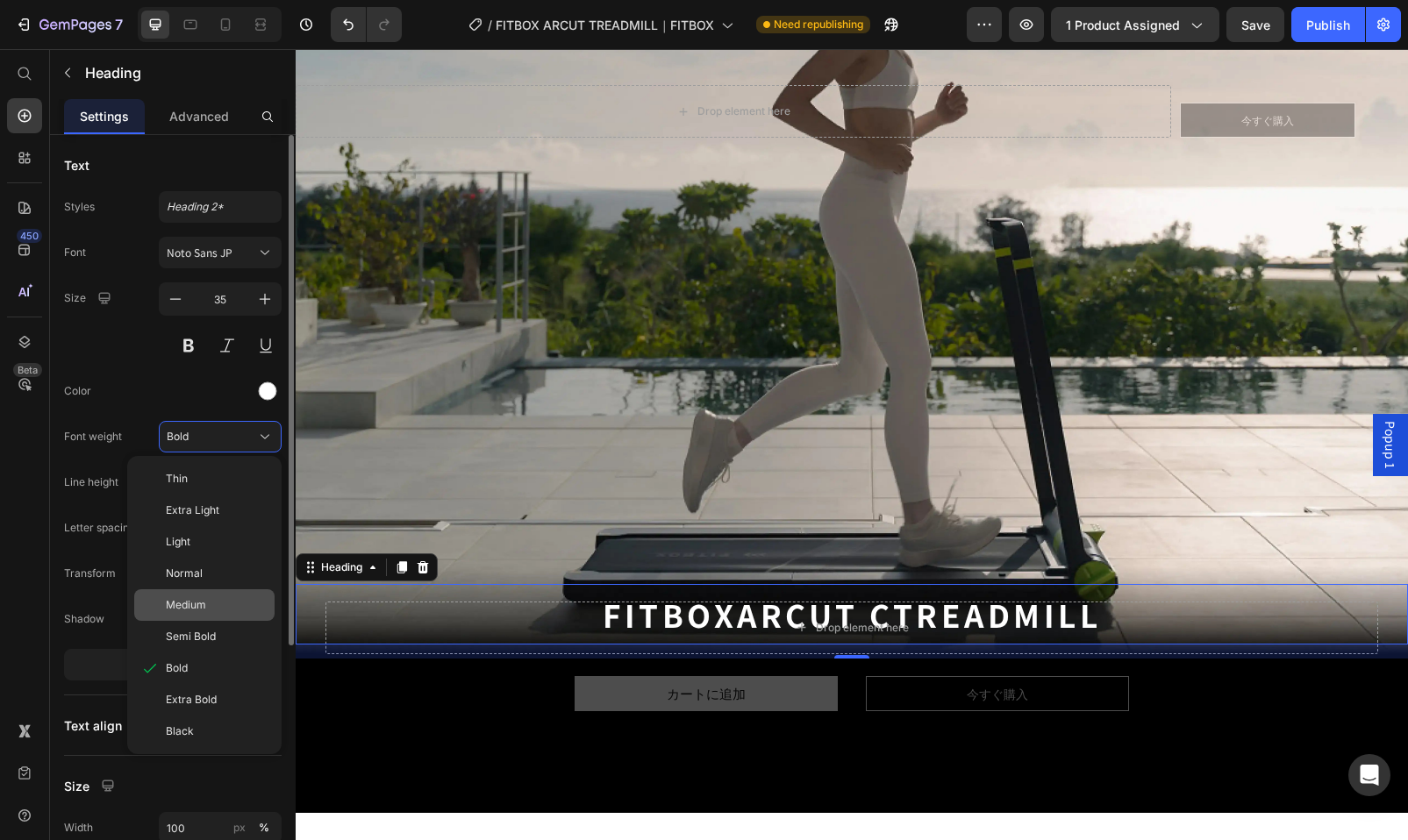 click on "Medium" 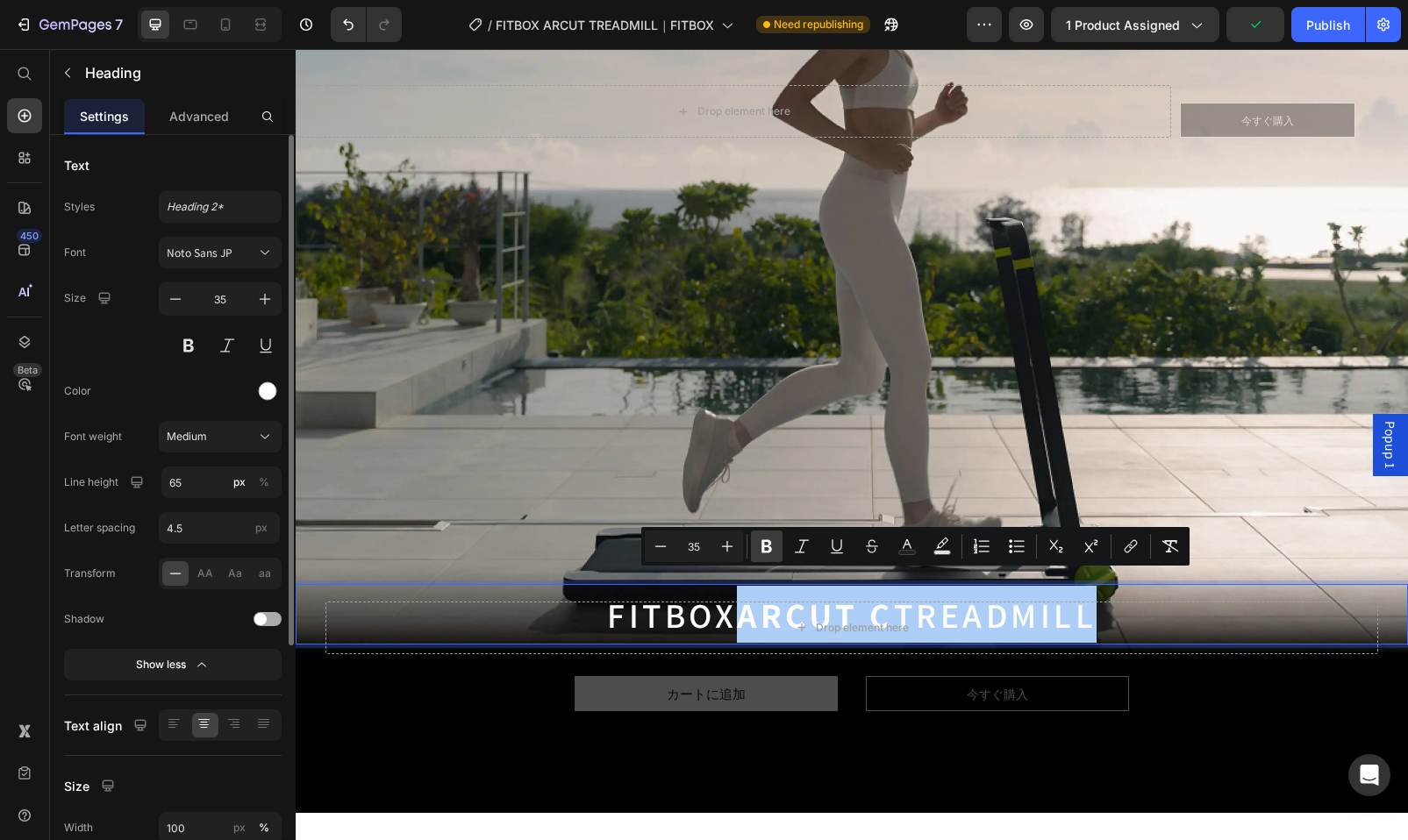 click 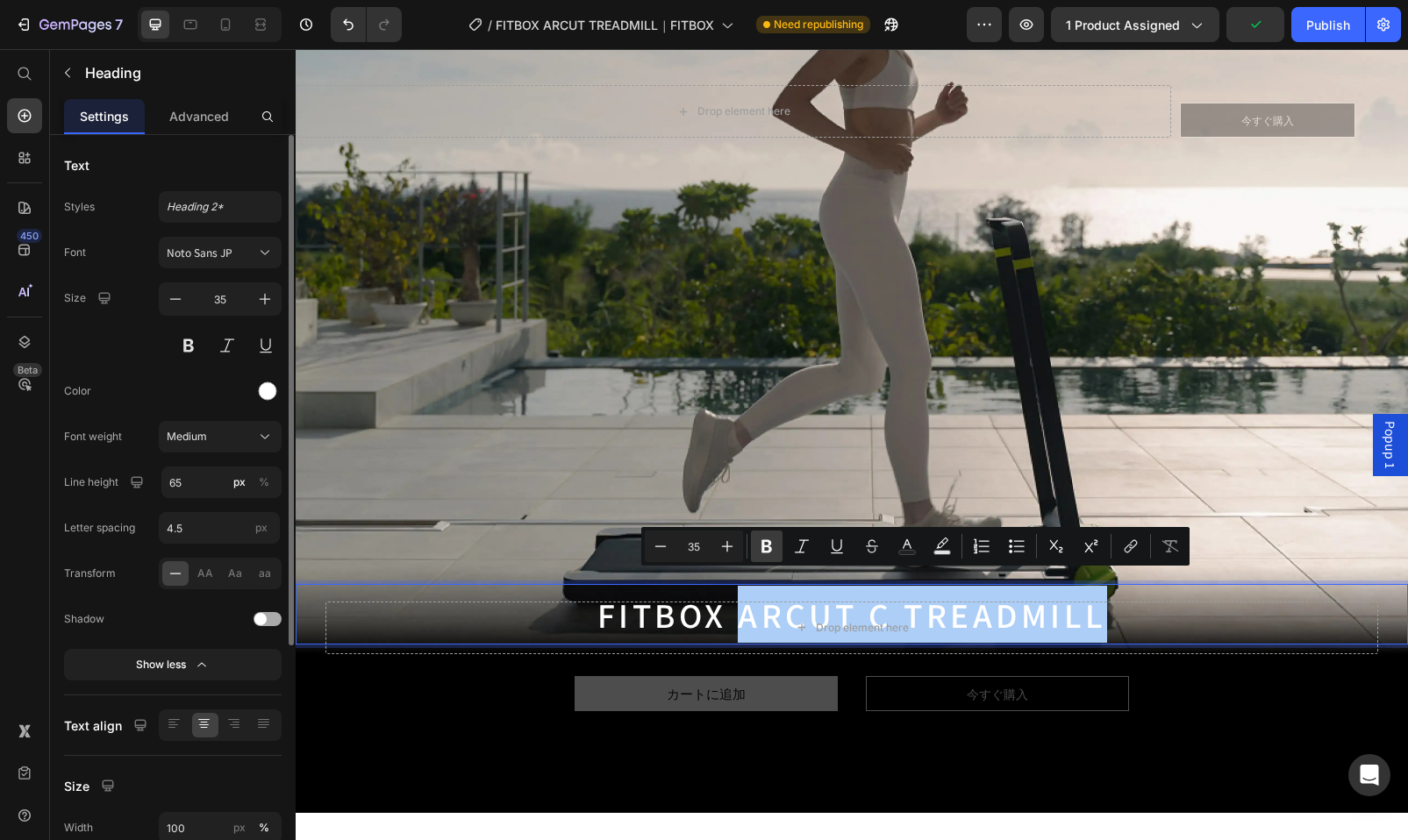 click 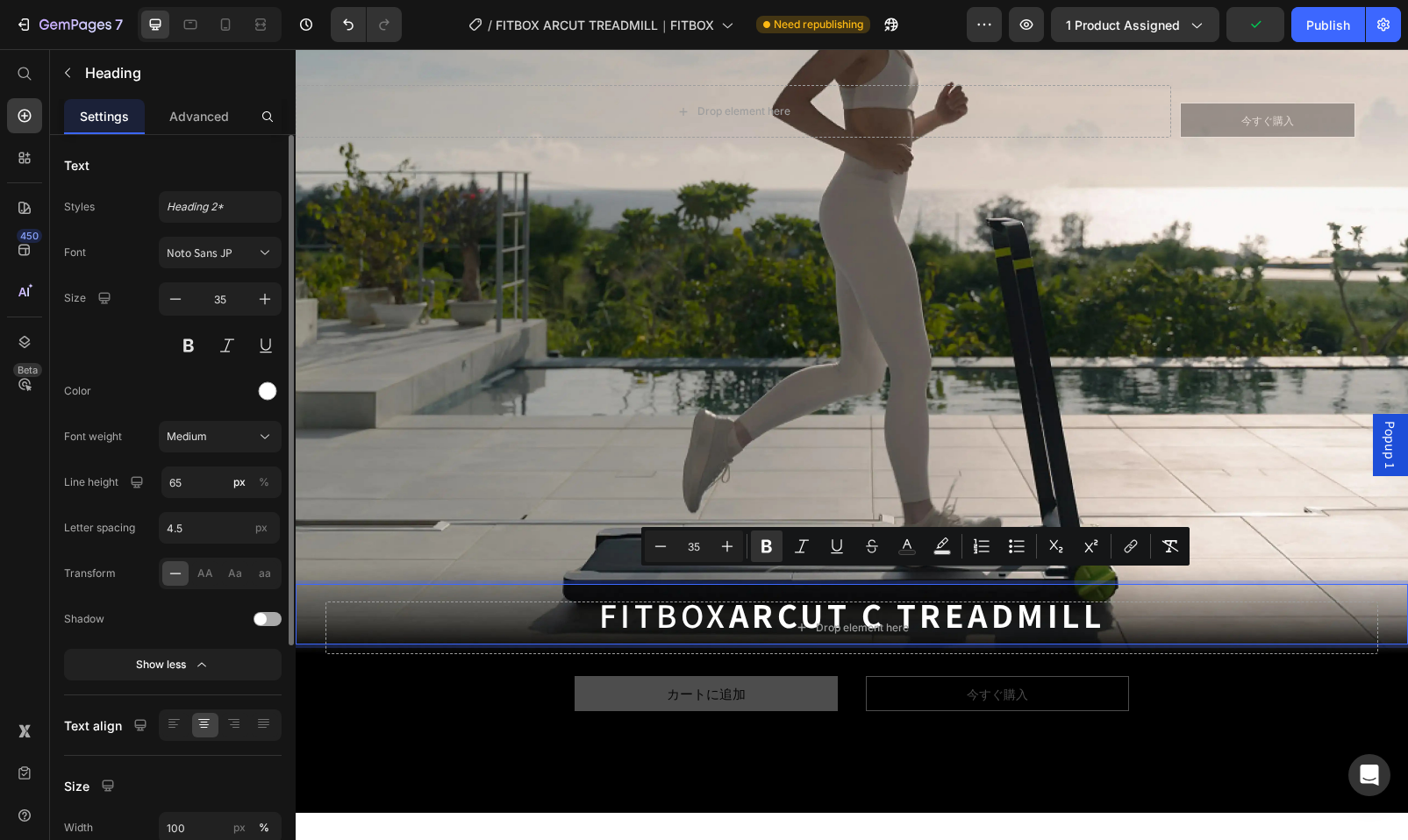 click at bounding box center [852, 259] 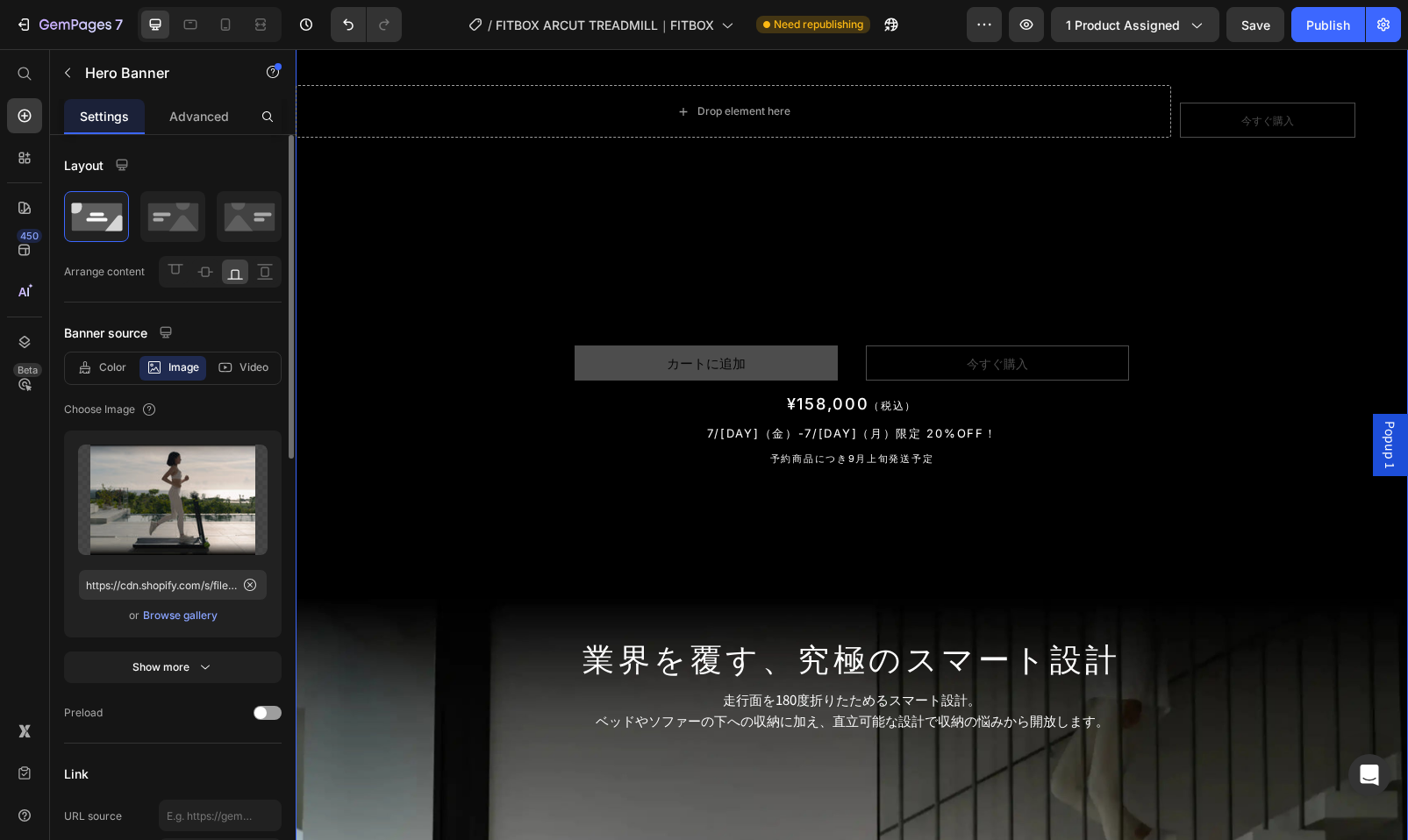scroll, scrollTop: 395, scrollLeft: 0, axis: vertical 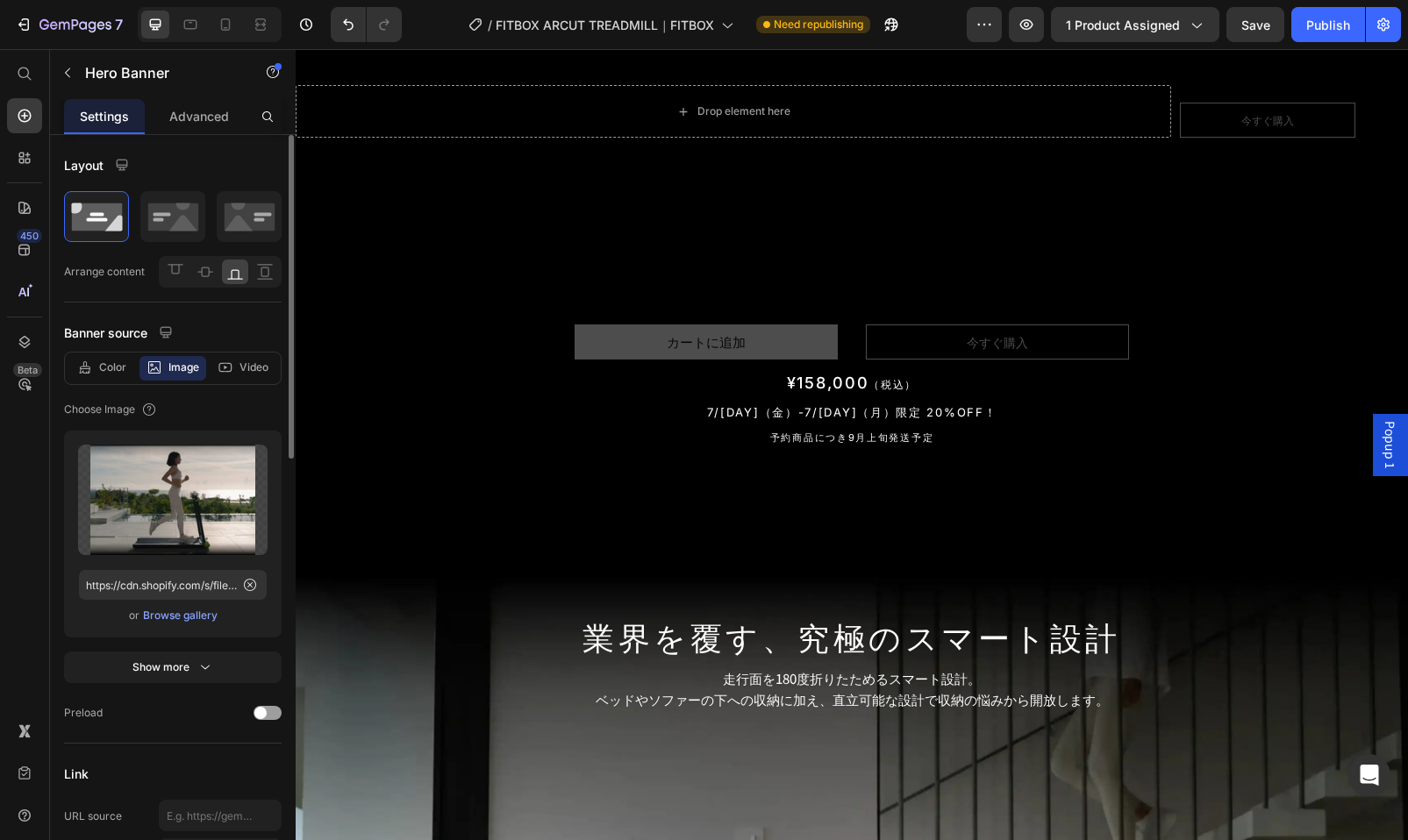 click on "Popup 1" at bounding box center [1390, 445] 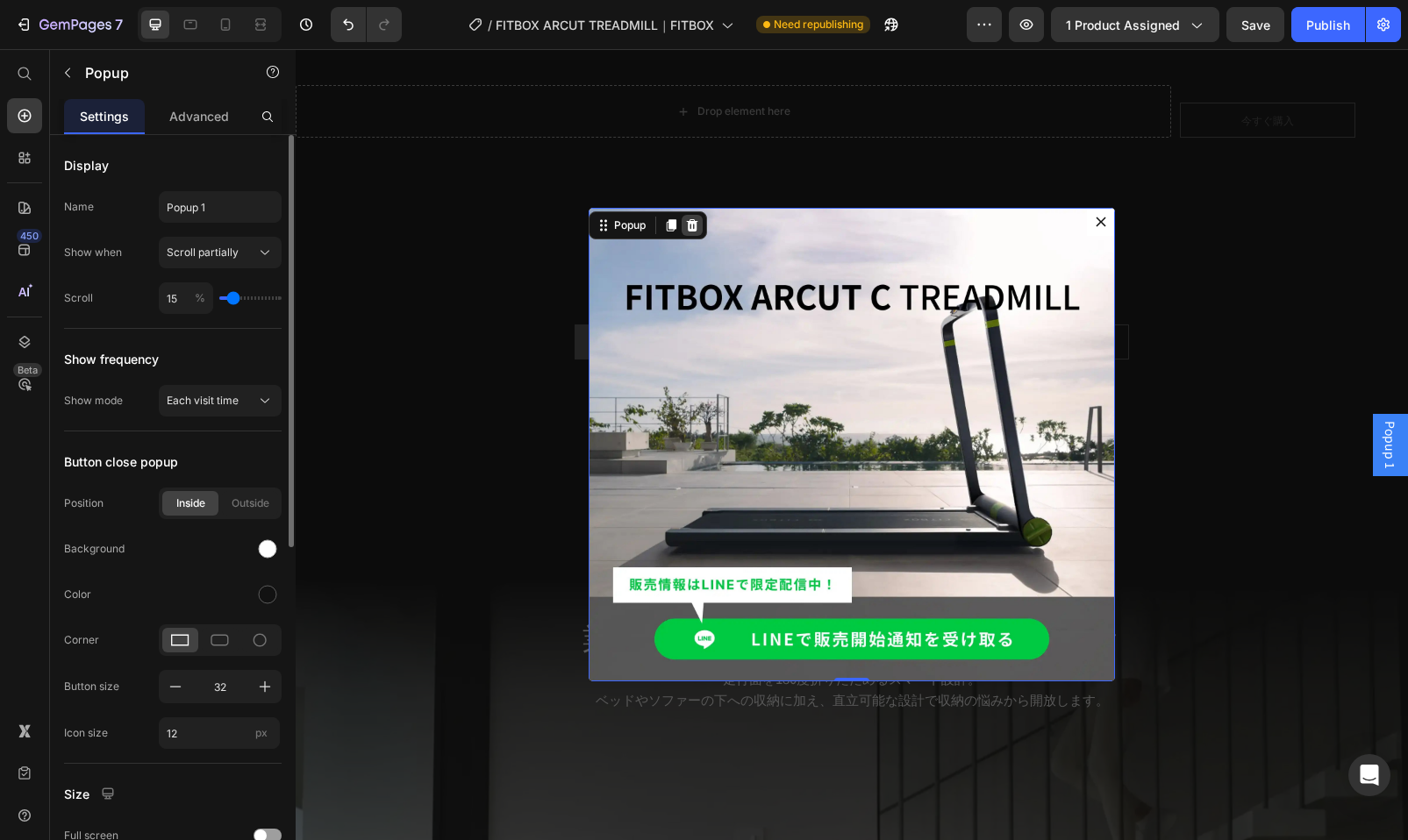 click at bounding box center (692, 225) 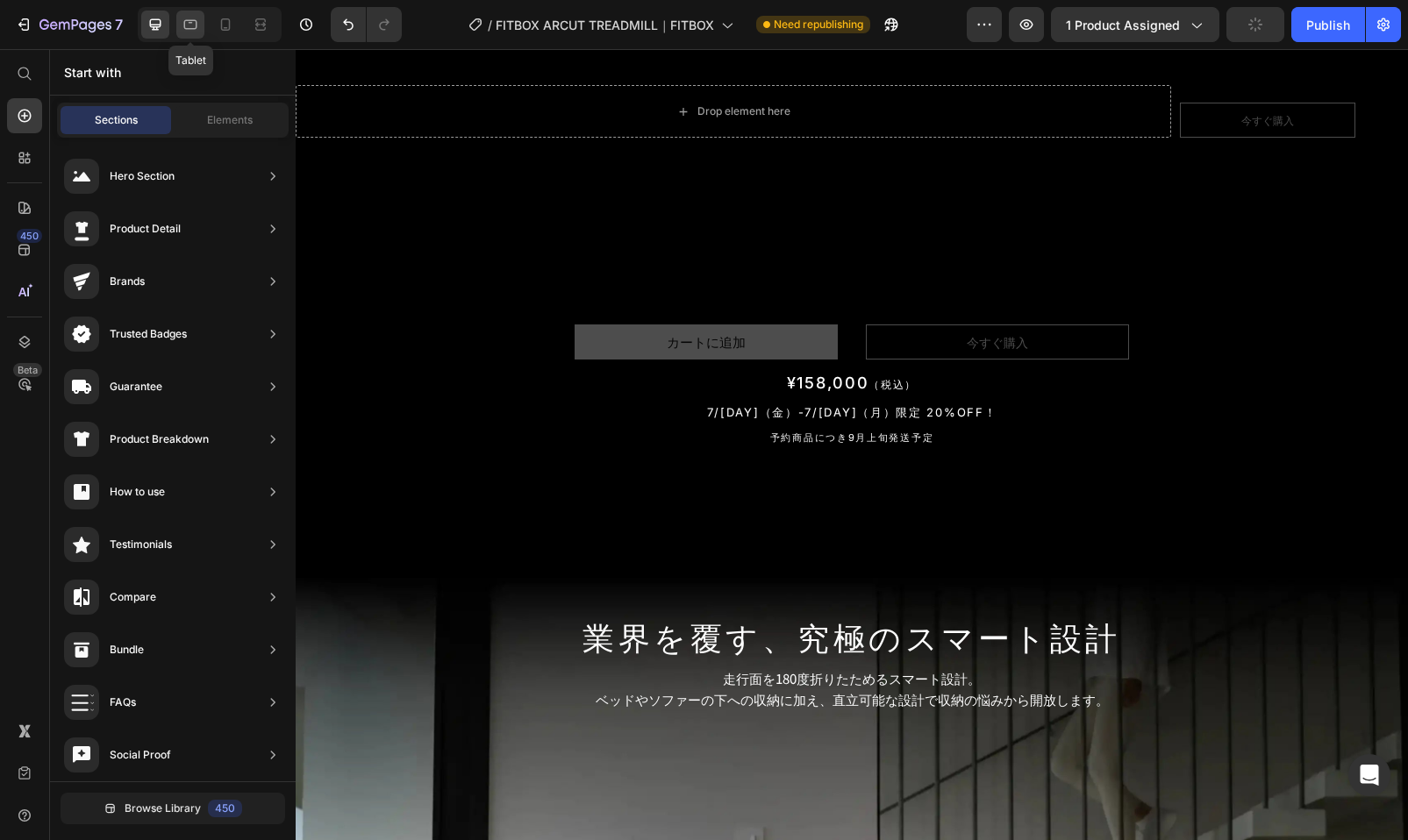 click 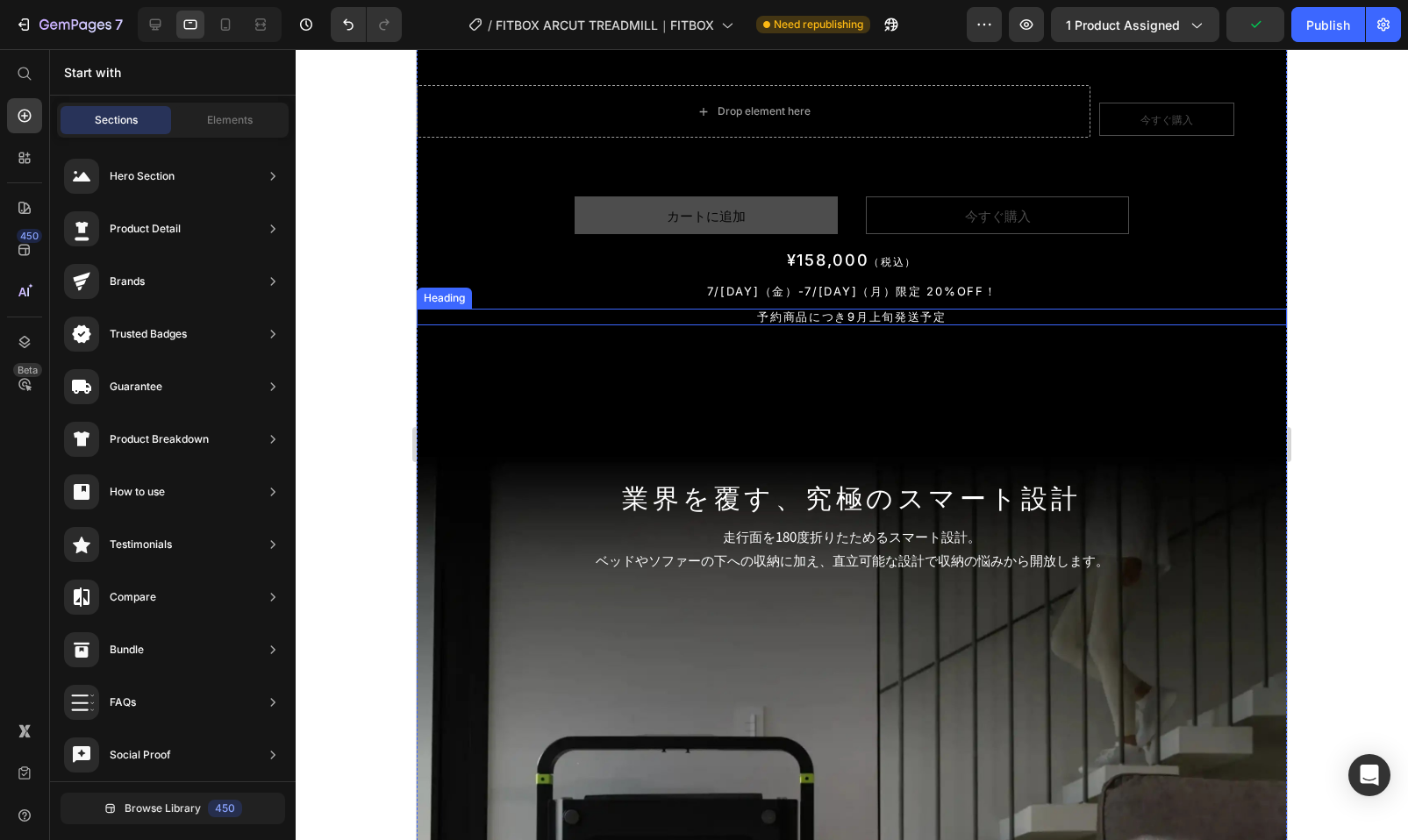 click on "予約商品につき9月上旬発送予定" at bounding box center (852, 317) 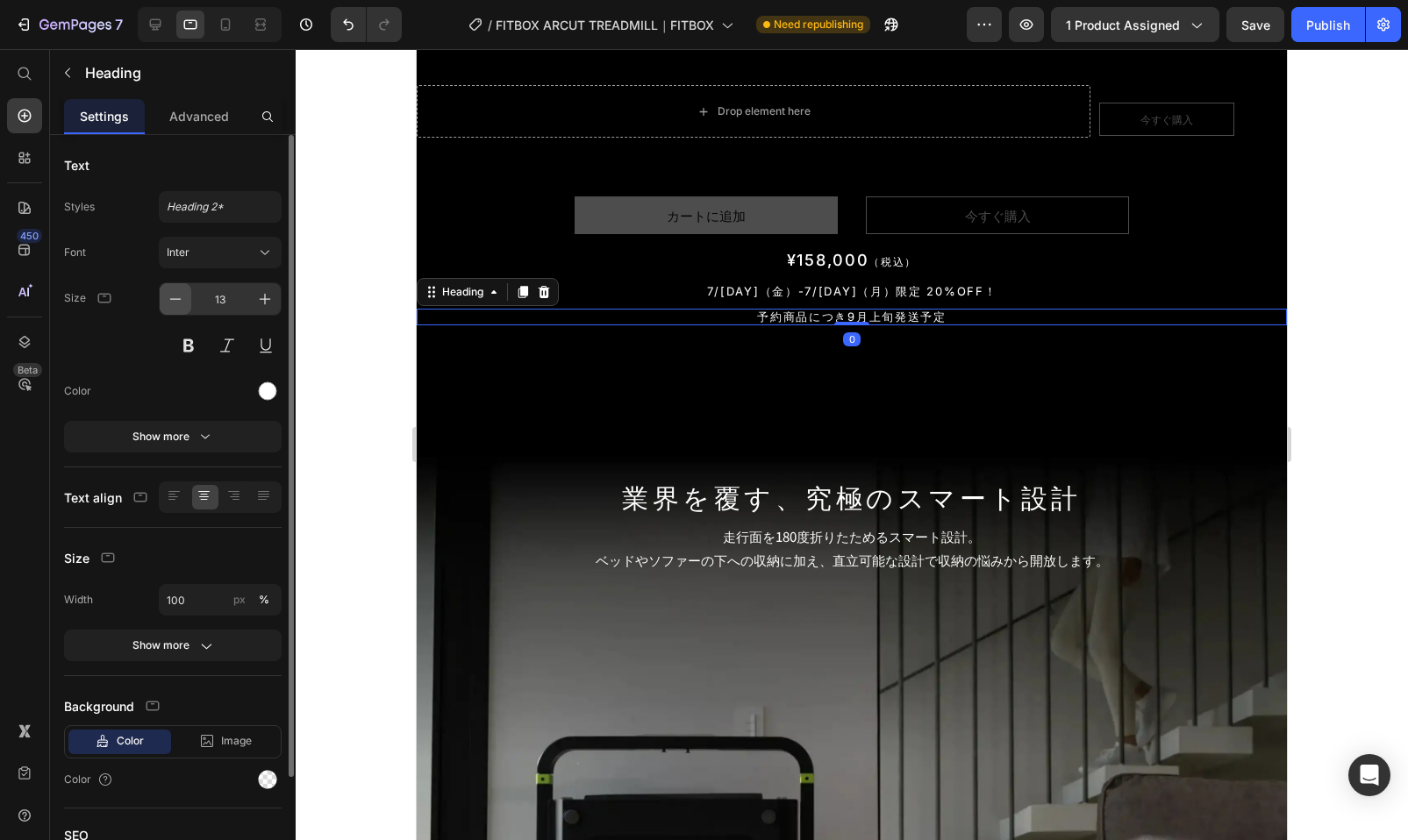 click 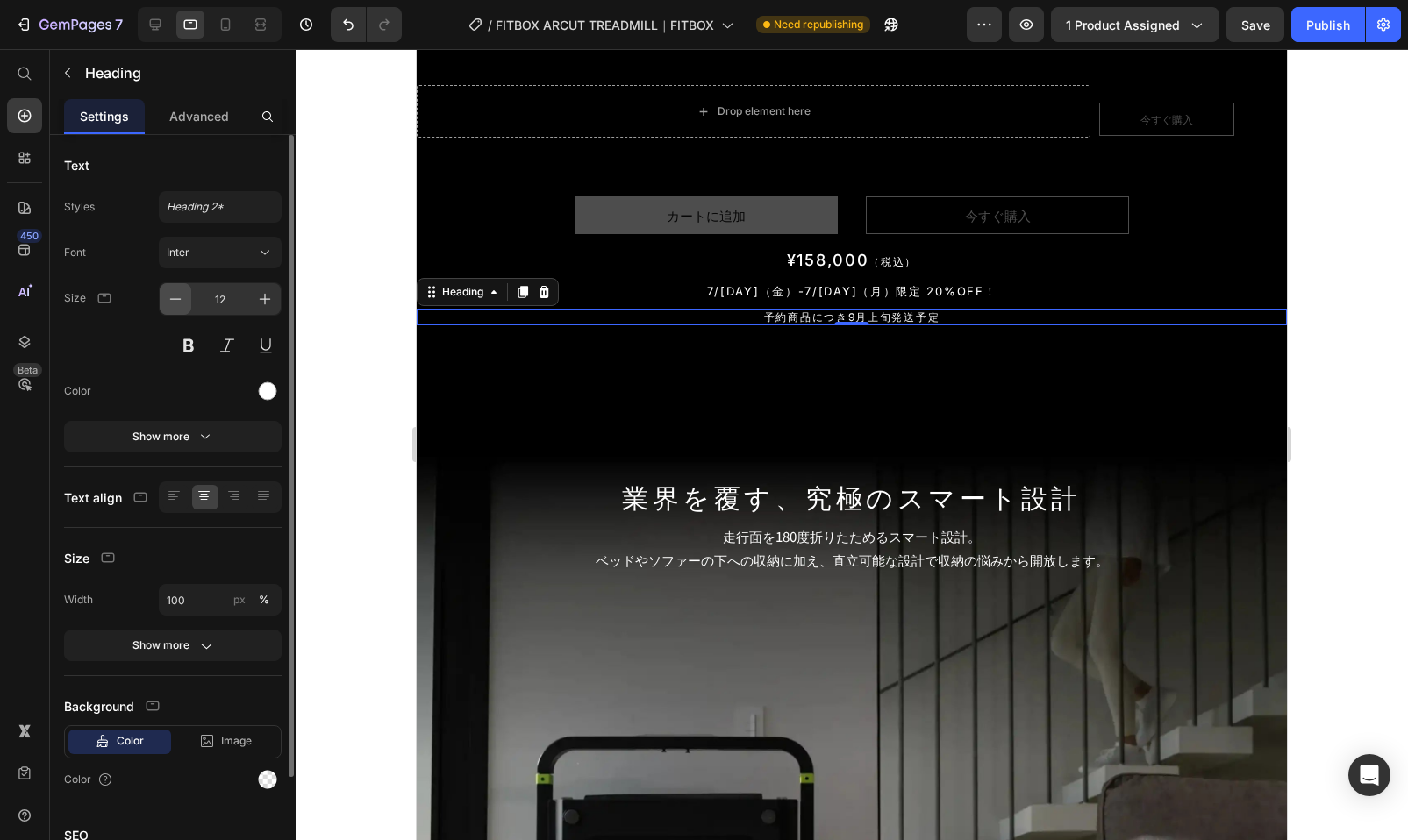 click 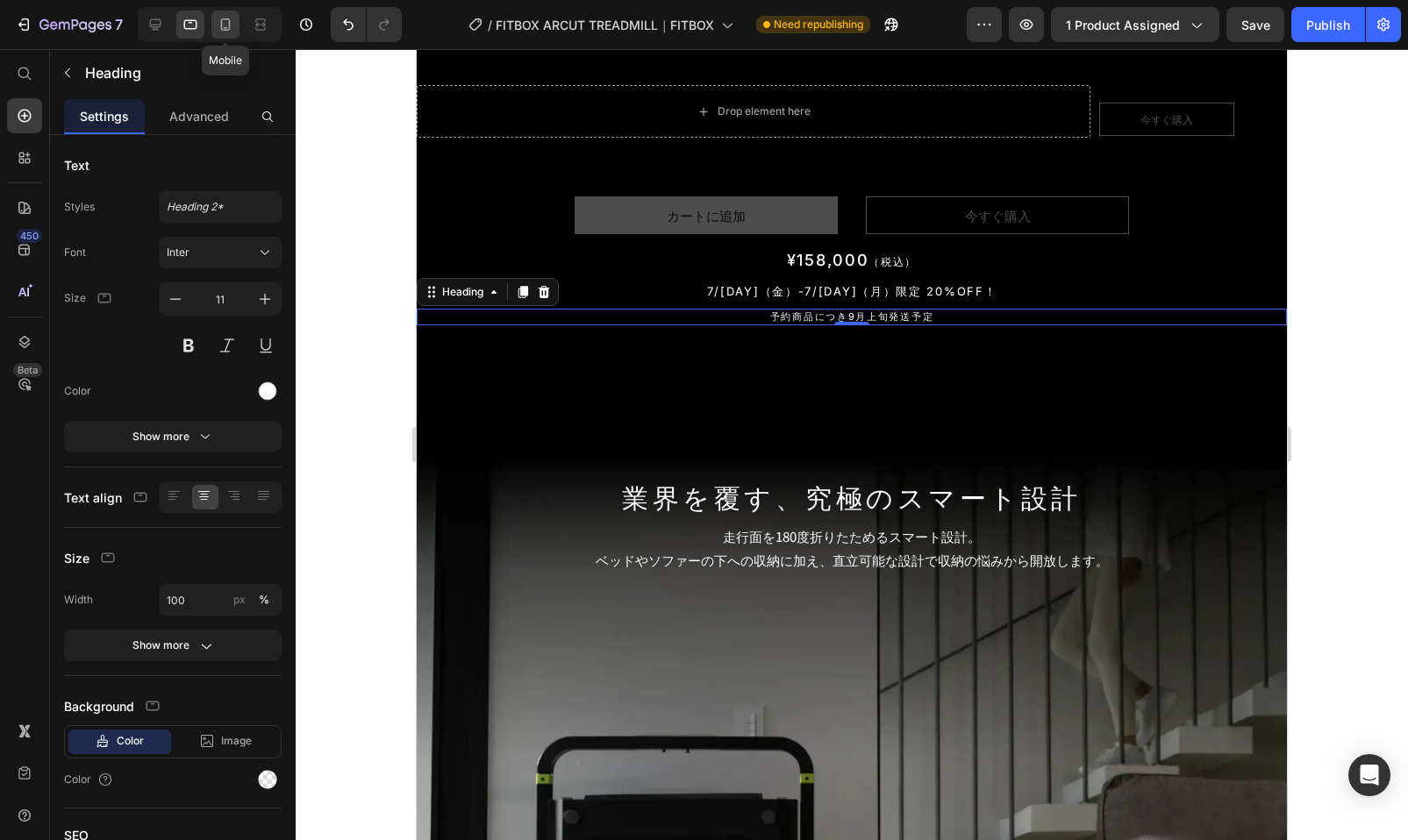 click 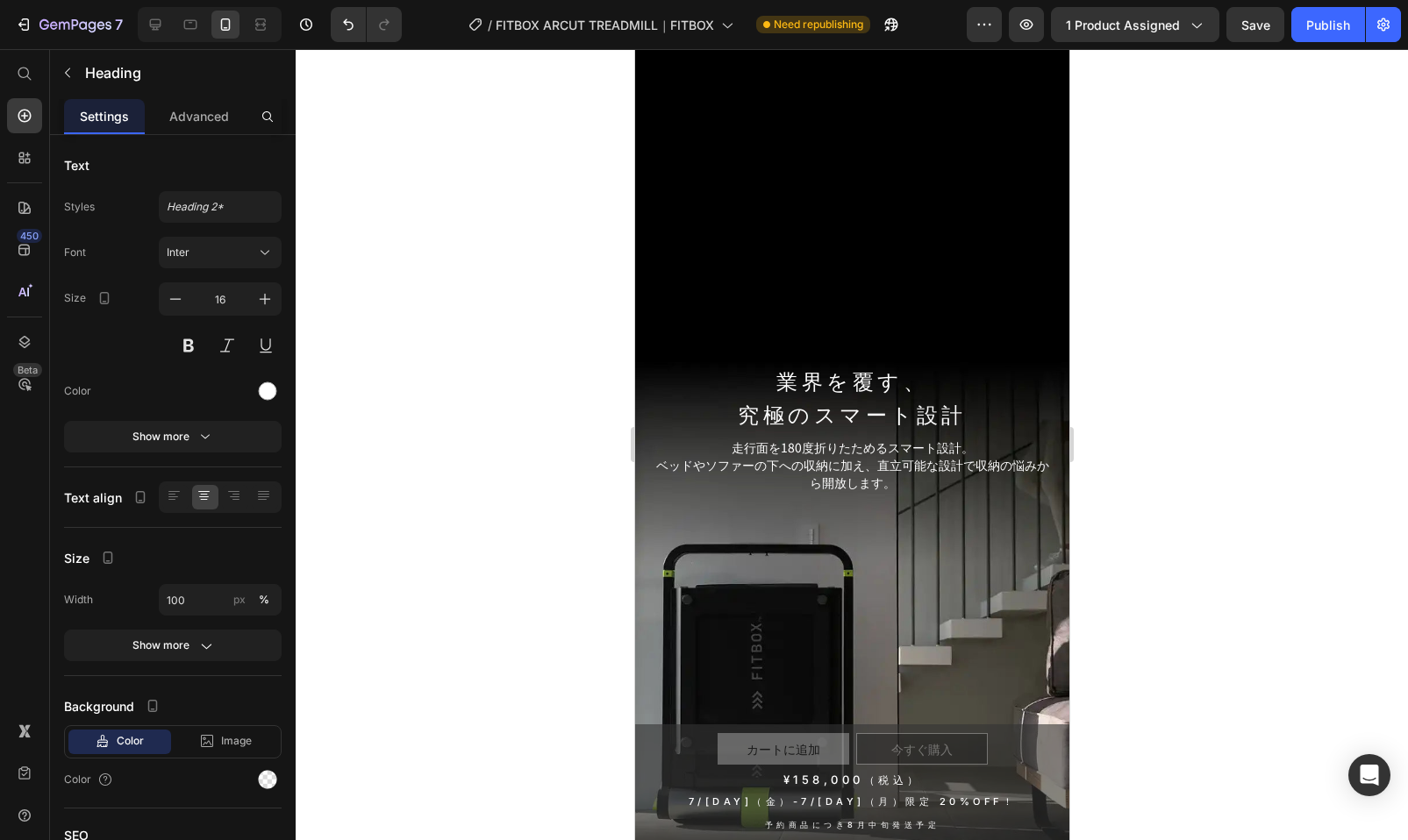 scroll, scrollTop: 334, scrollLeft: 0, axis: vertical 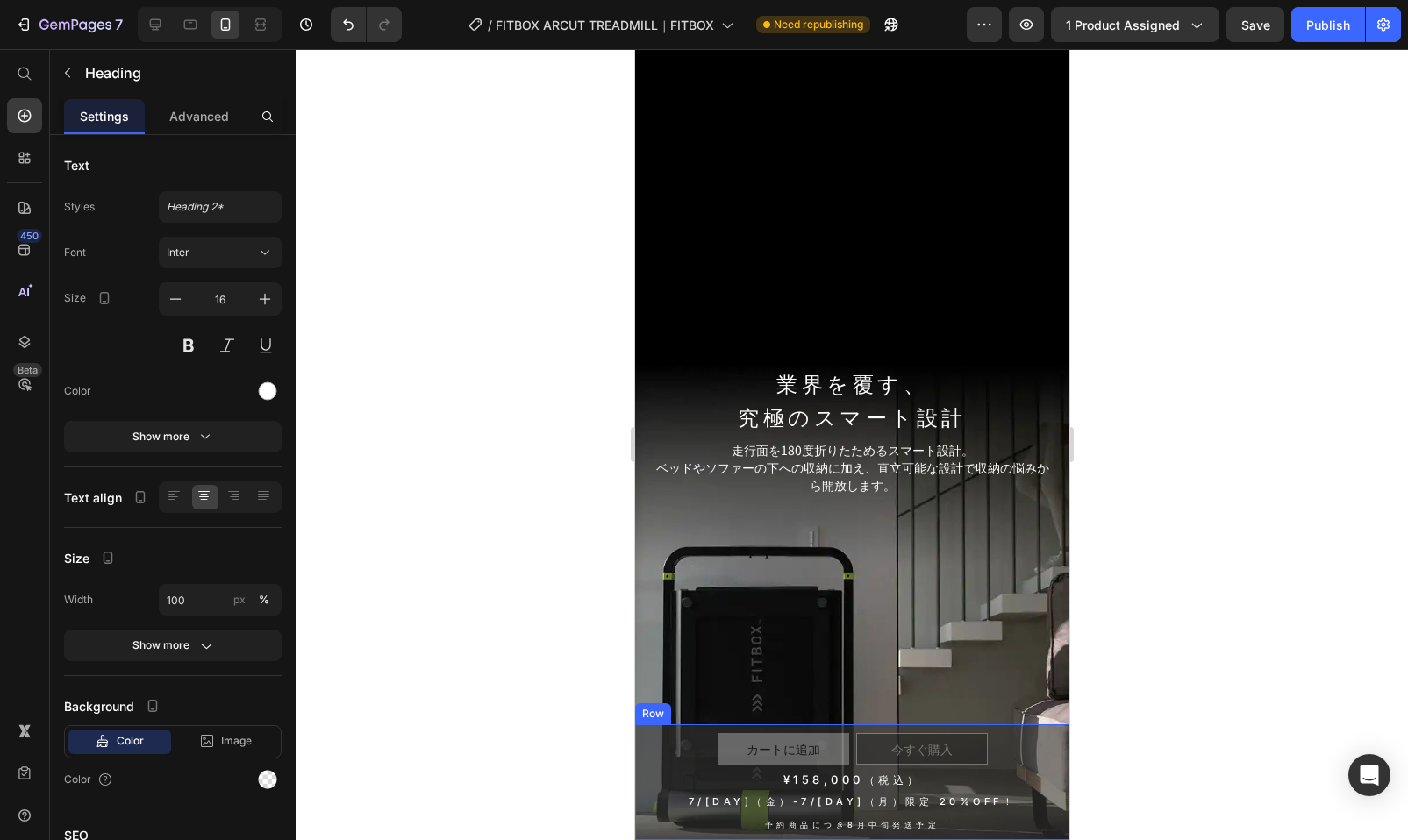 click on "予約商品につき8月中旬発送予定" at bounding box center (851, 824) 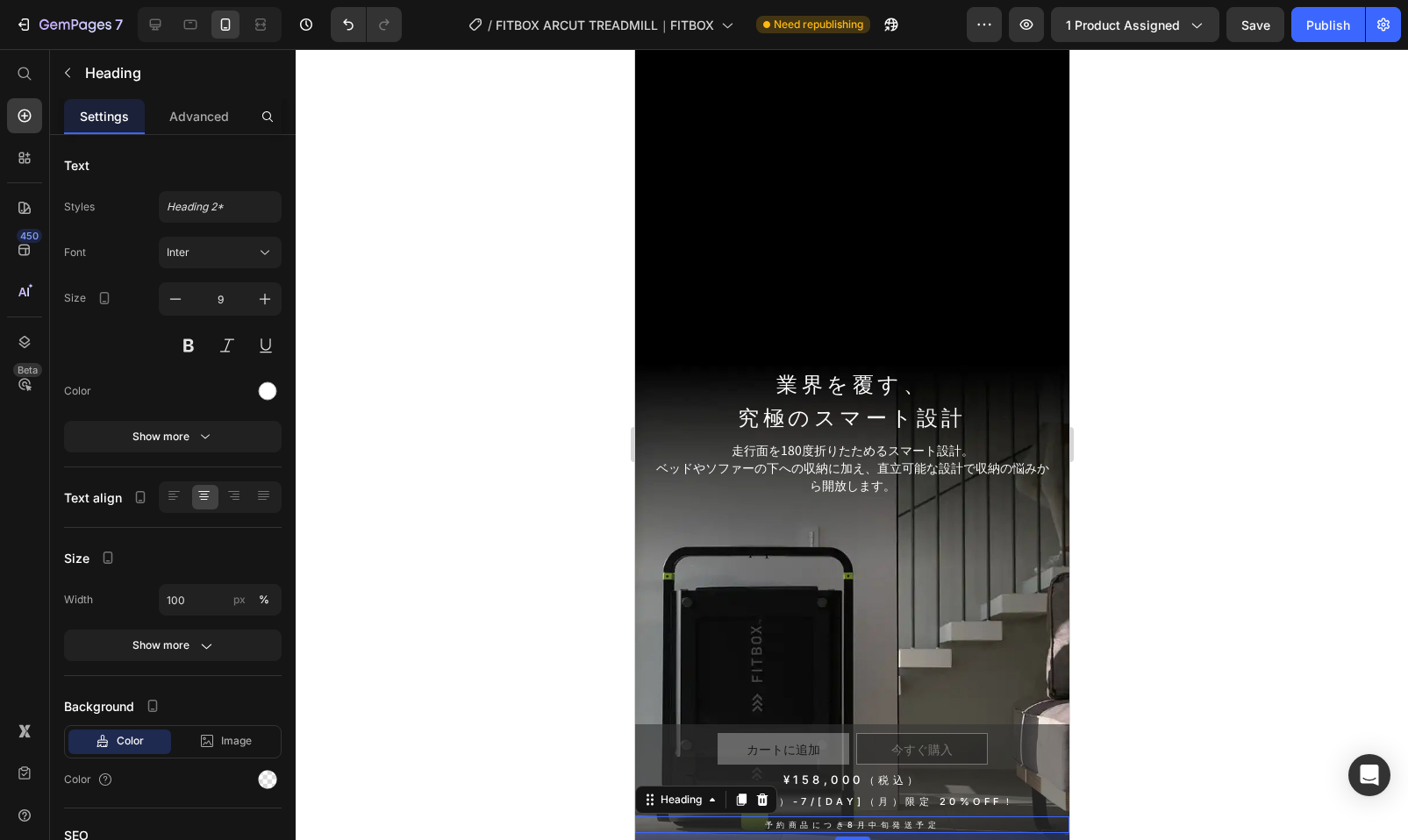 click on "予約商品につき8月中旬発送予定" at bounding box center [851, 824] 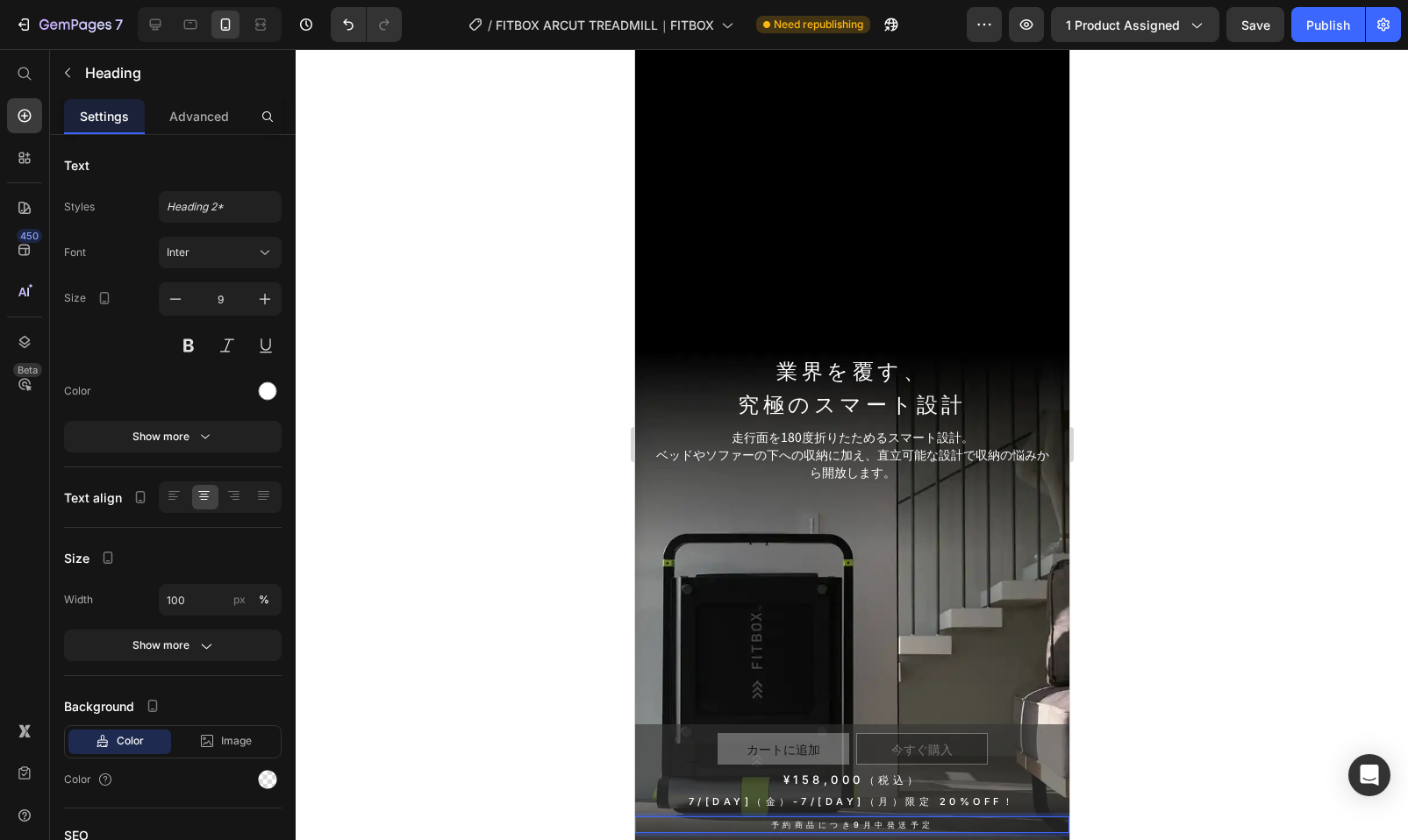 scroll, scrollTop: 353, scrollLeft: 0, axis: vertical 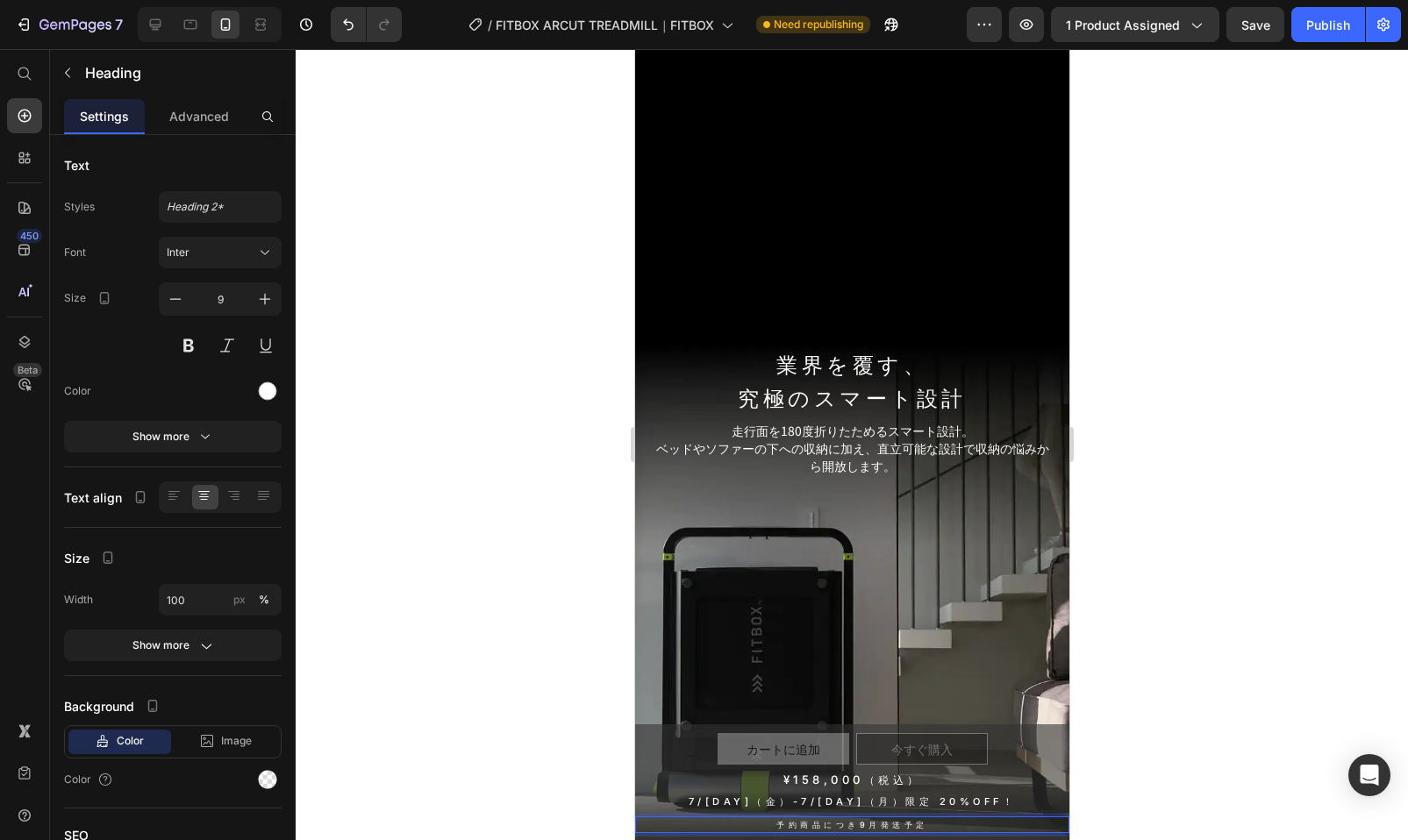 type 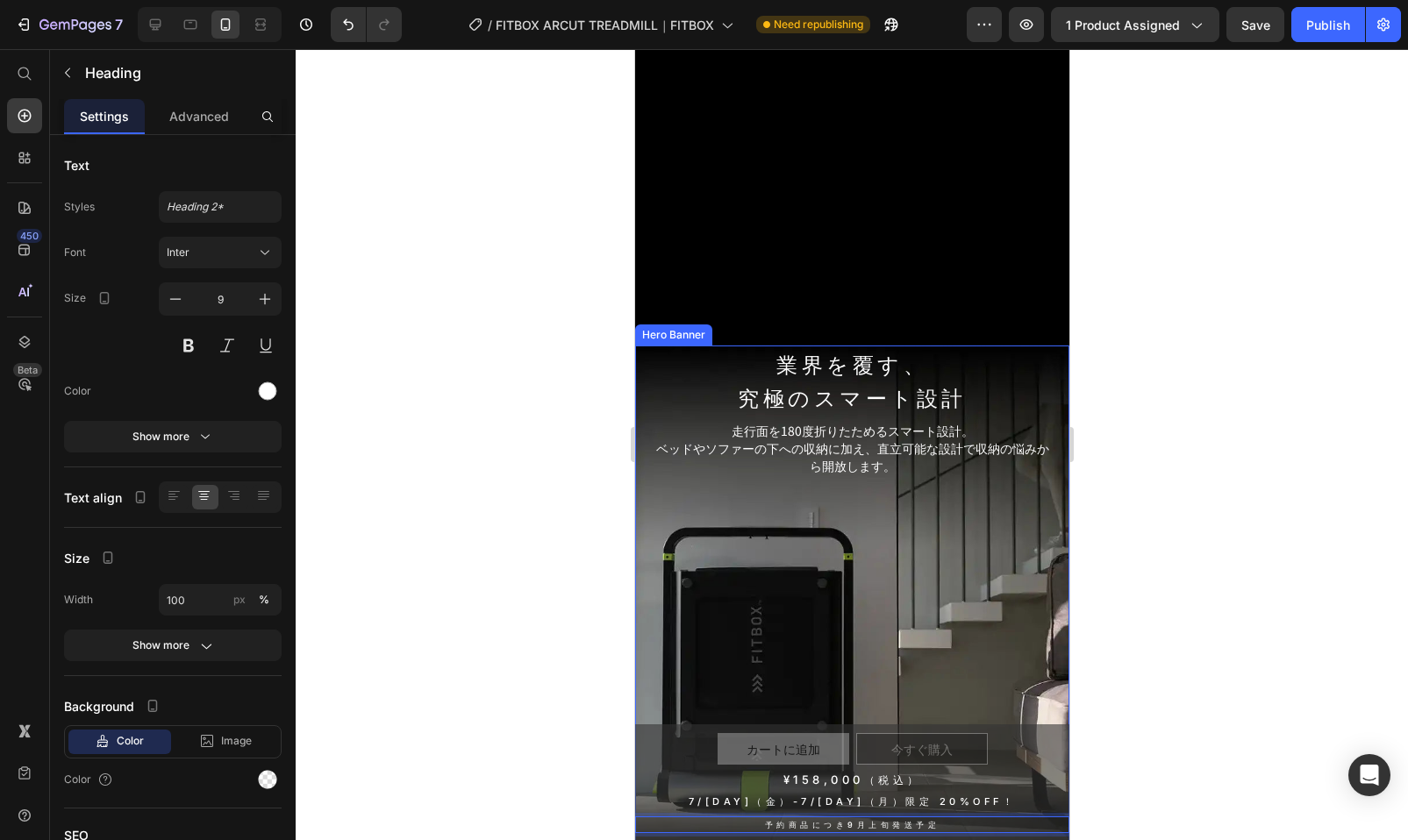click at bounding box center [851, 609] 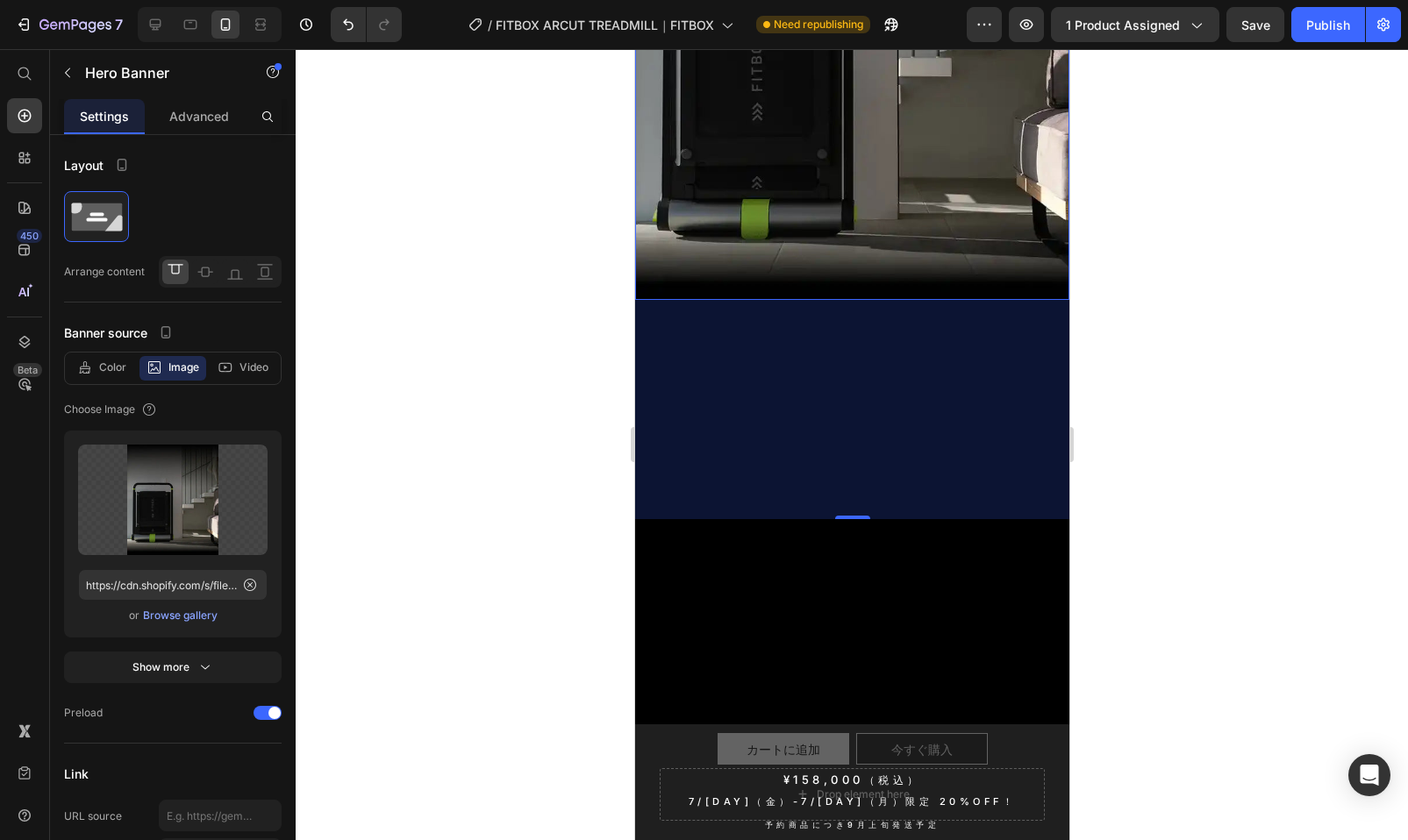 scroll, scrollTop: 0, scrollLeft: 0, axis: both 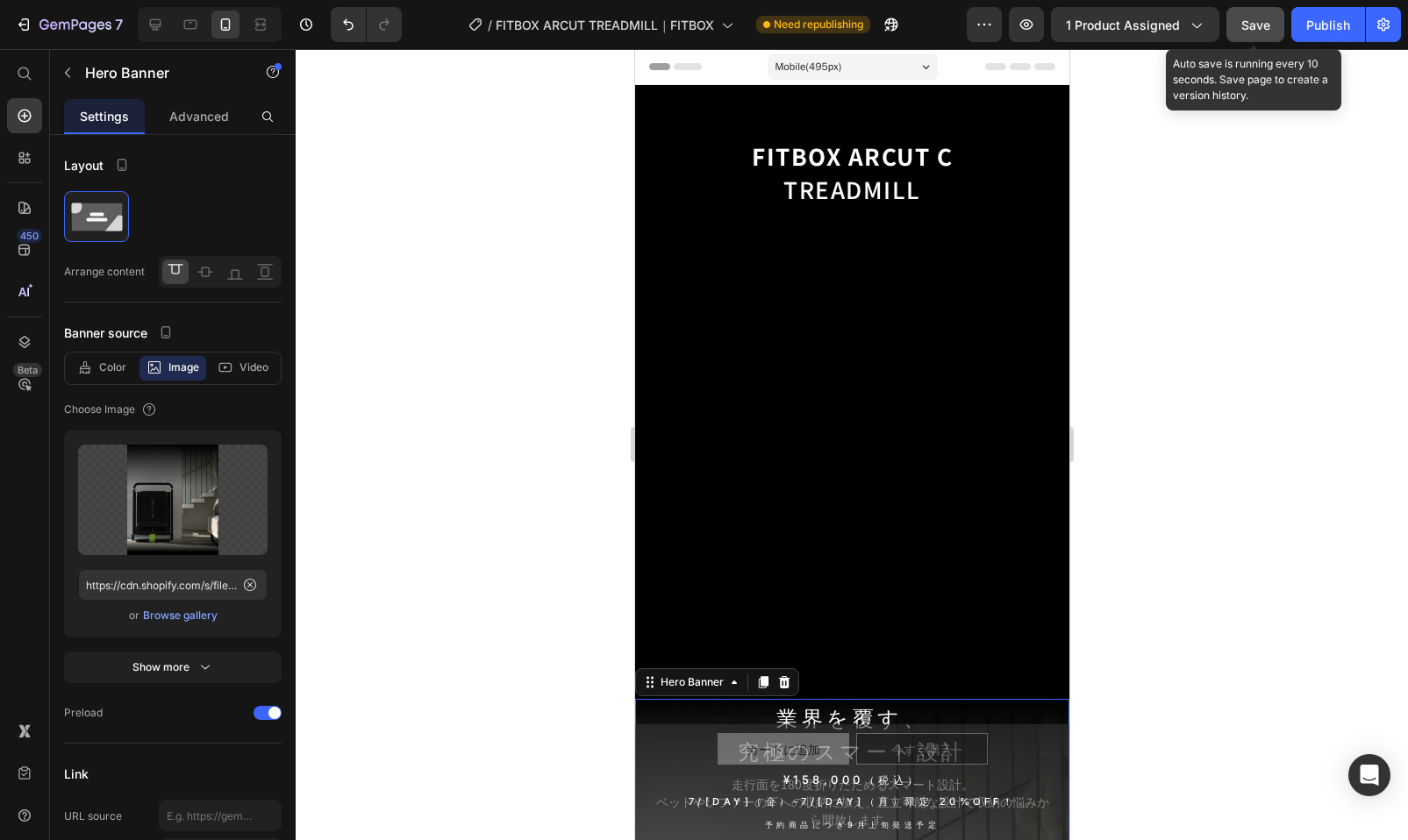 click on "Save" at bounding box center [1255, 25] 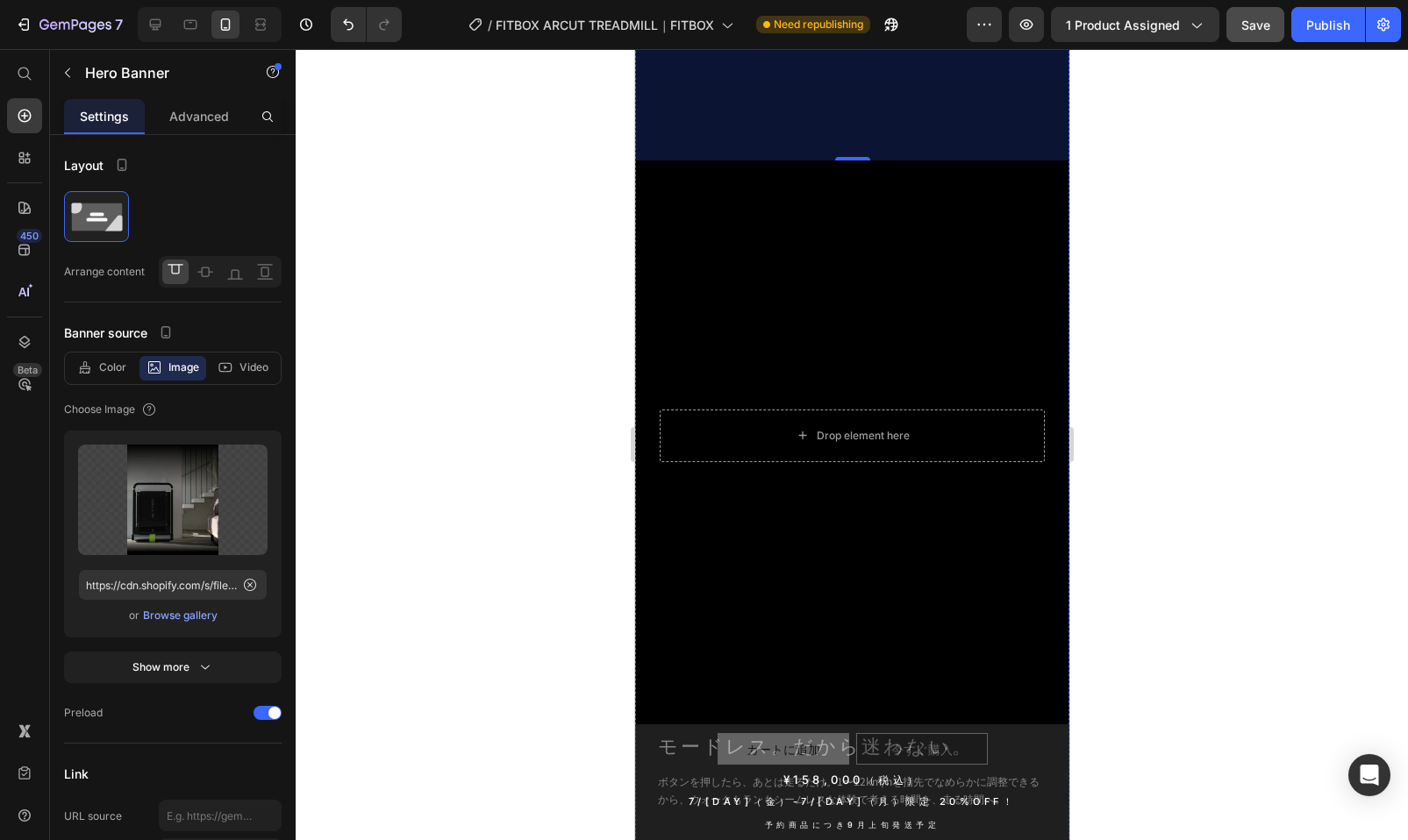 scroll, scrollTop: 1718, scrollLeft: 0, axis: vertical 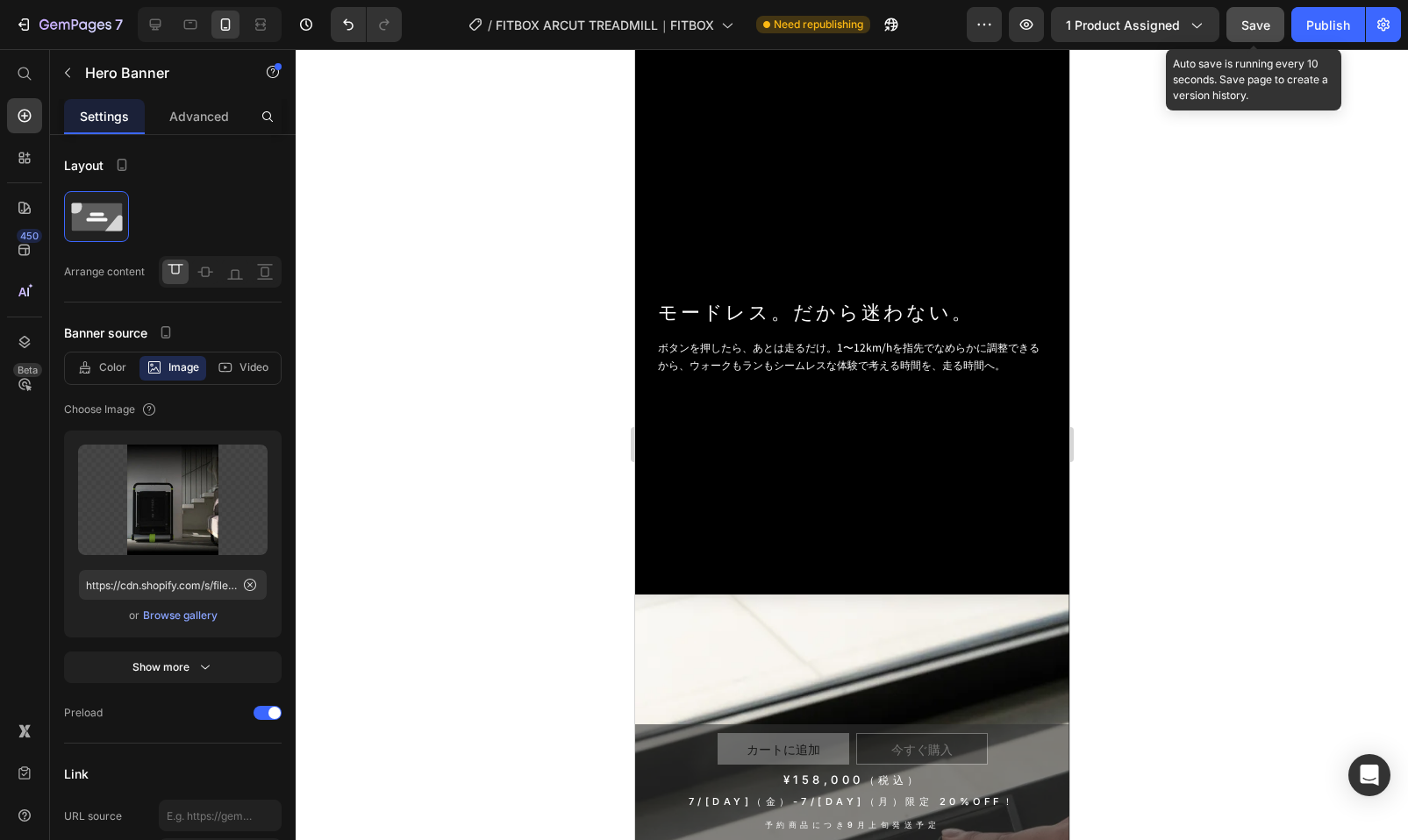 click on "Save" 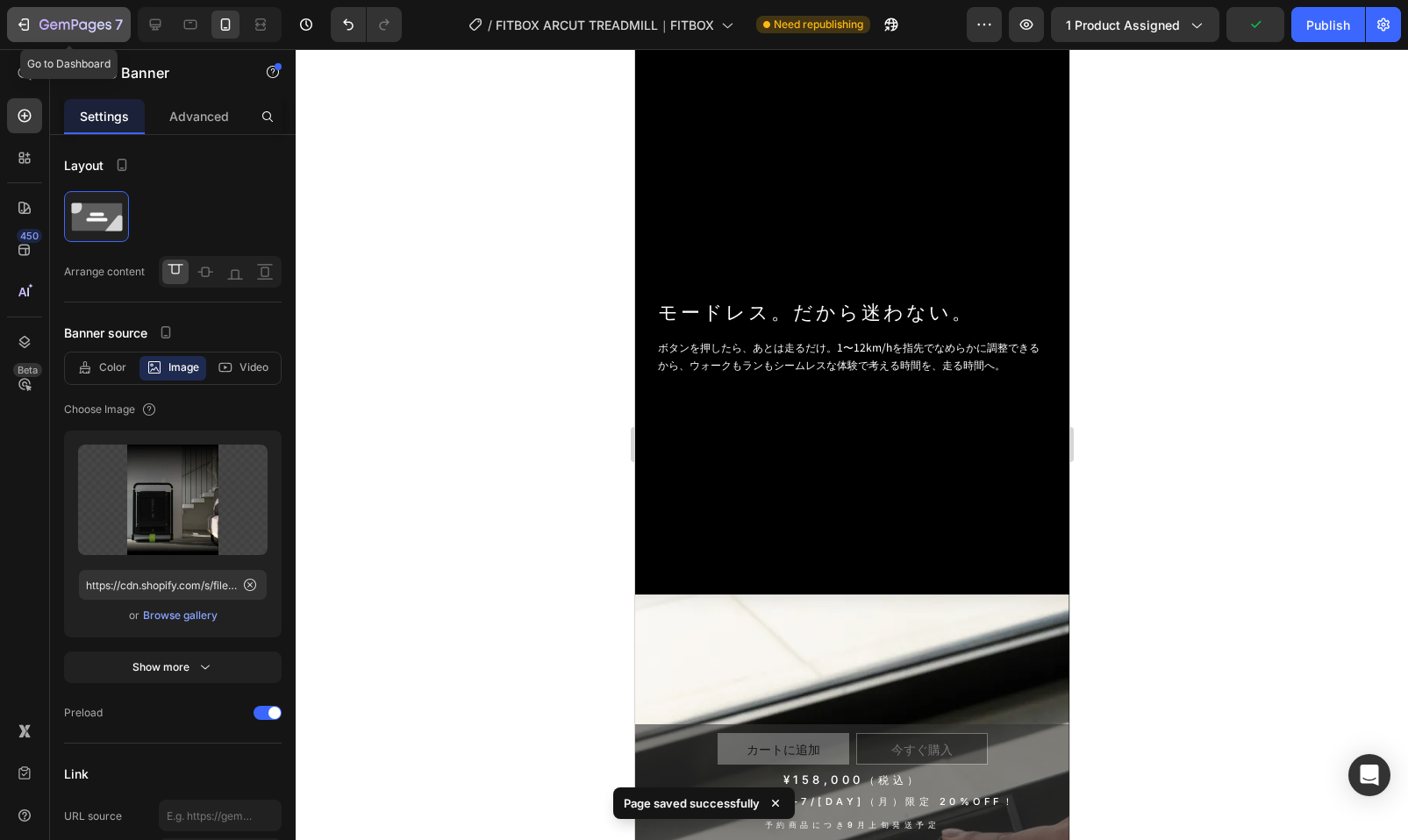 click on "7" 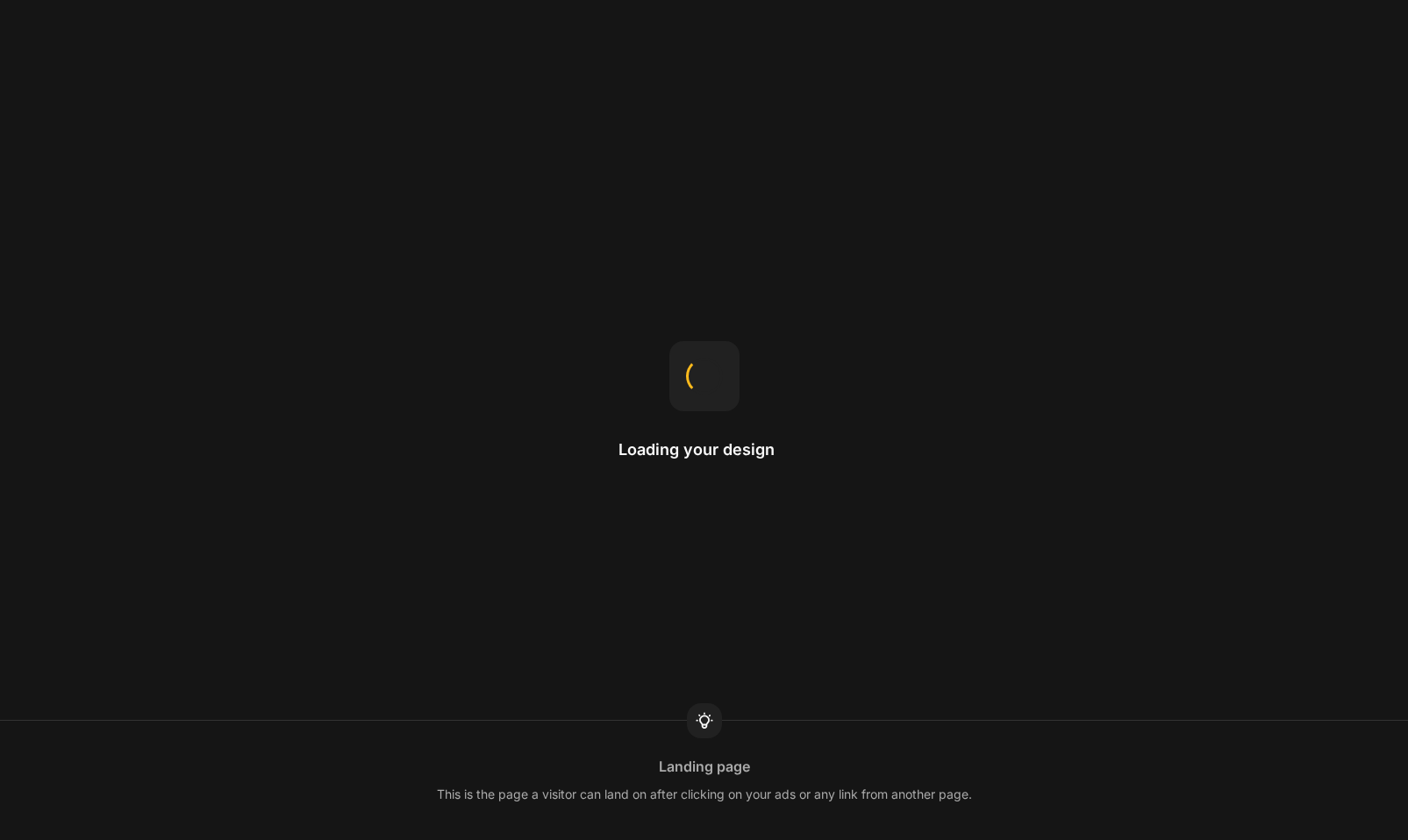 scroll, scrollTop: 0, scrollLeft: 0, axis: both 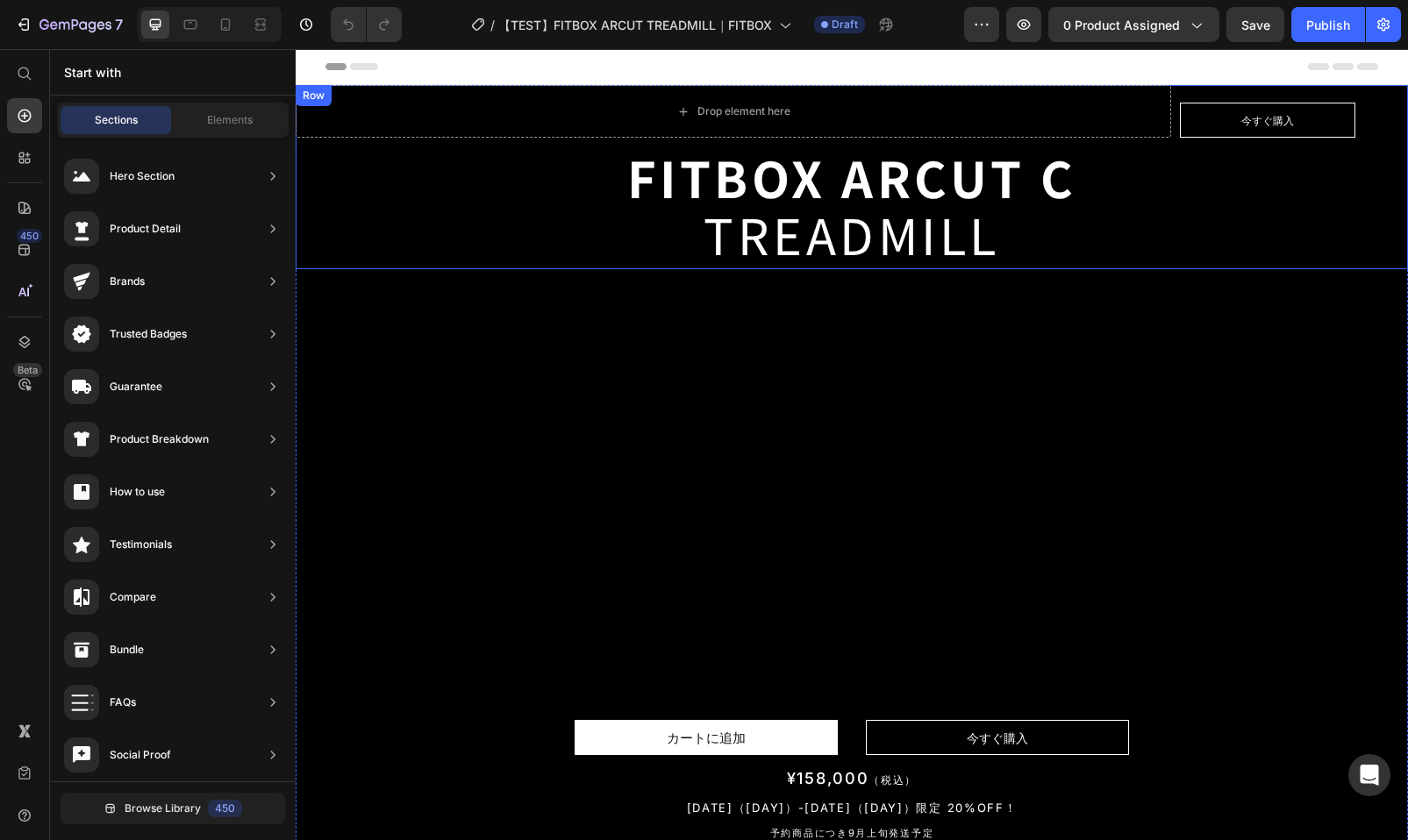 click on "Drop element here 今すぐ購入 Add to Cart Product" at bounding box center (852, 177) 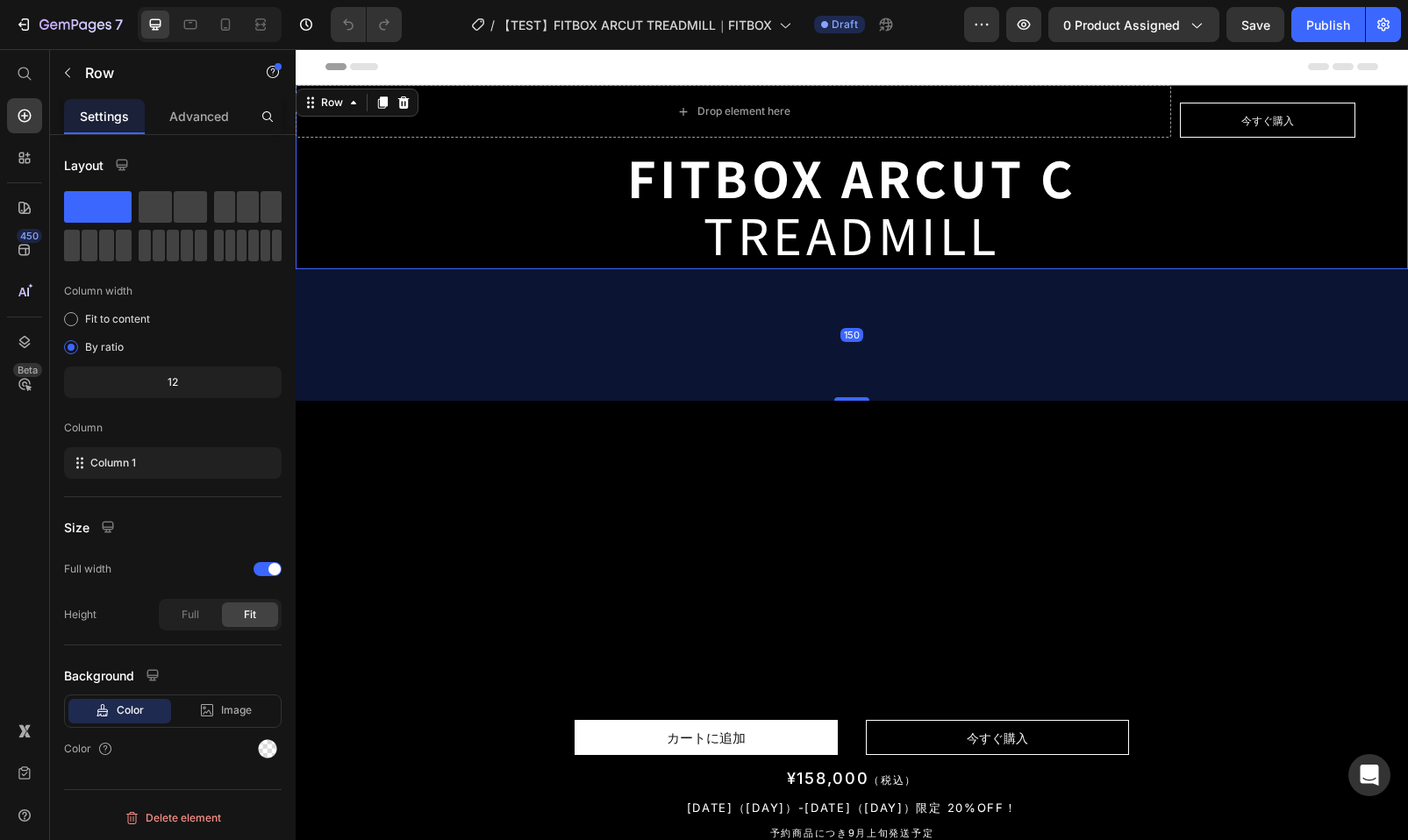 click on "Drop element here 今すぐ購入 Add to Cart Product" at bounding box center [852, 177] 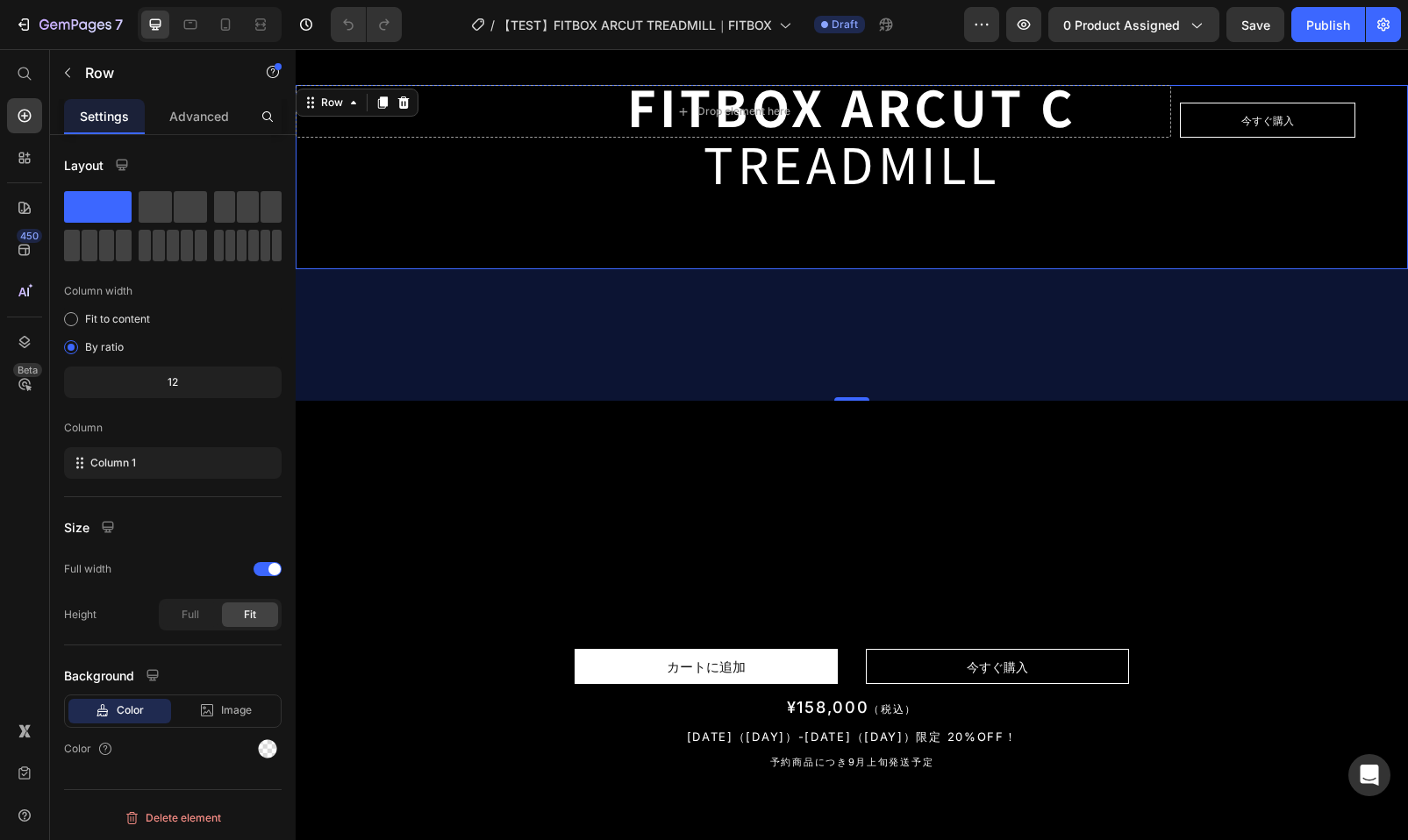 scroll, scrollTop: 101, scrollLeft: 0, axis: vertical 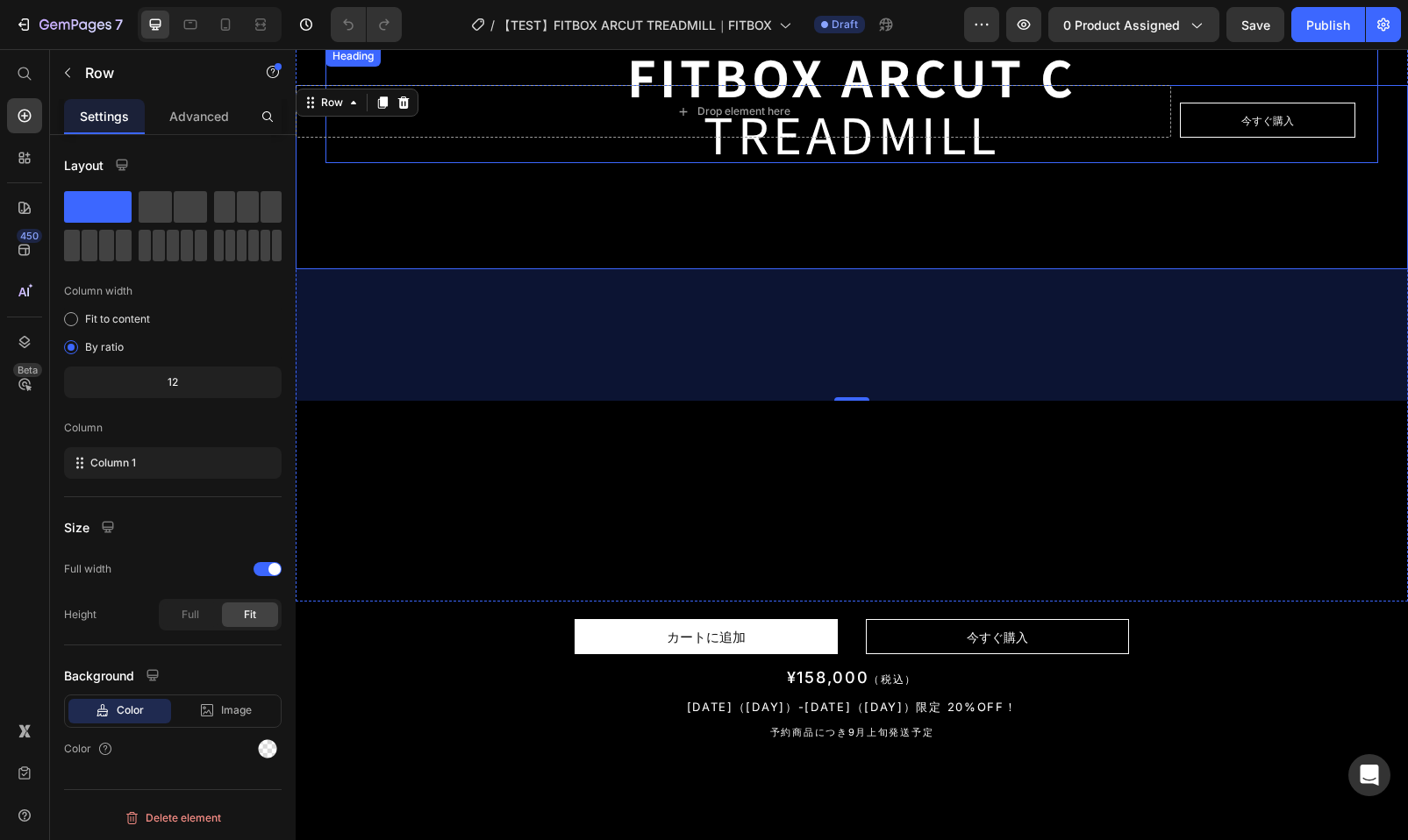 click on "FITBOX ARCUT C" at bounding box center [852, 75] 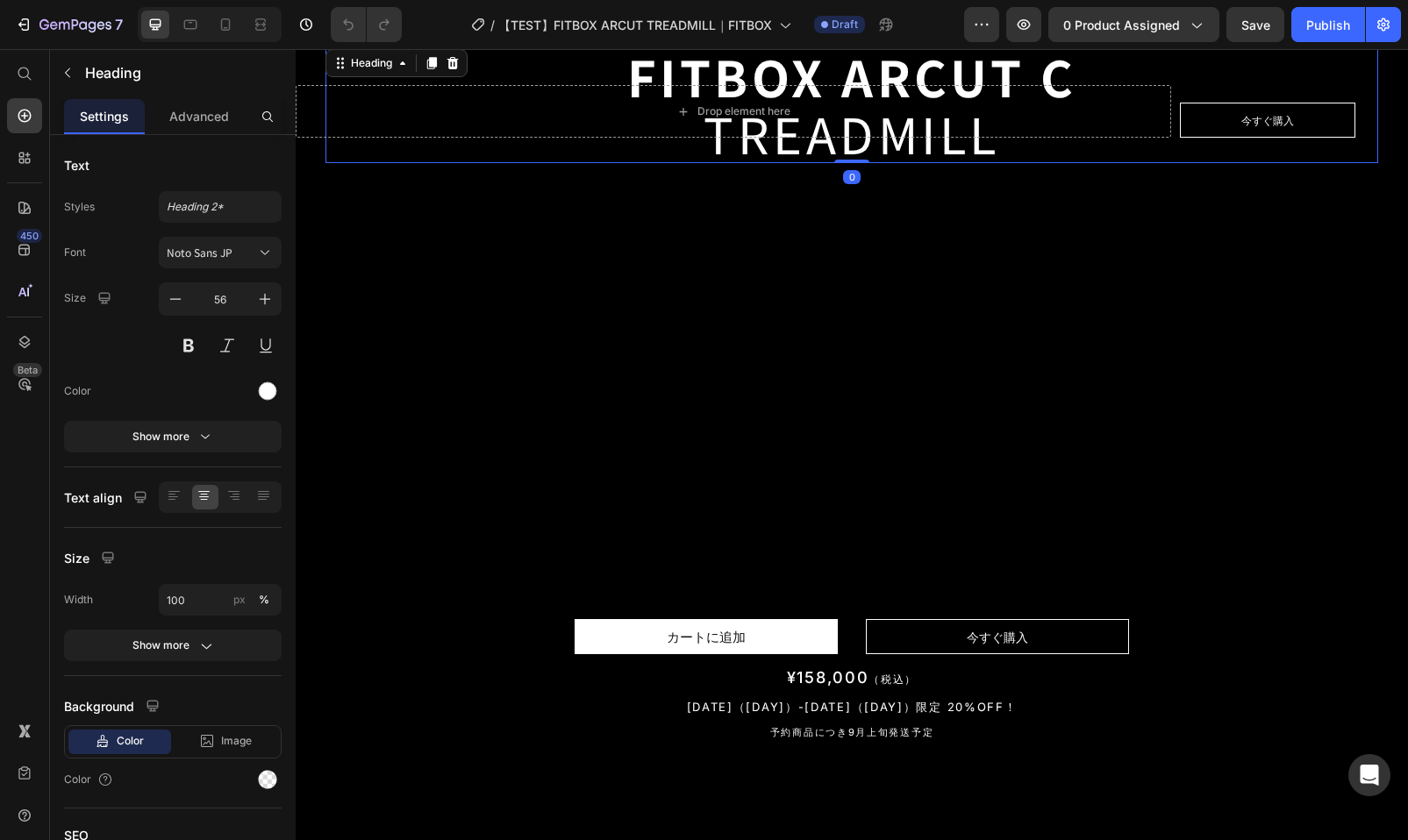 scroll, scrollTop: 97, scrollLeft: 0, axis: vertical 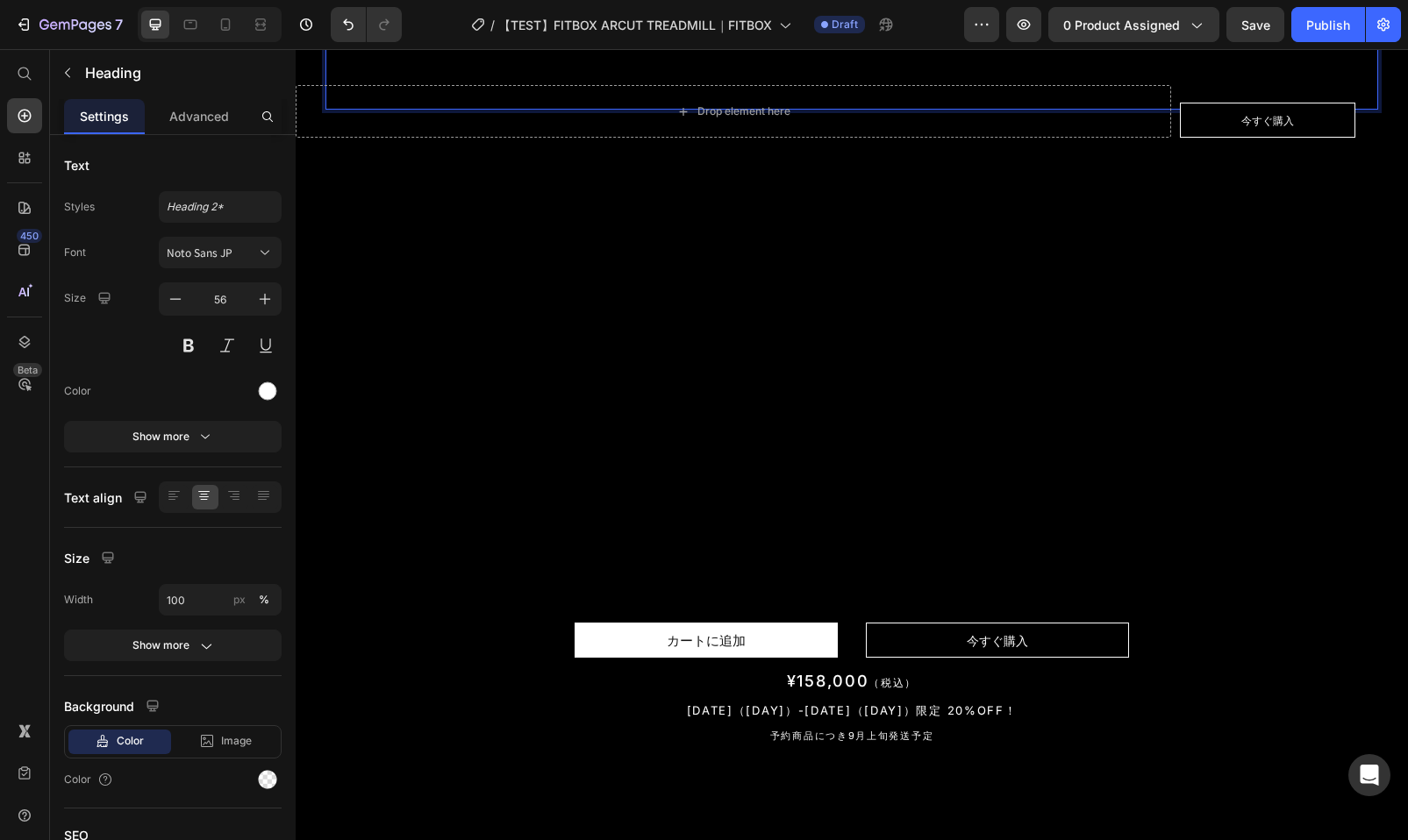 type 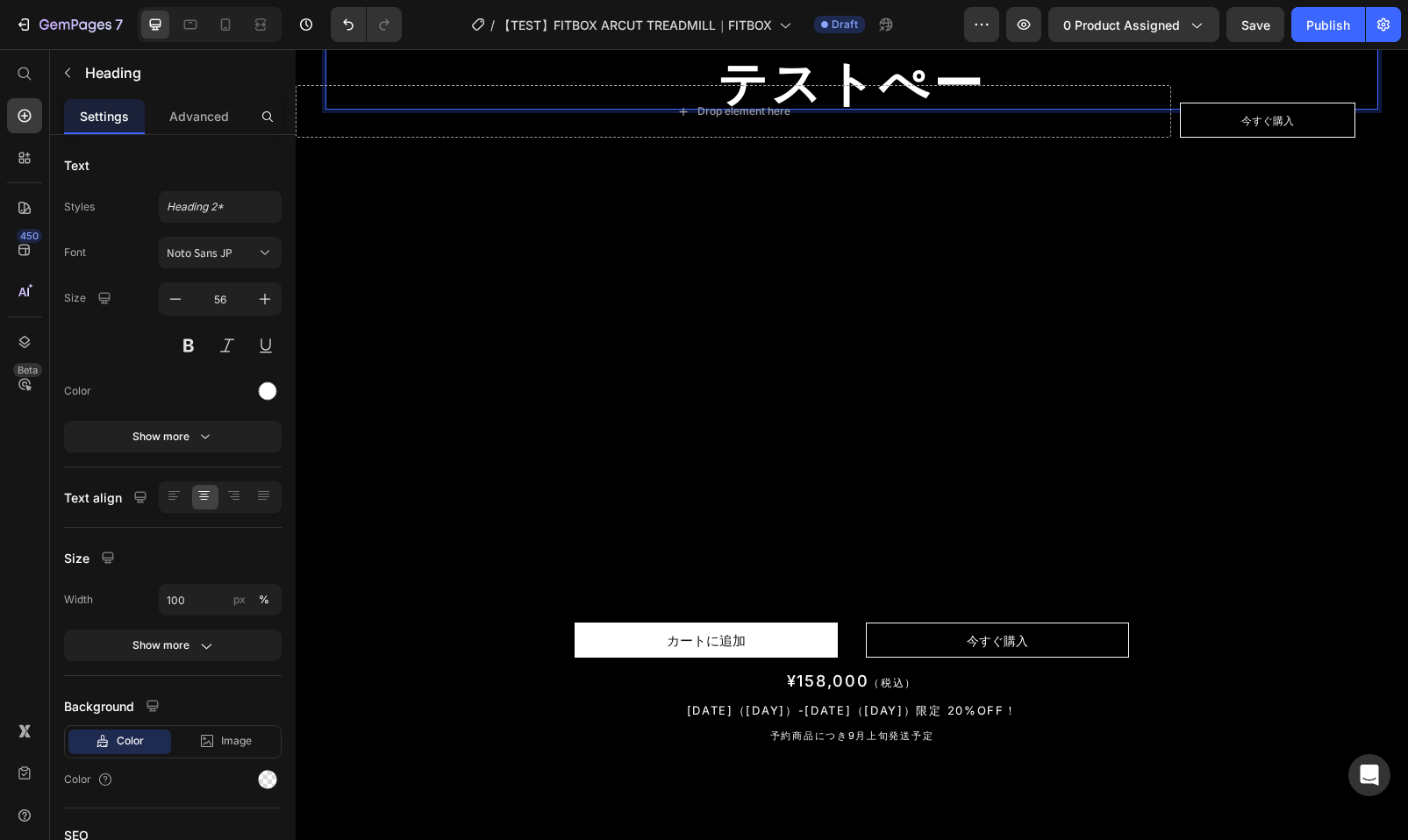 scroll, scrollTop: 75, scrollLeft: 0, axis: vertical 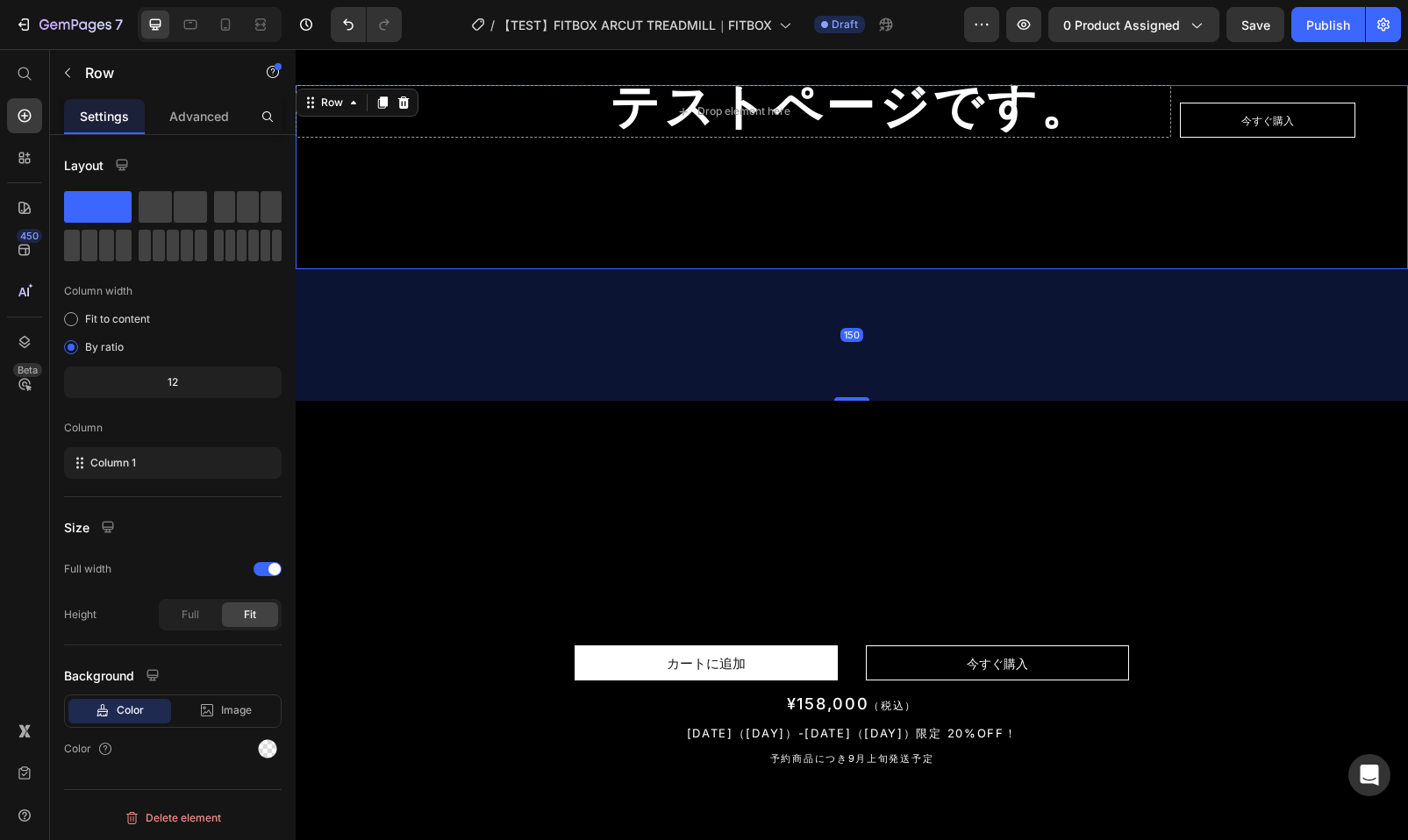 click on "Drop element here 今すぐ購入 Add to Cart Product" at bounding box center [852, 177] 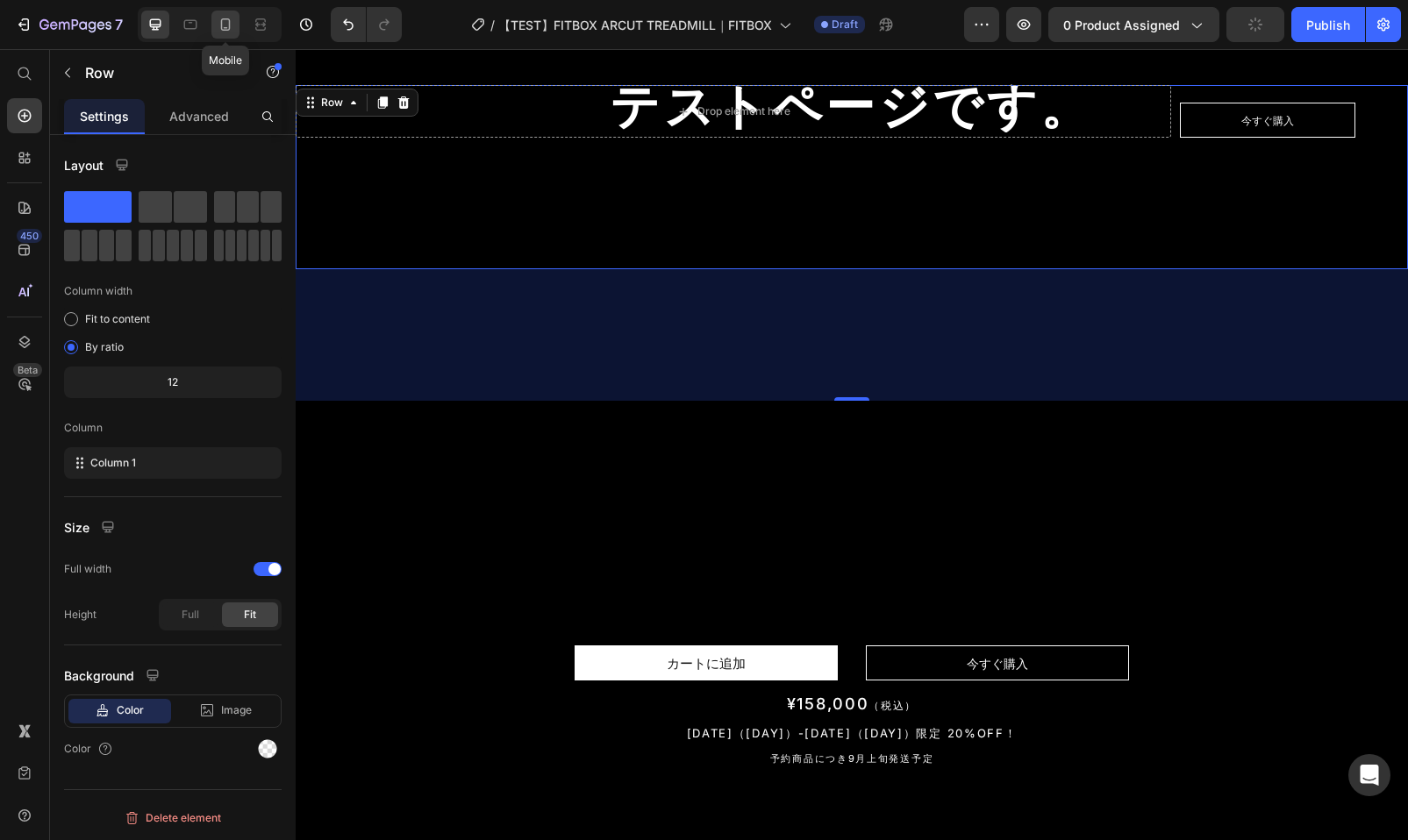 click 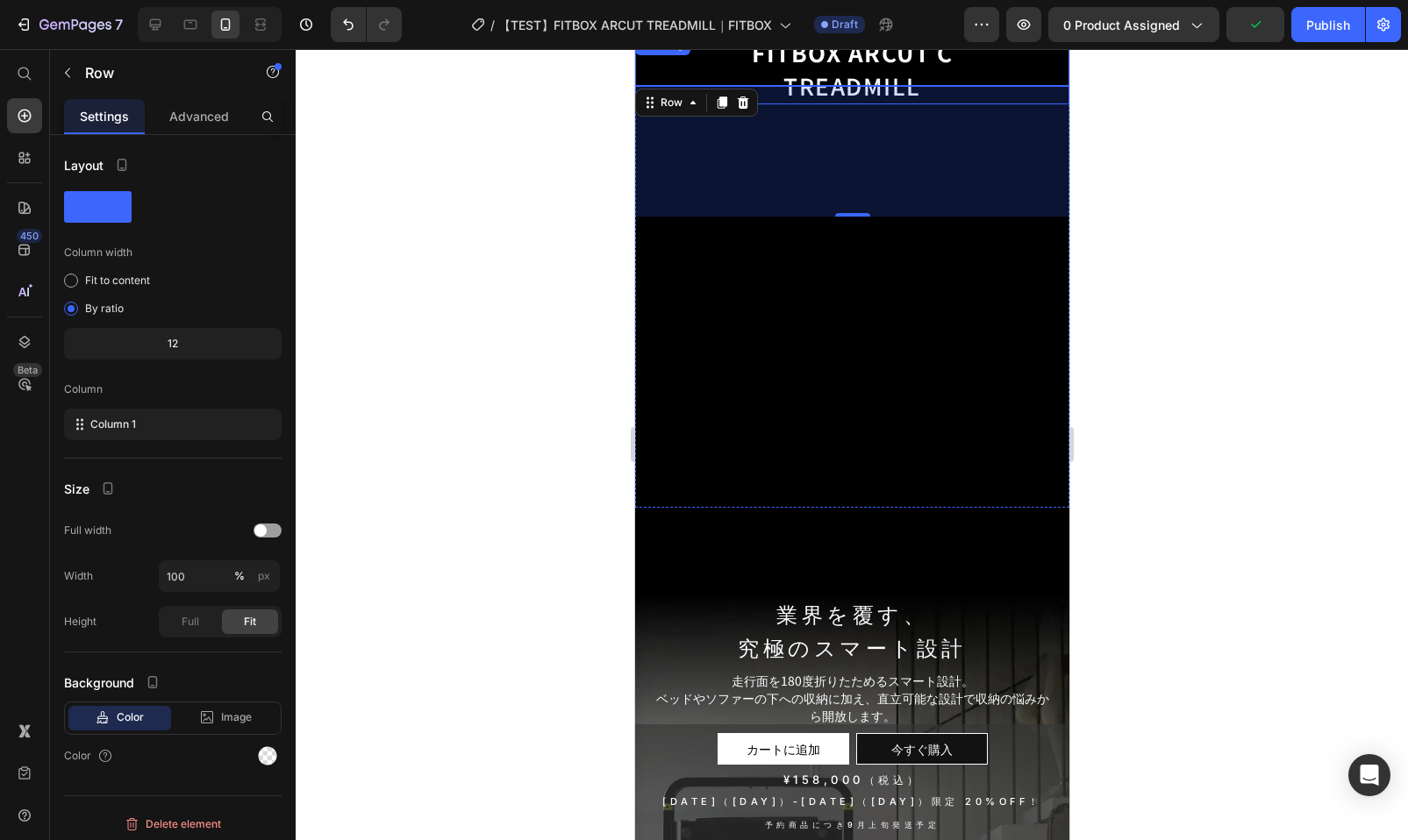 click on "FITBOX ARCUT C" at bounding box center [851, 52] 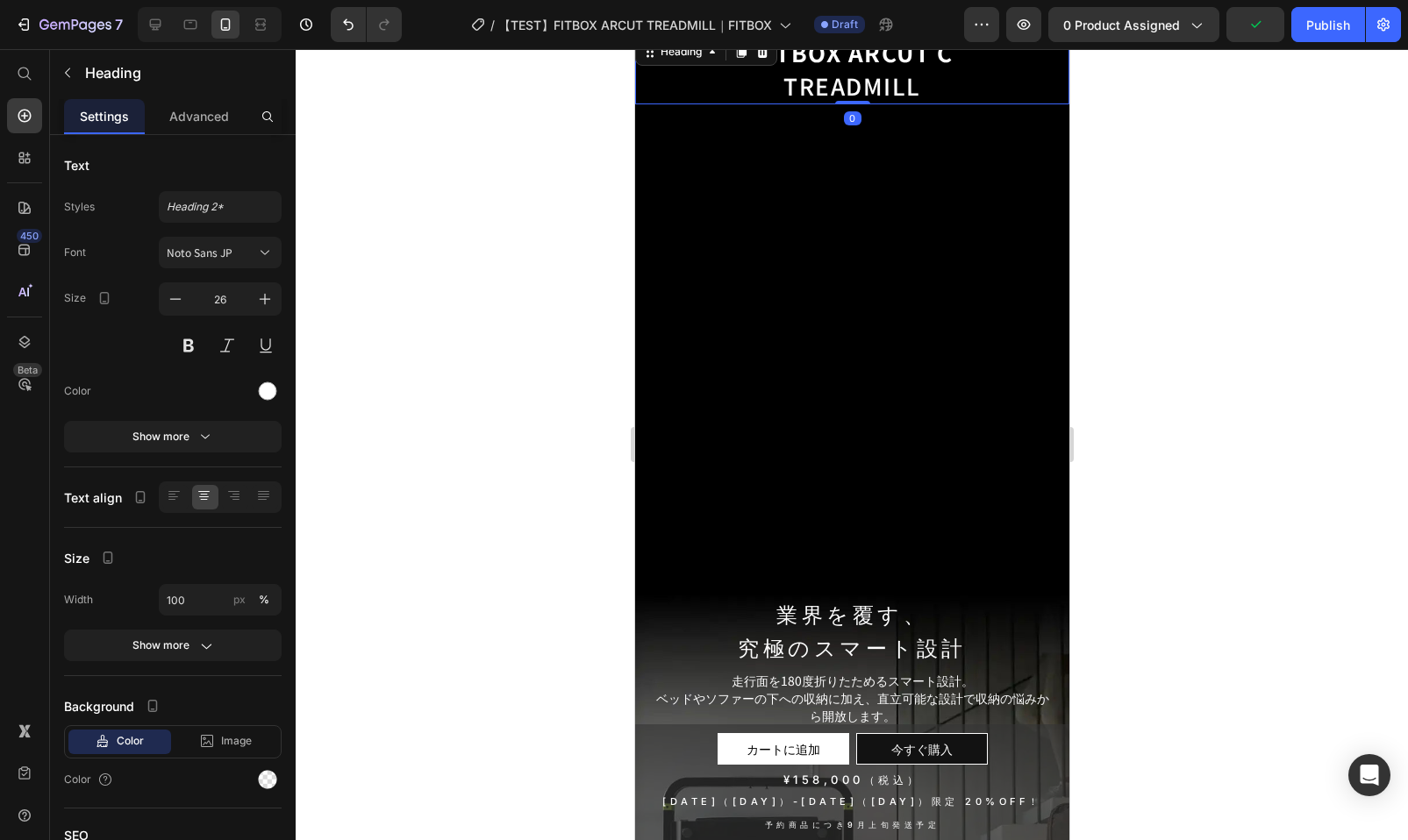 scroll, scrollTop: 90, scrollLeft: 0, axis: vertical 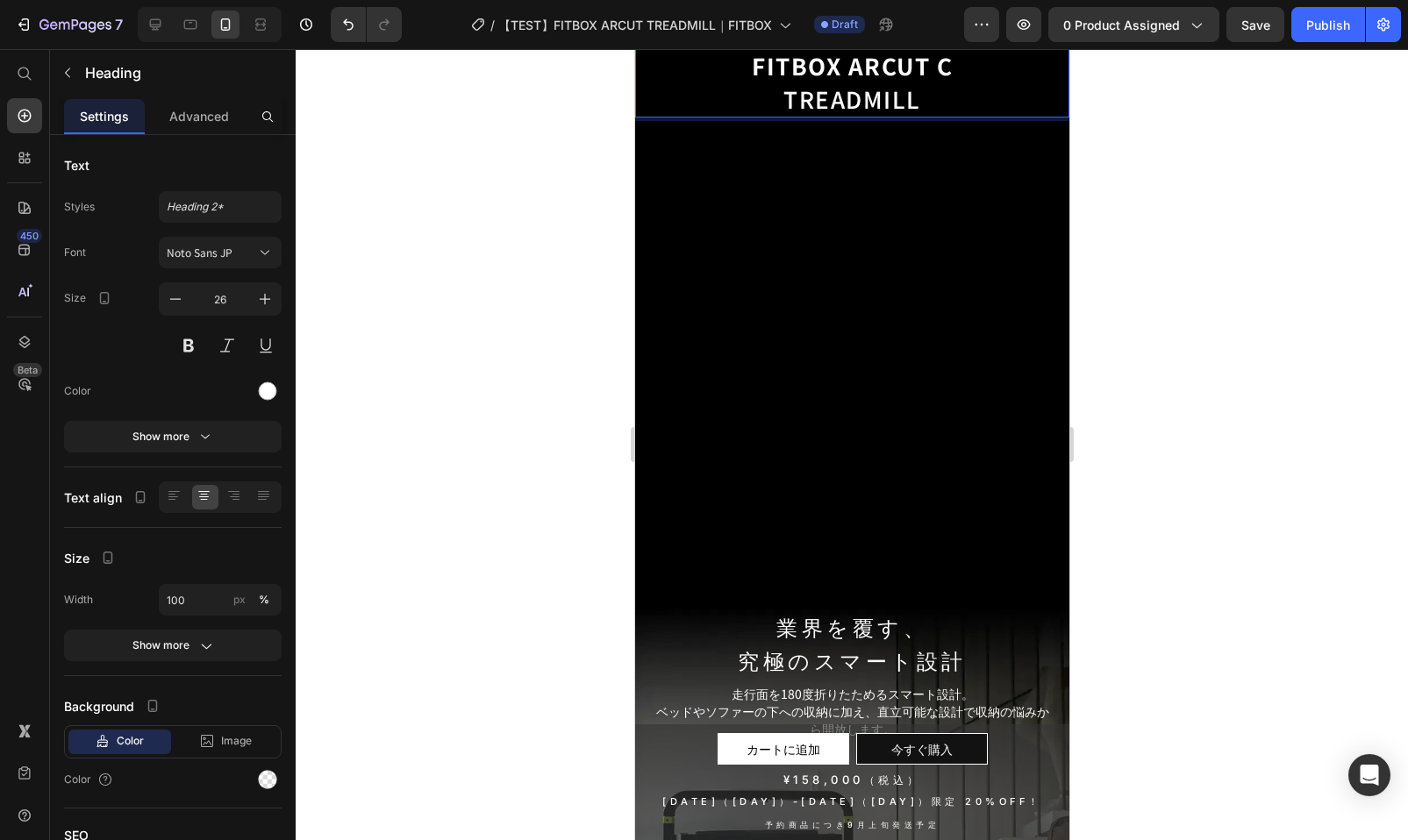 click on "FITBOX ARCUT C" at bounding box center [851, 65] 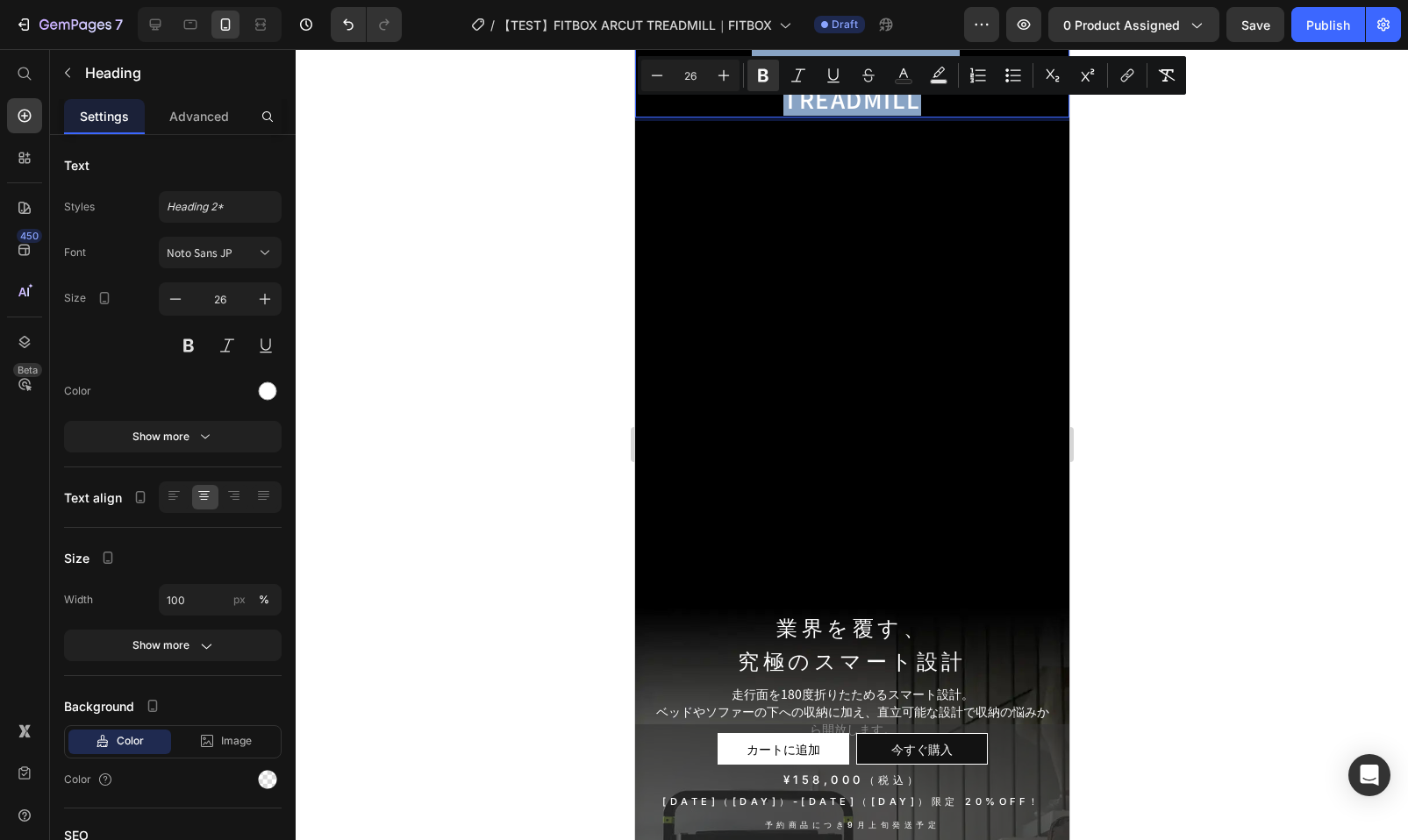 type 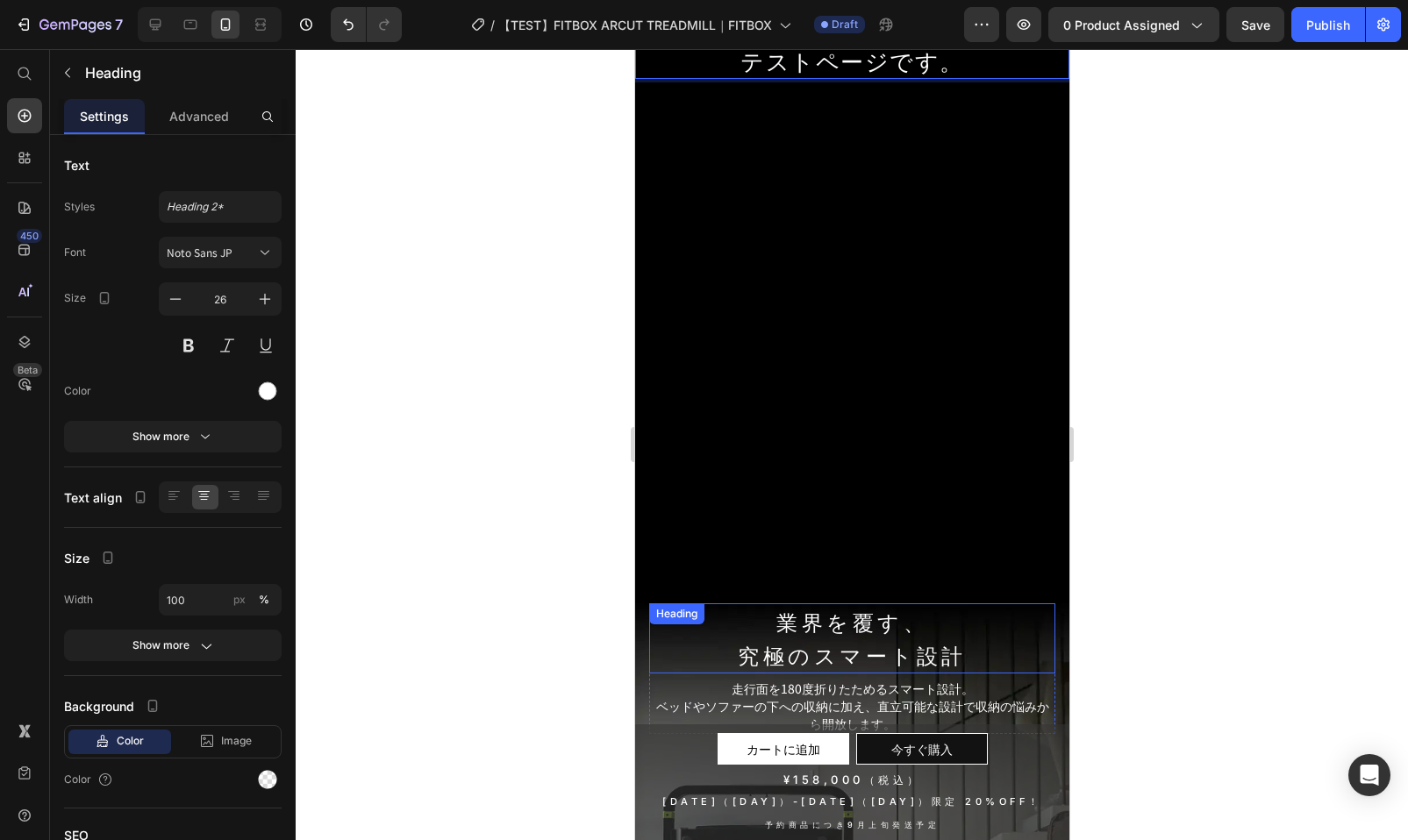 scroll, scrollTop: 0, scrollLeft: 0, axis: both 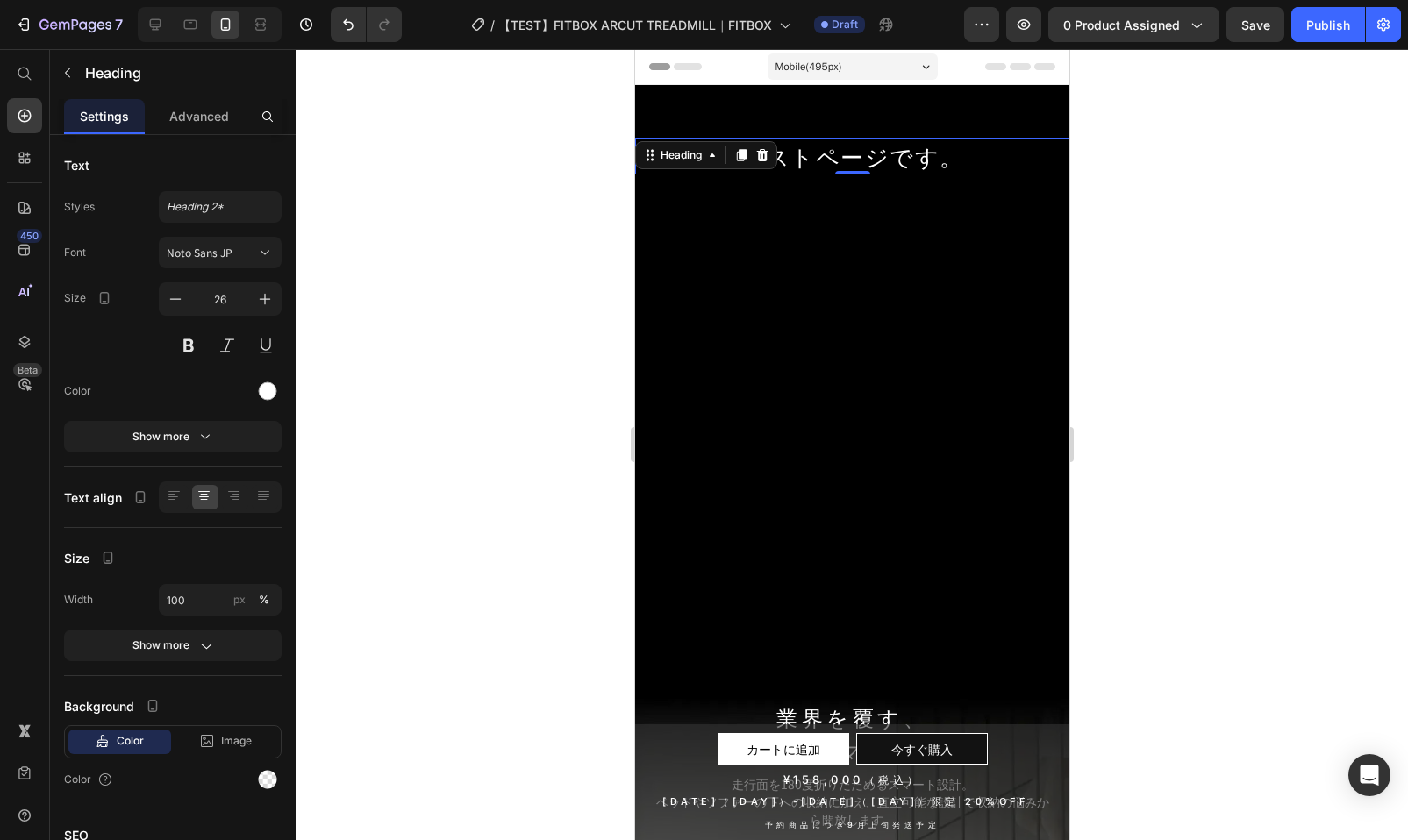 click 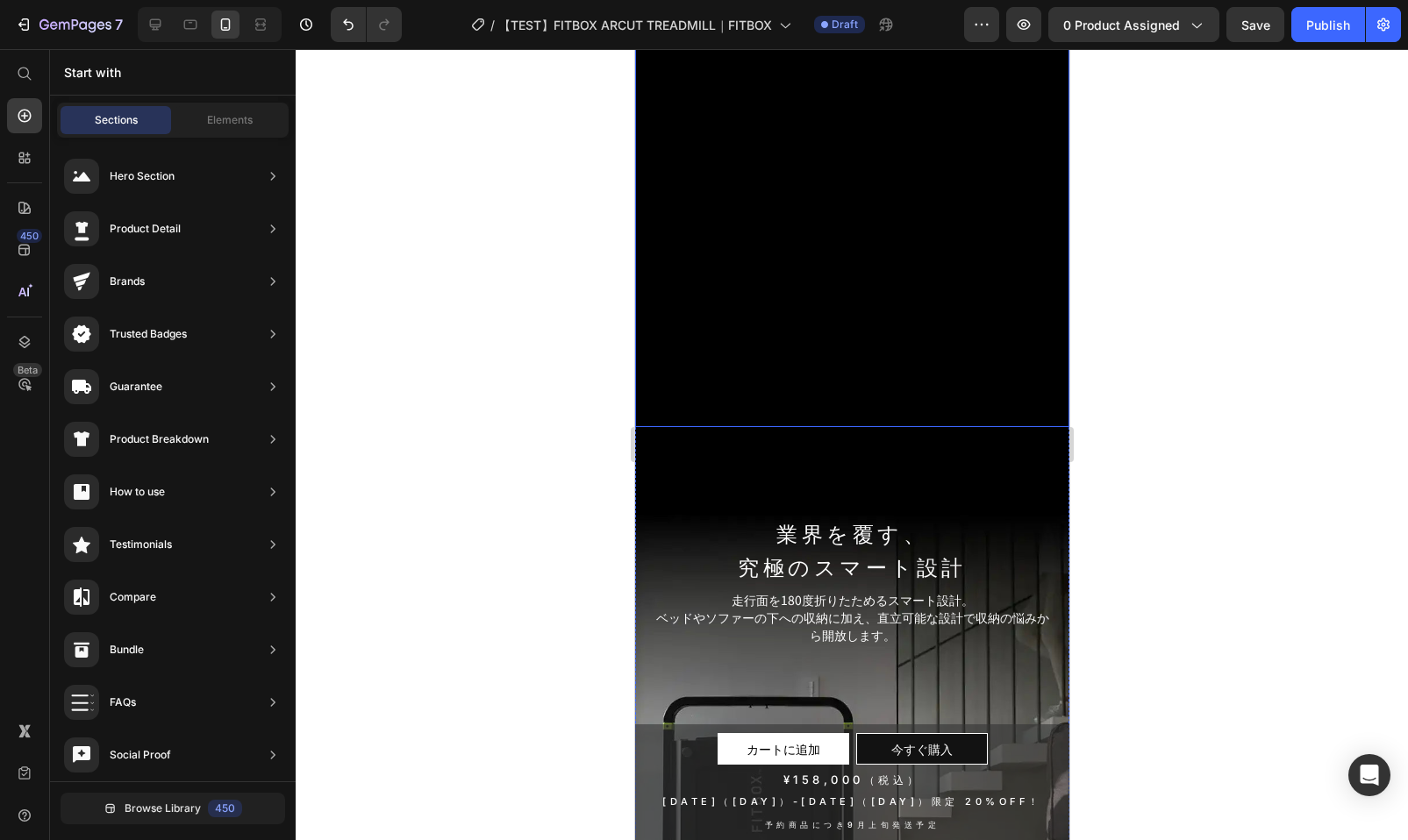 scroll, scrollTop: 0, scrollLeft: 0, axis: both 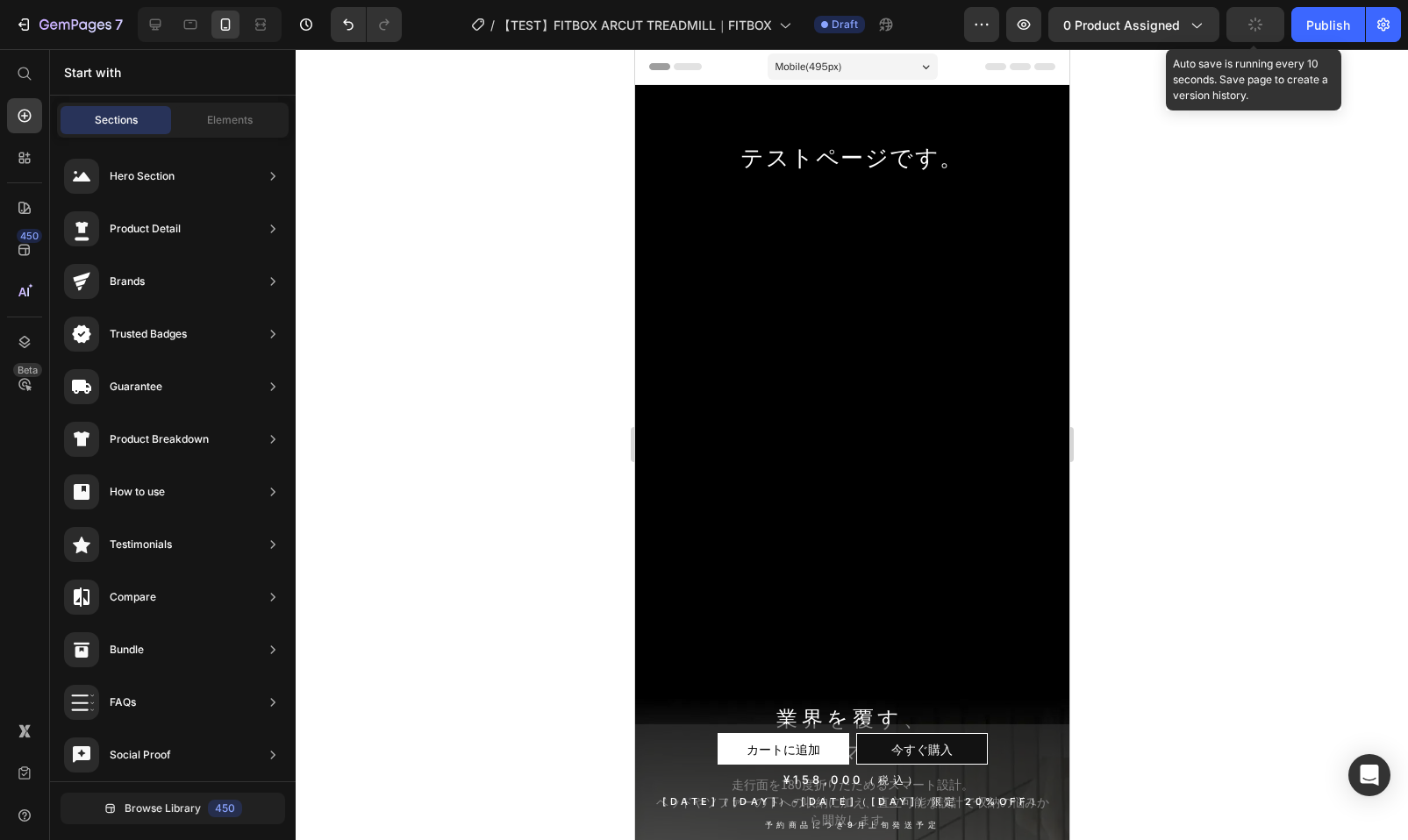 click 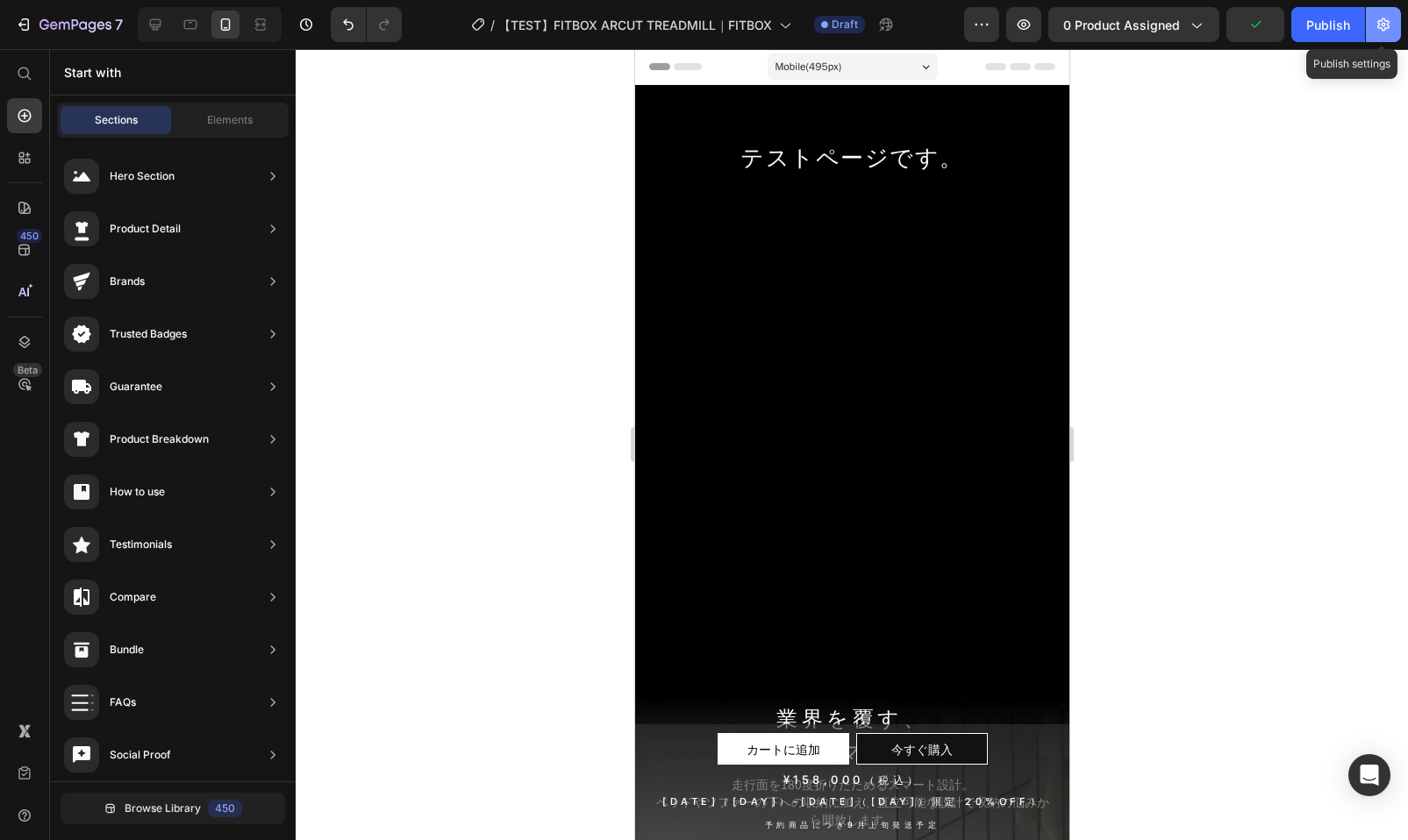 click 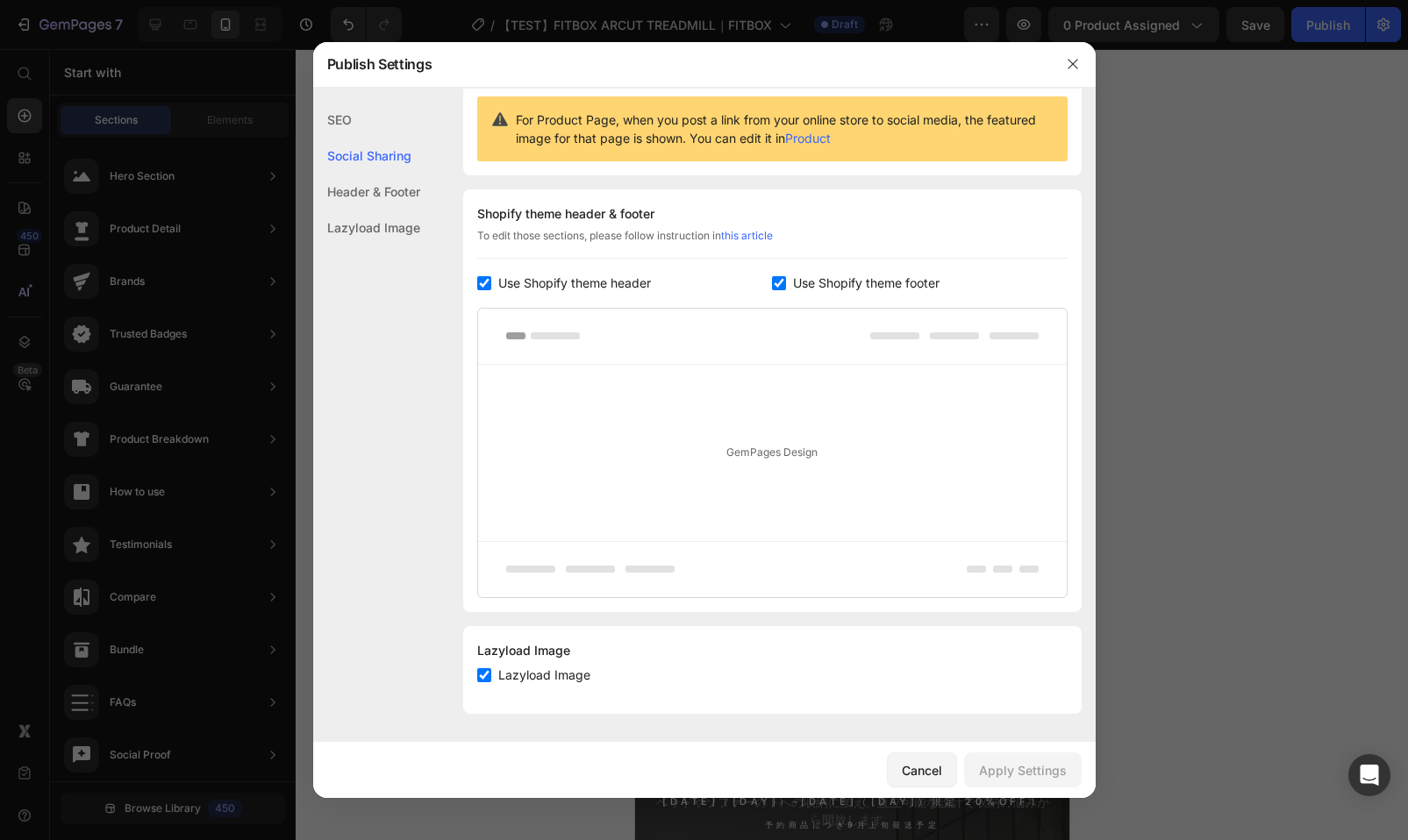 scroll, scrollTop: 0, scrollLeft: 0, axis: both 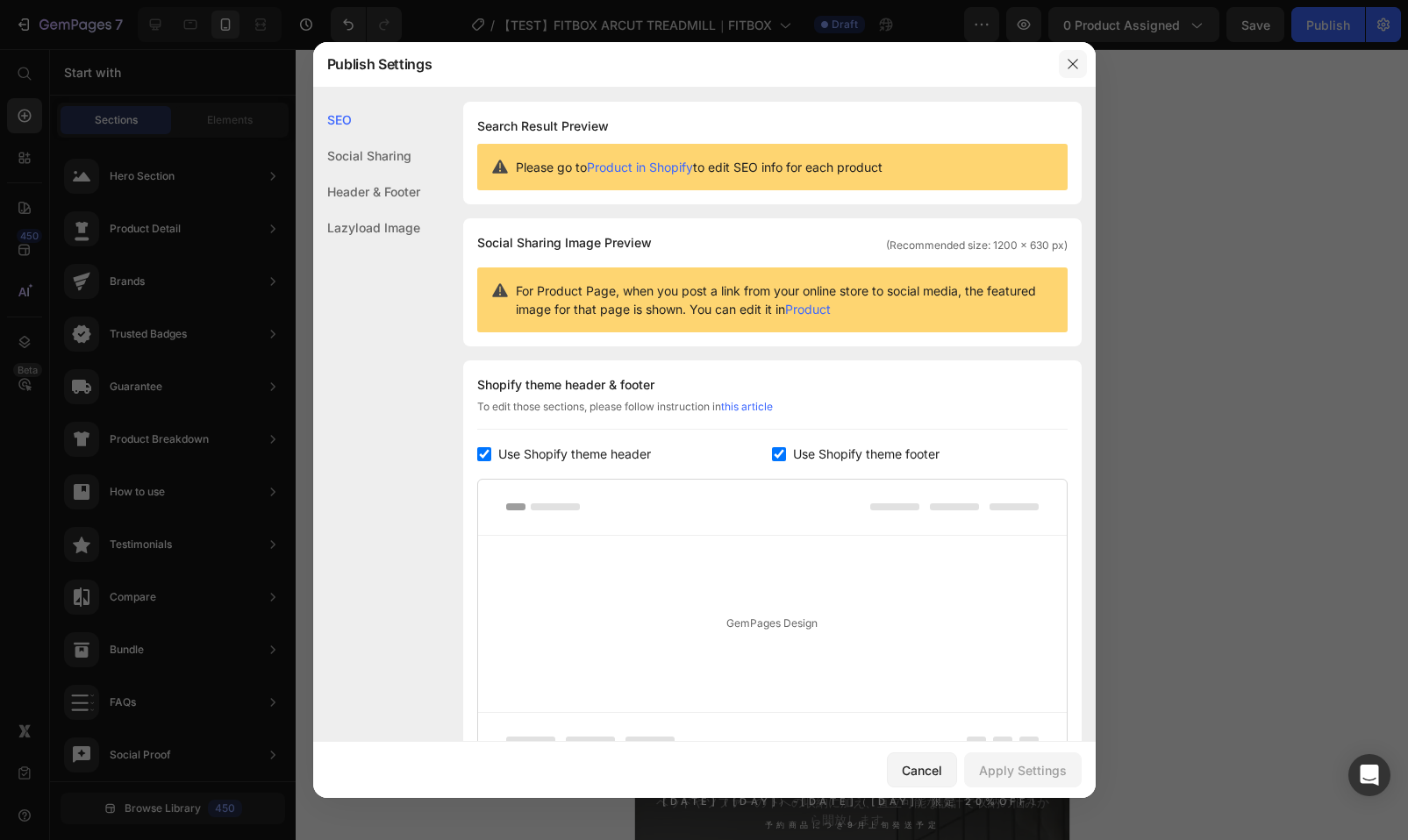 click at bounding box center (1073, 64) 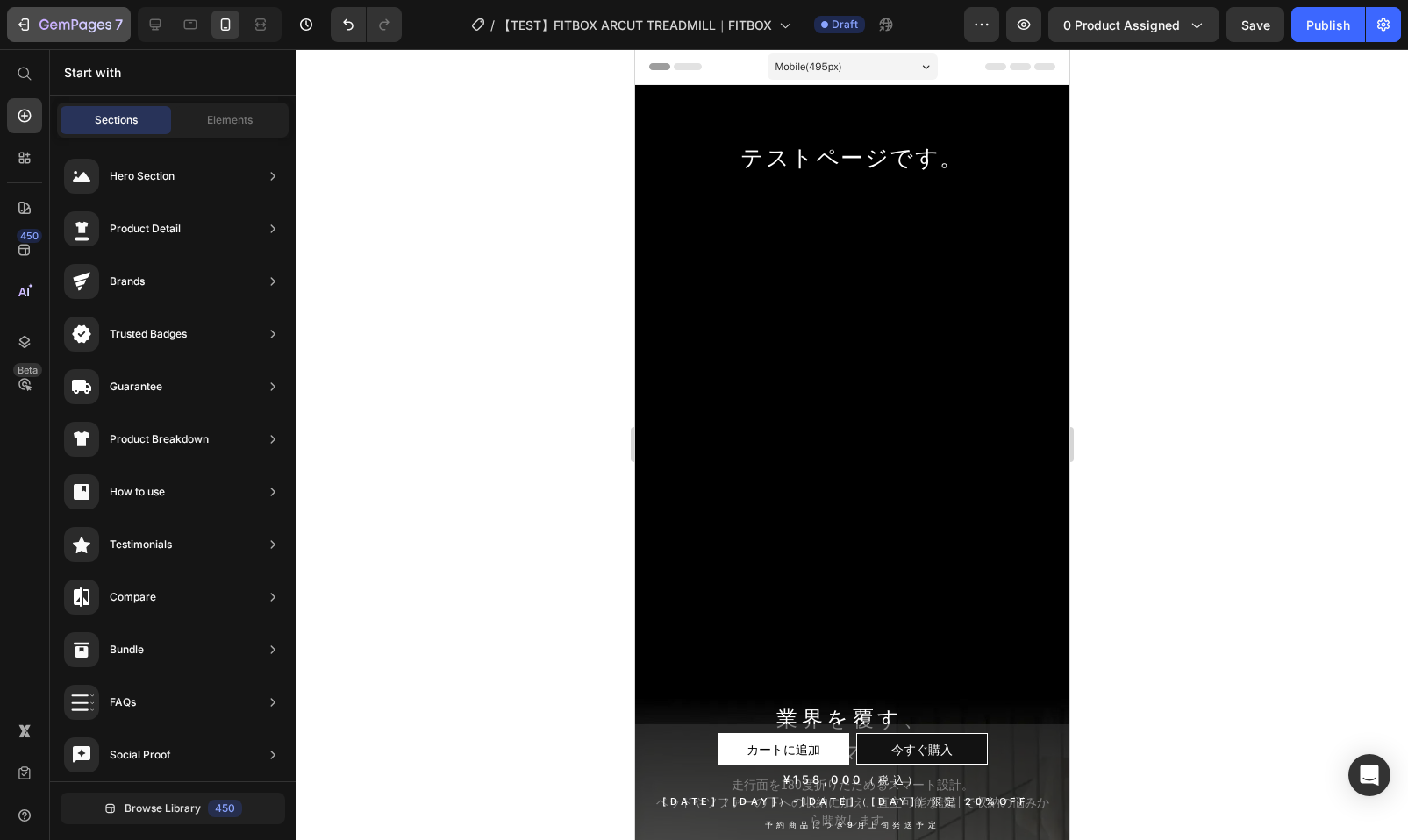 click on "7" 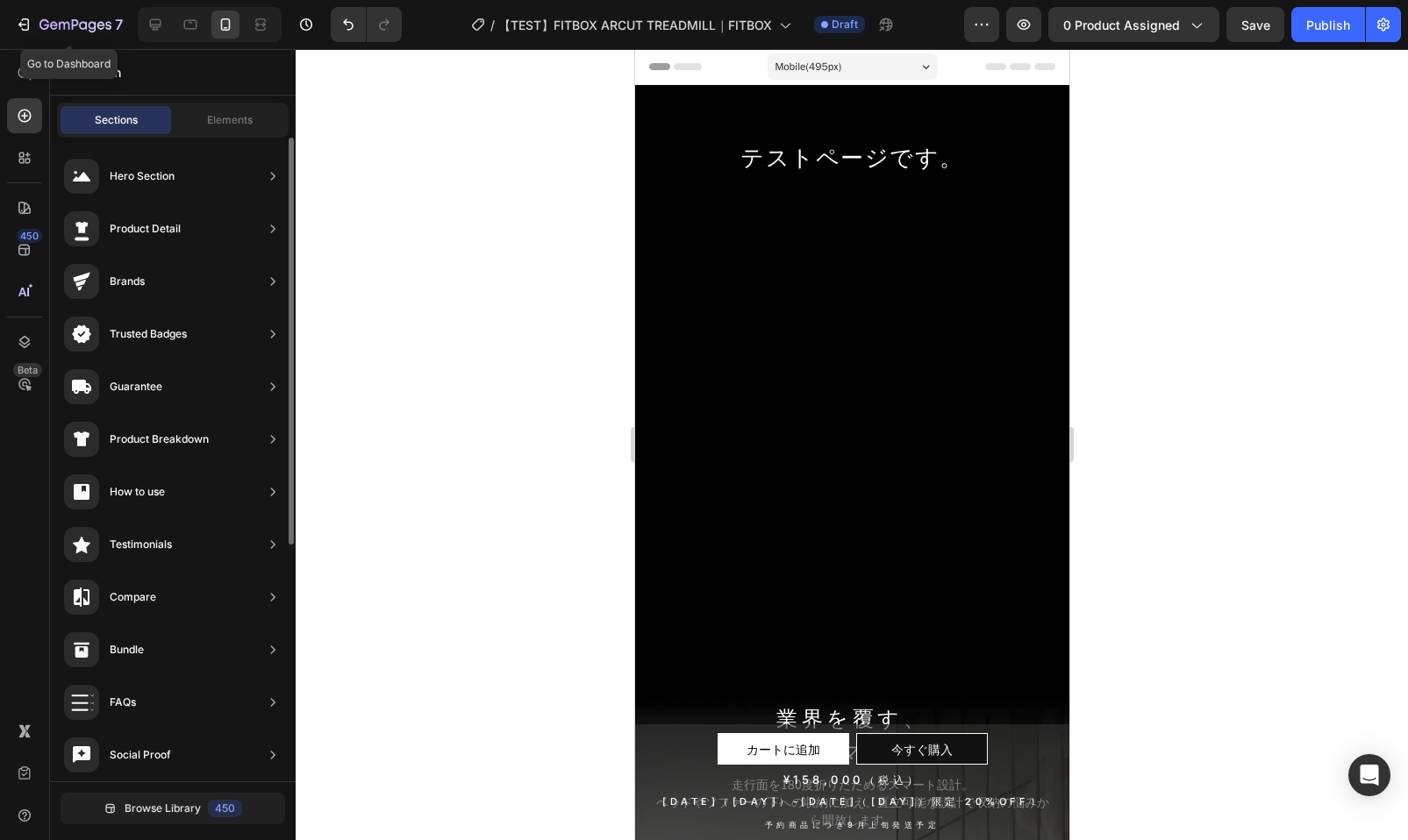 type 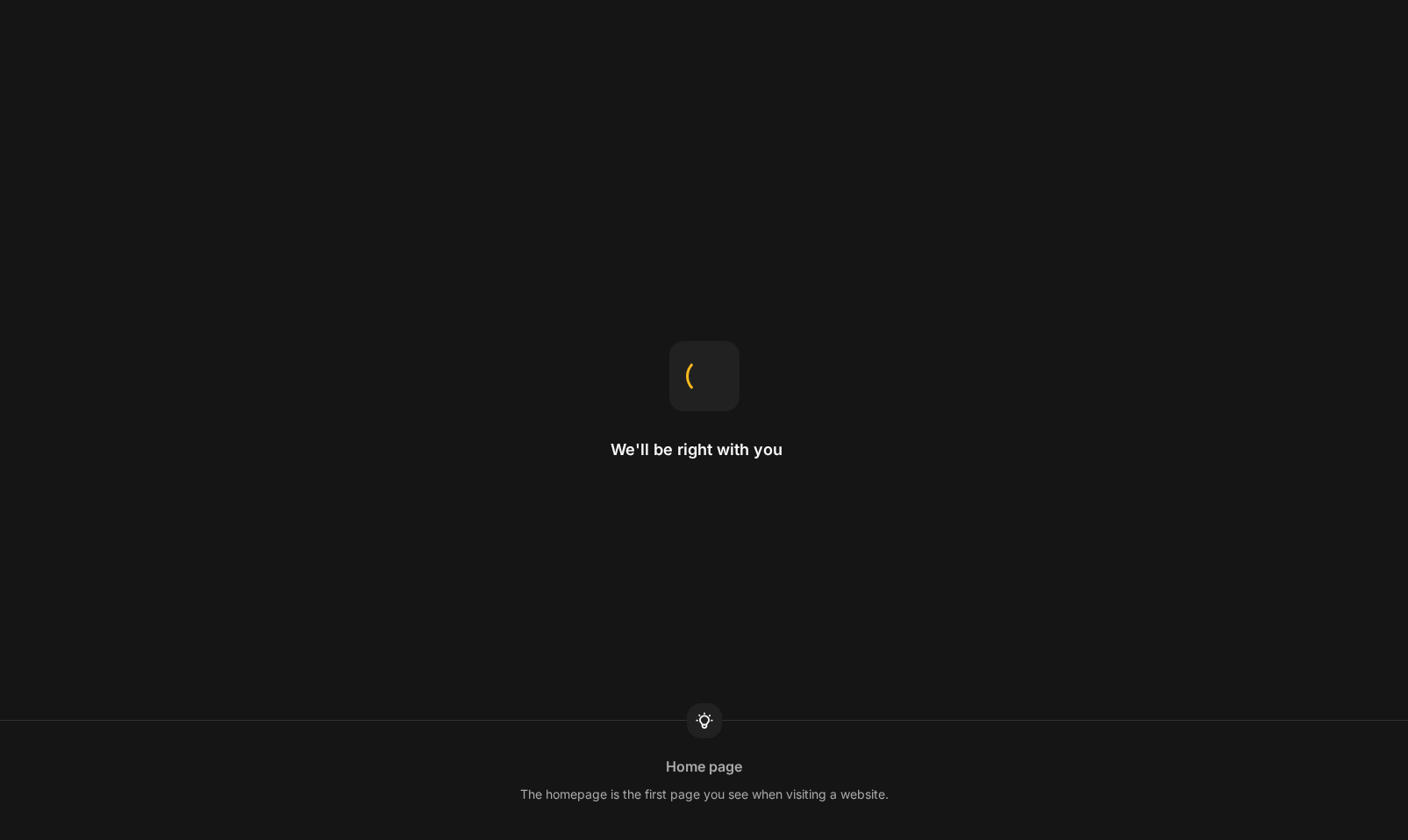 scroll, scrollTop: 0, scrollLeft: 0, axis: both 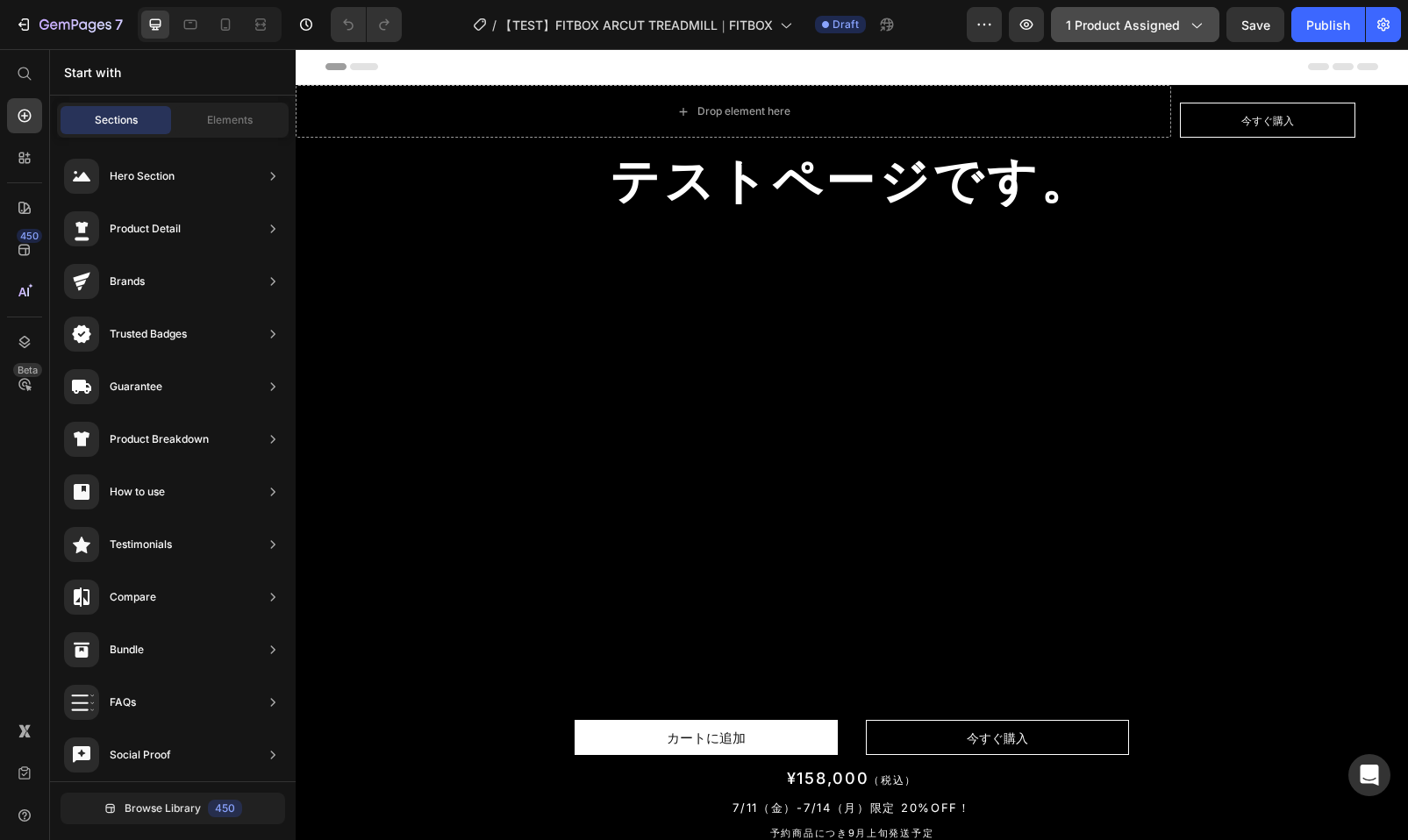 click 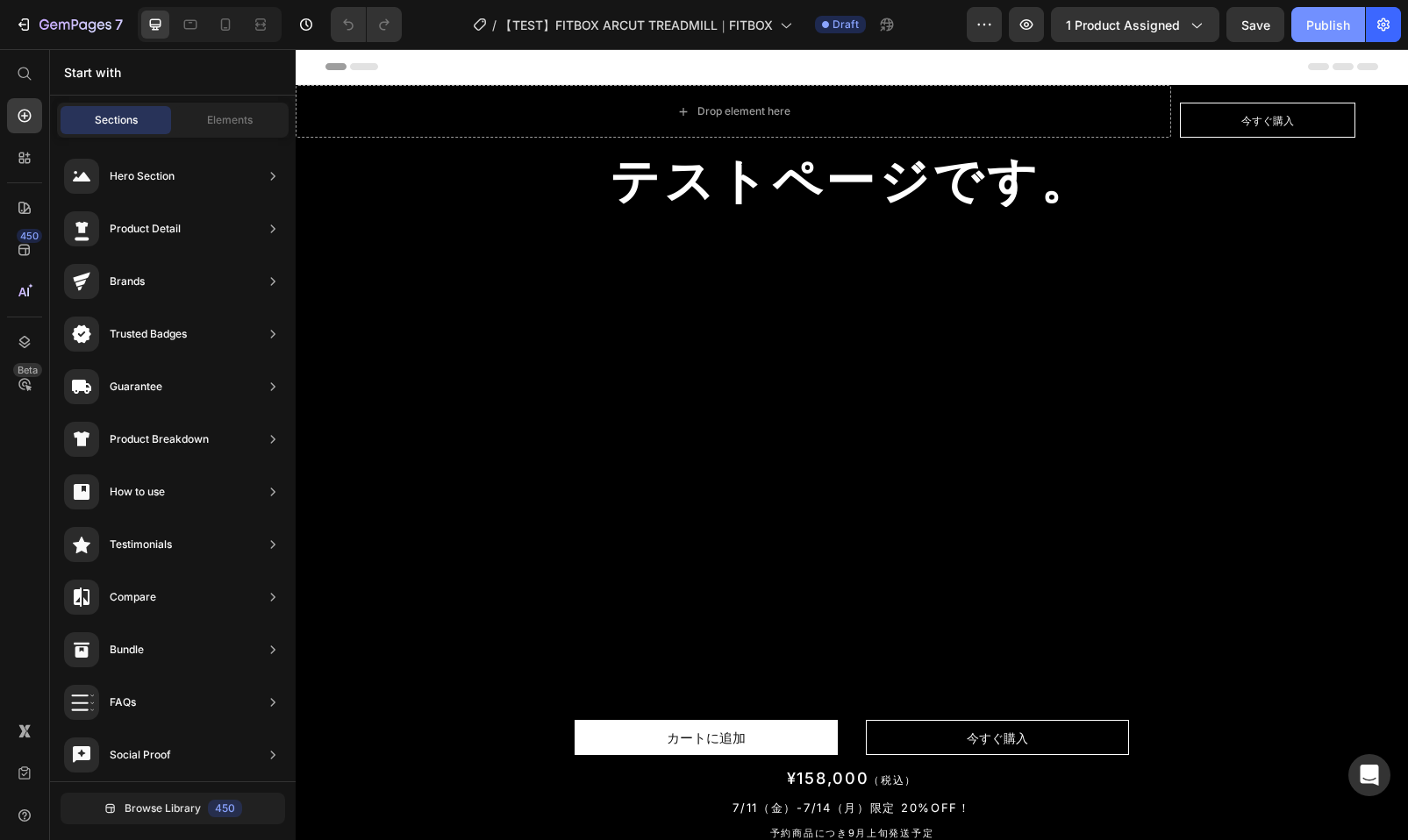 click on "Publish" at bounding box center [1328, 25] 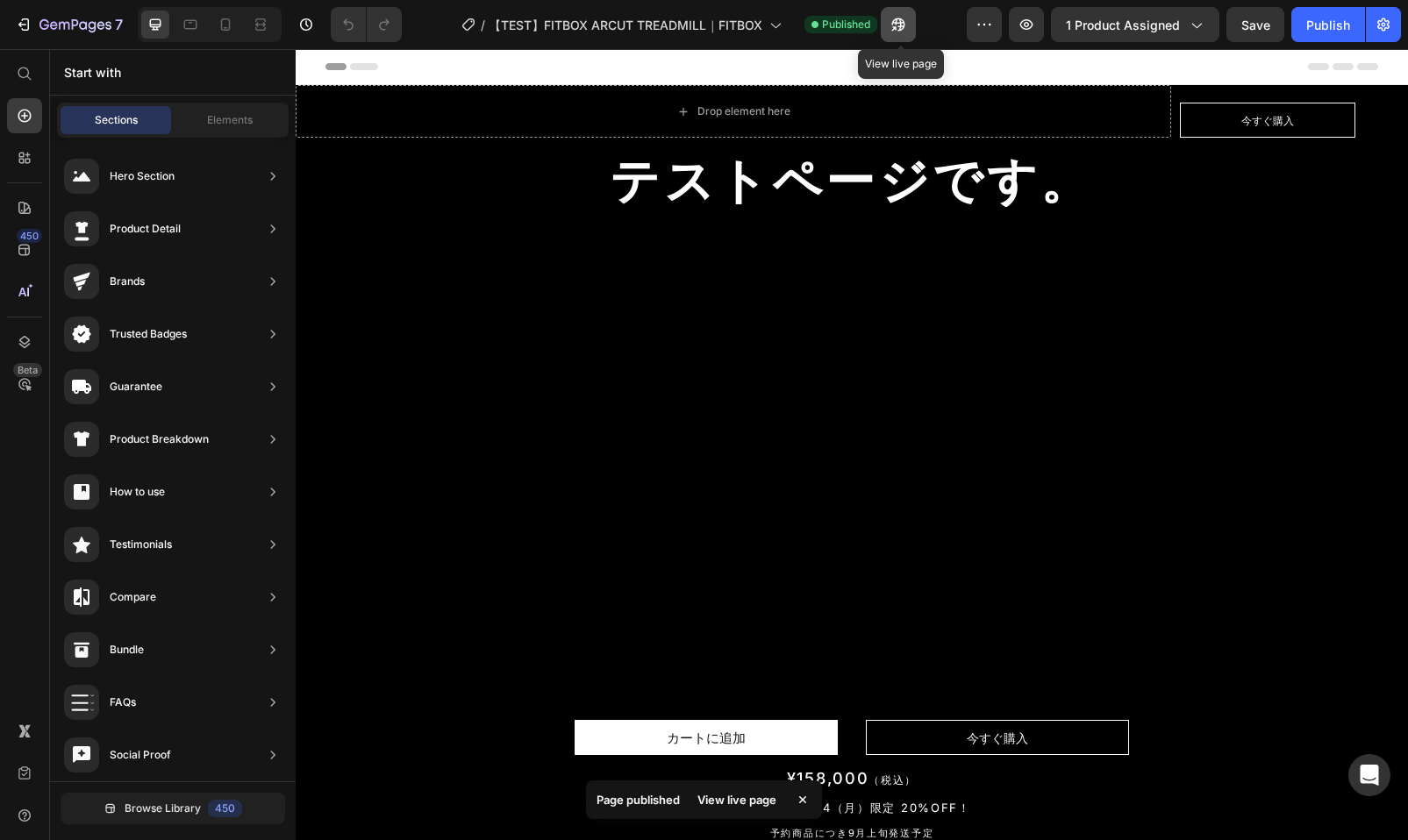 click 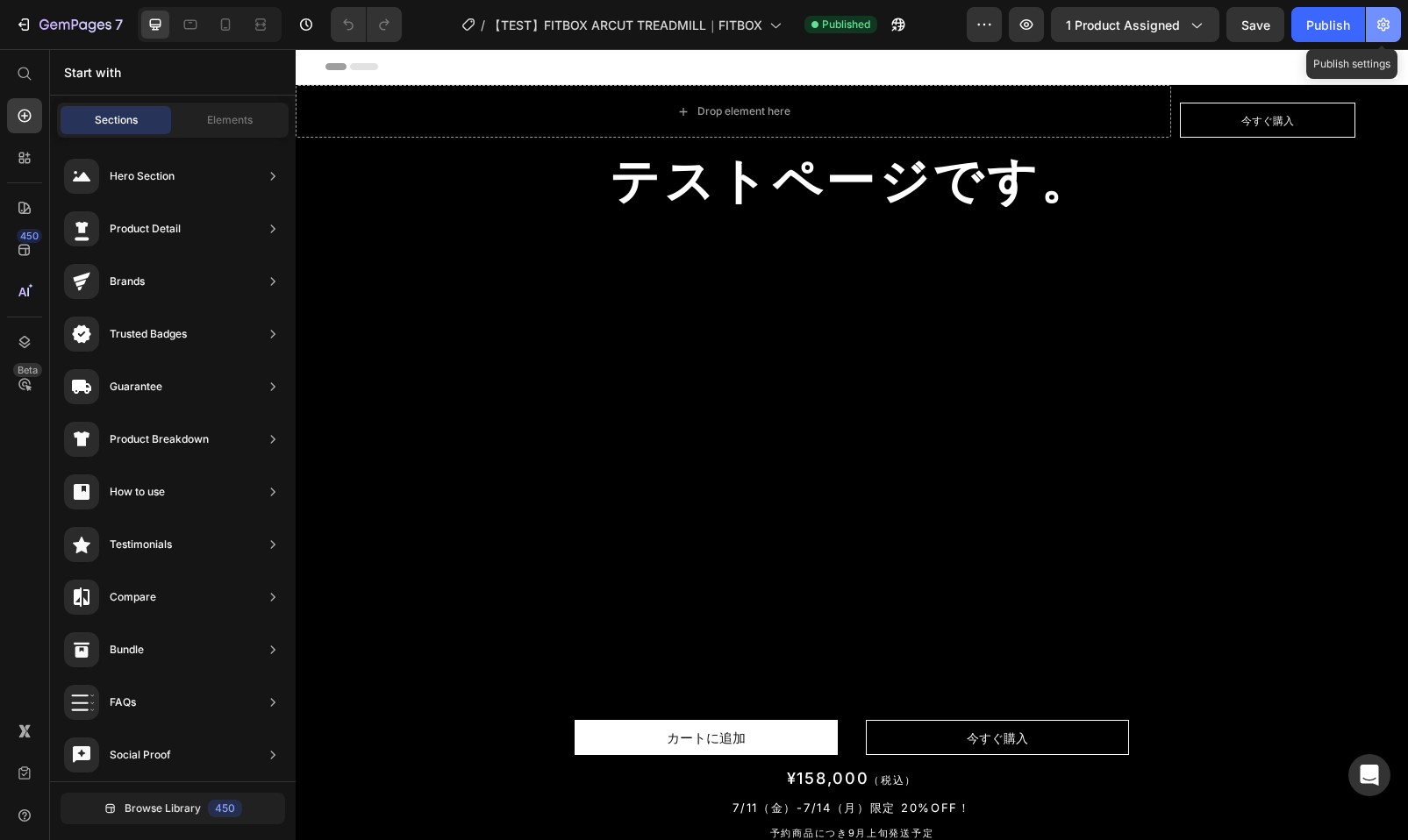 click 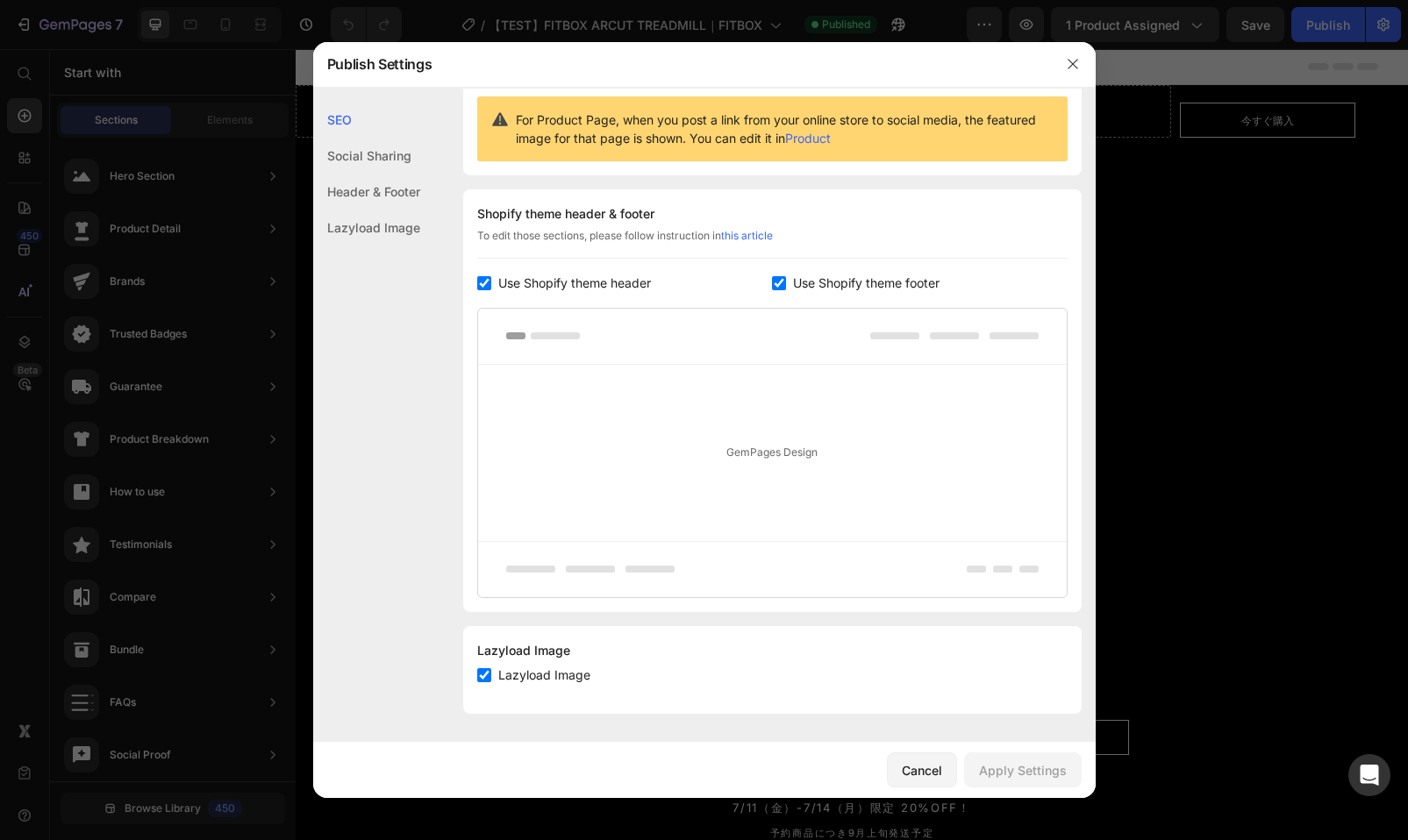 scroll, scrollTop: 0, scrollLeft: 0, axis: both 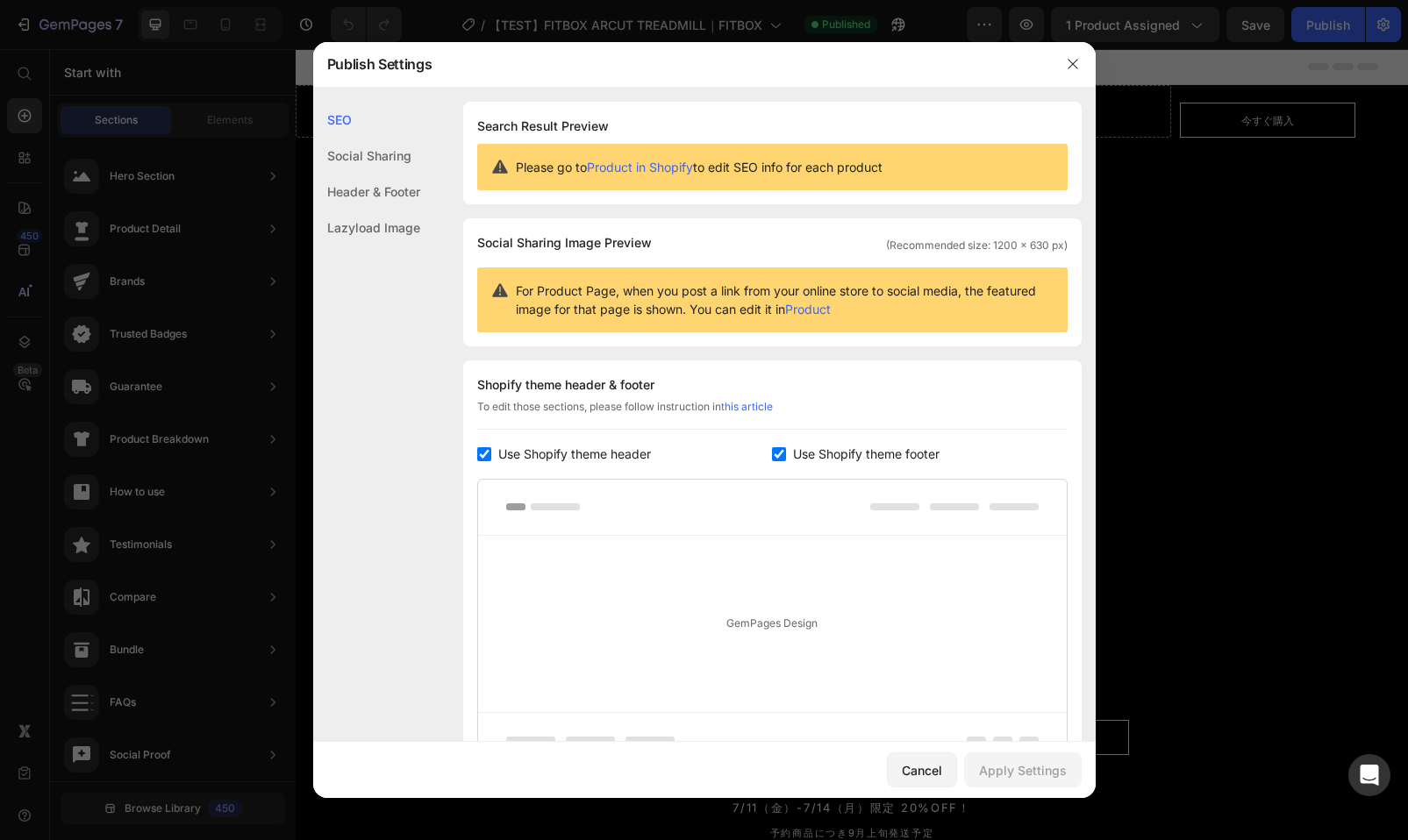 click on "SEO" 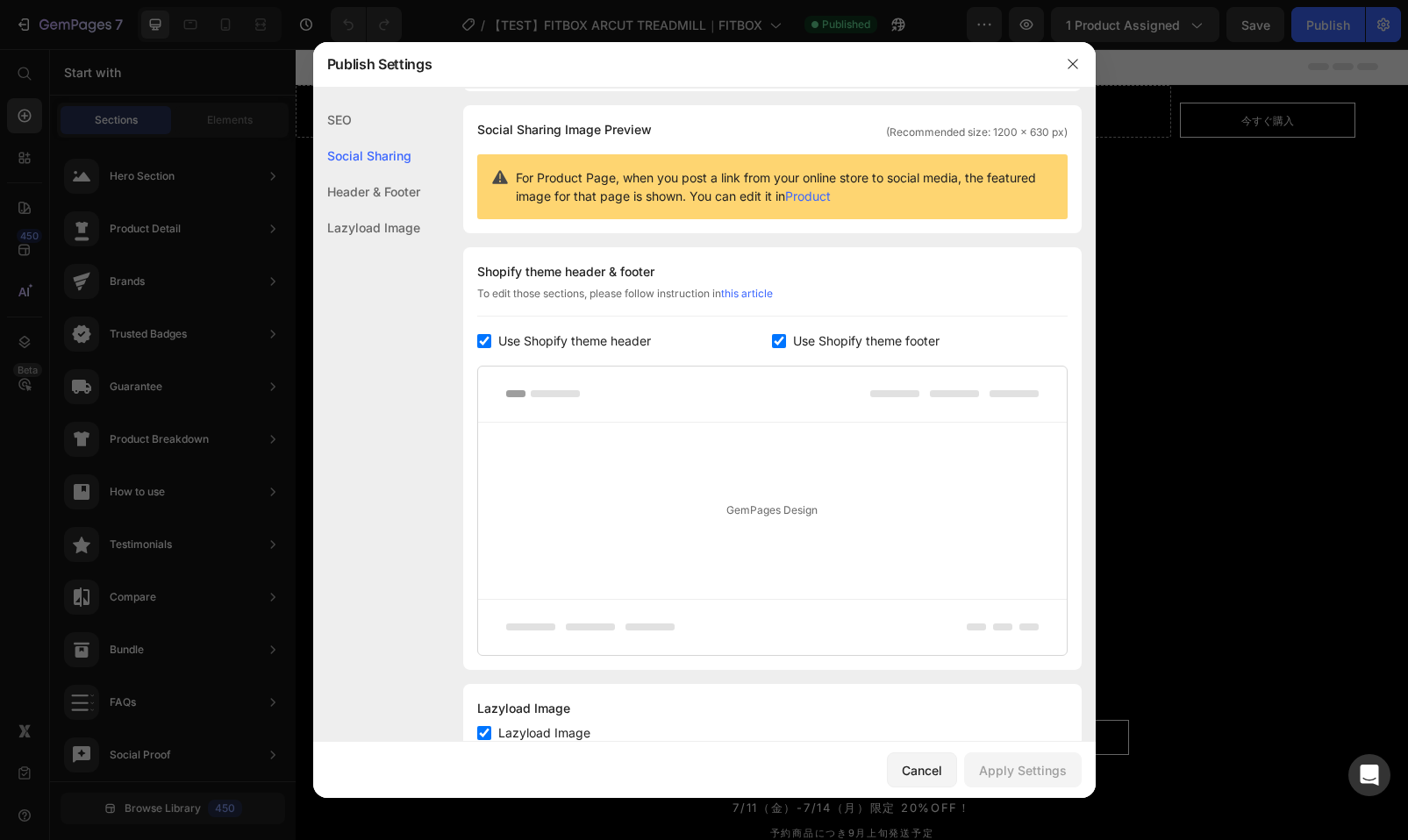 click on "Header & Footer" 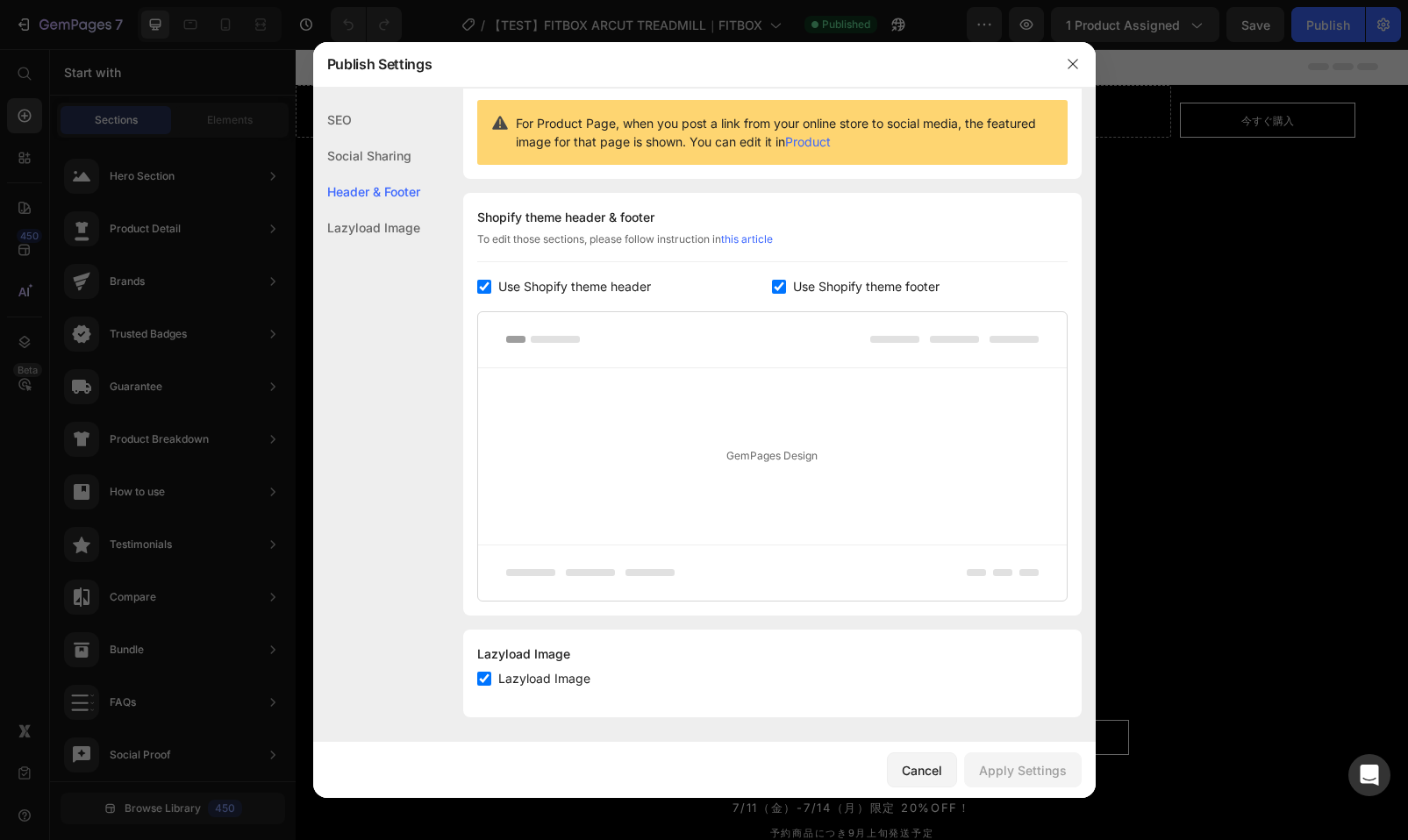 scroll, scrollTop: 171, scrollLeft: 0, axis: vertical 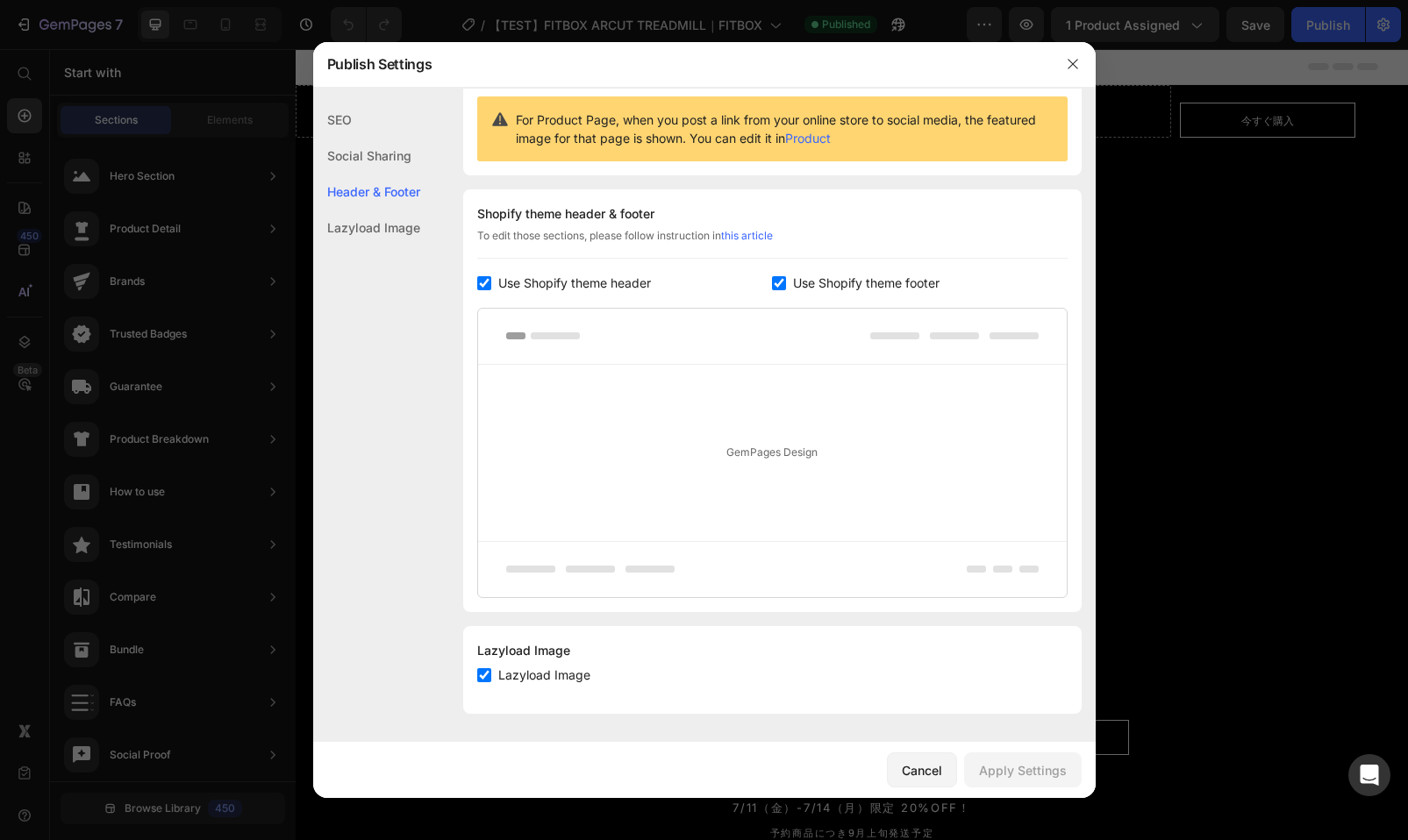 click on "Lazyload Image" 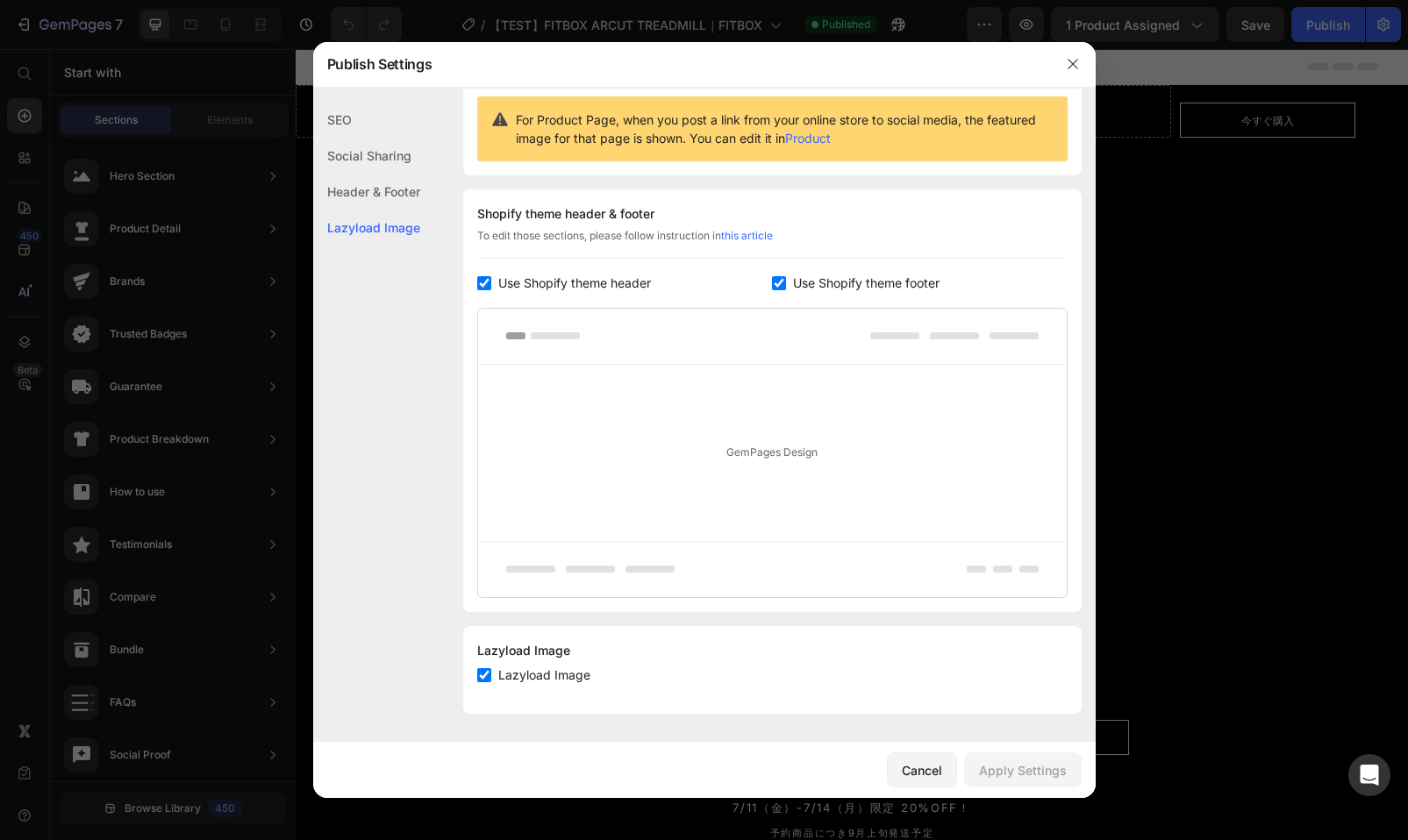 click at bounding box center [704, 420] 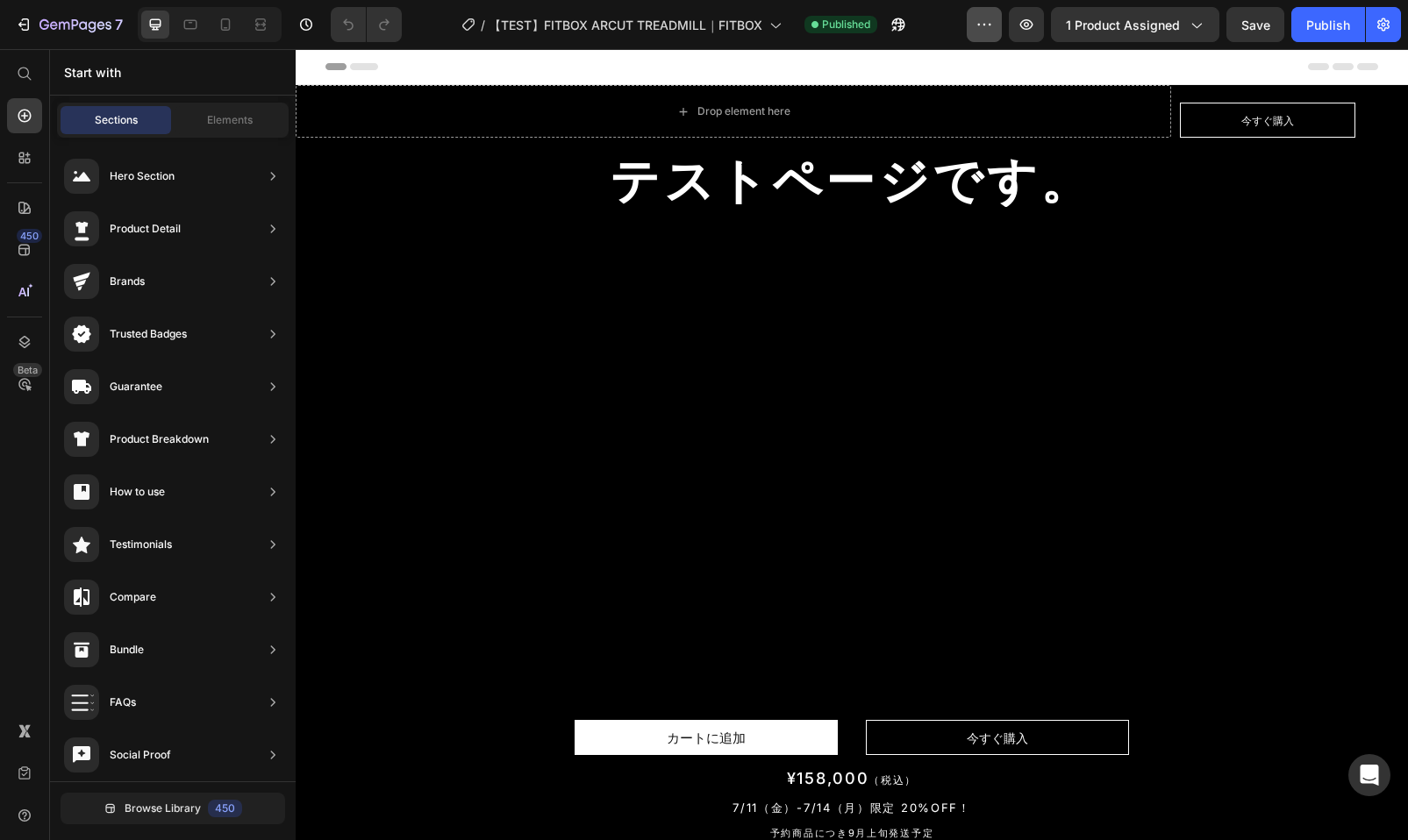 click 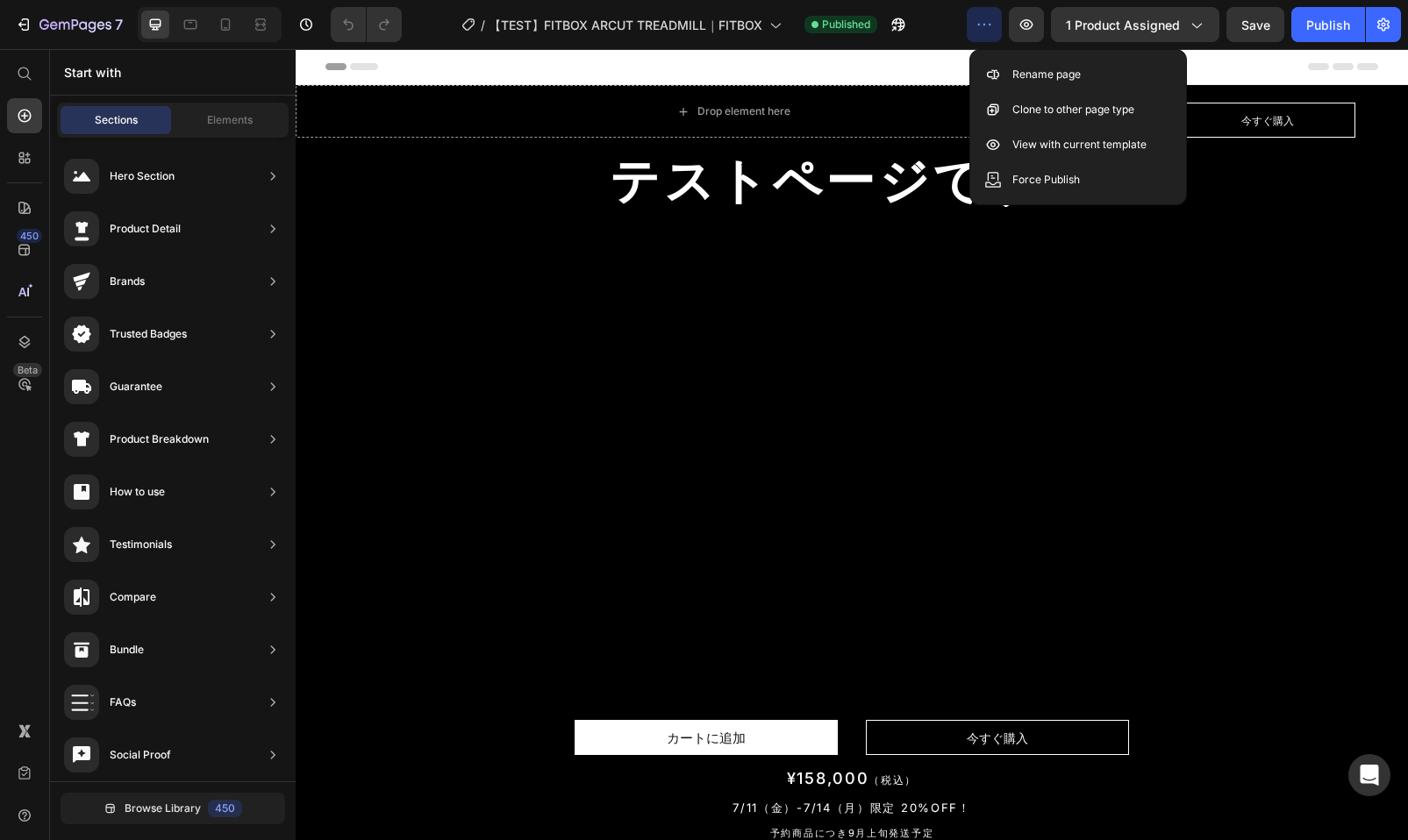 click 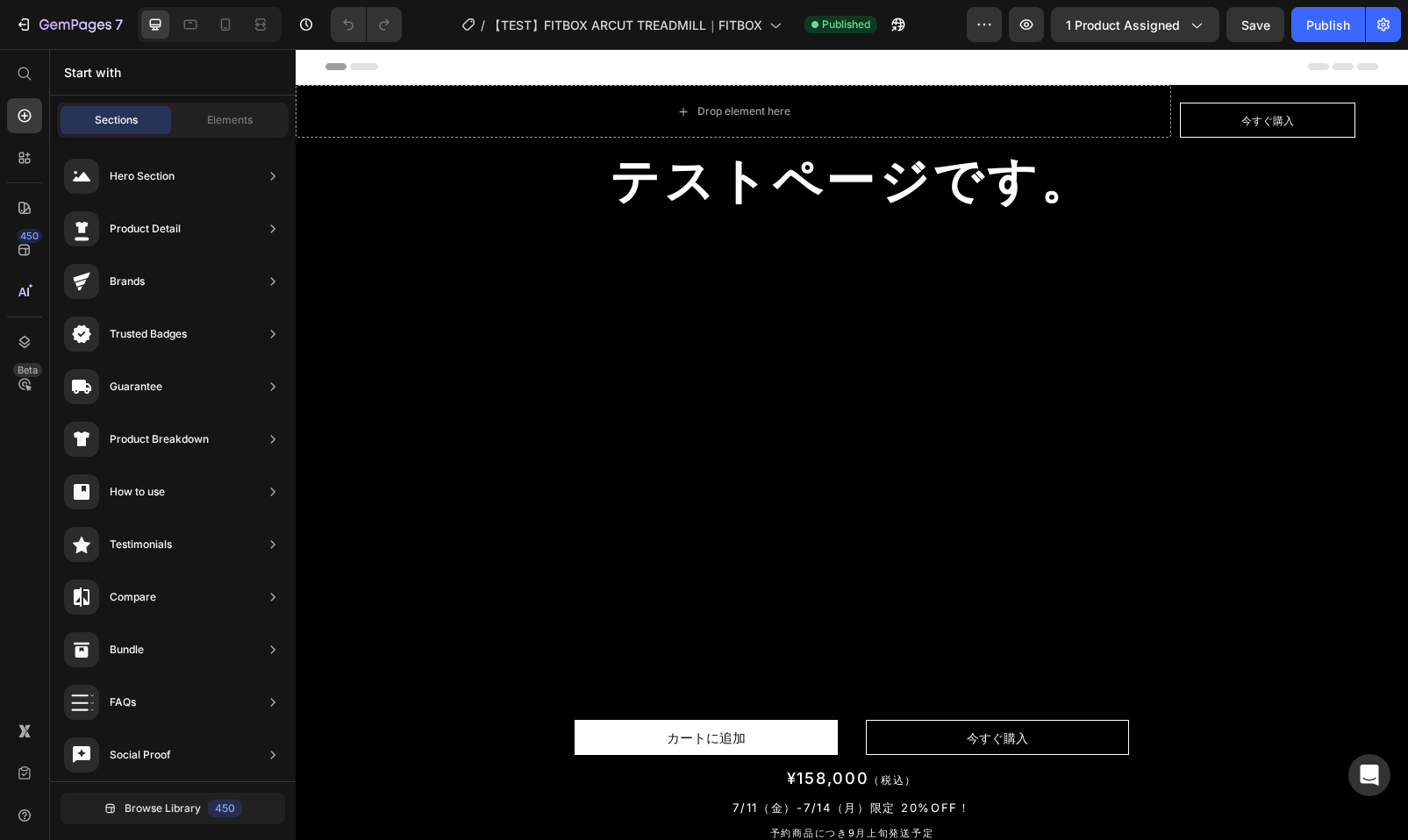 type 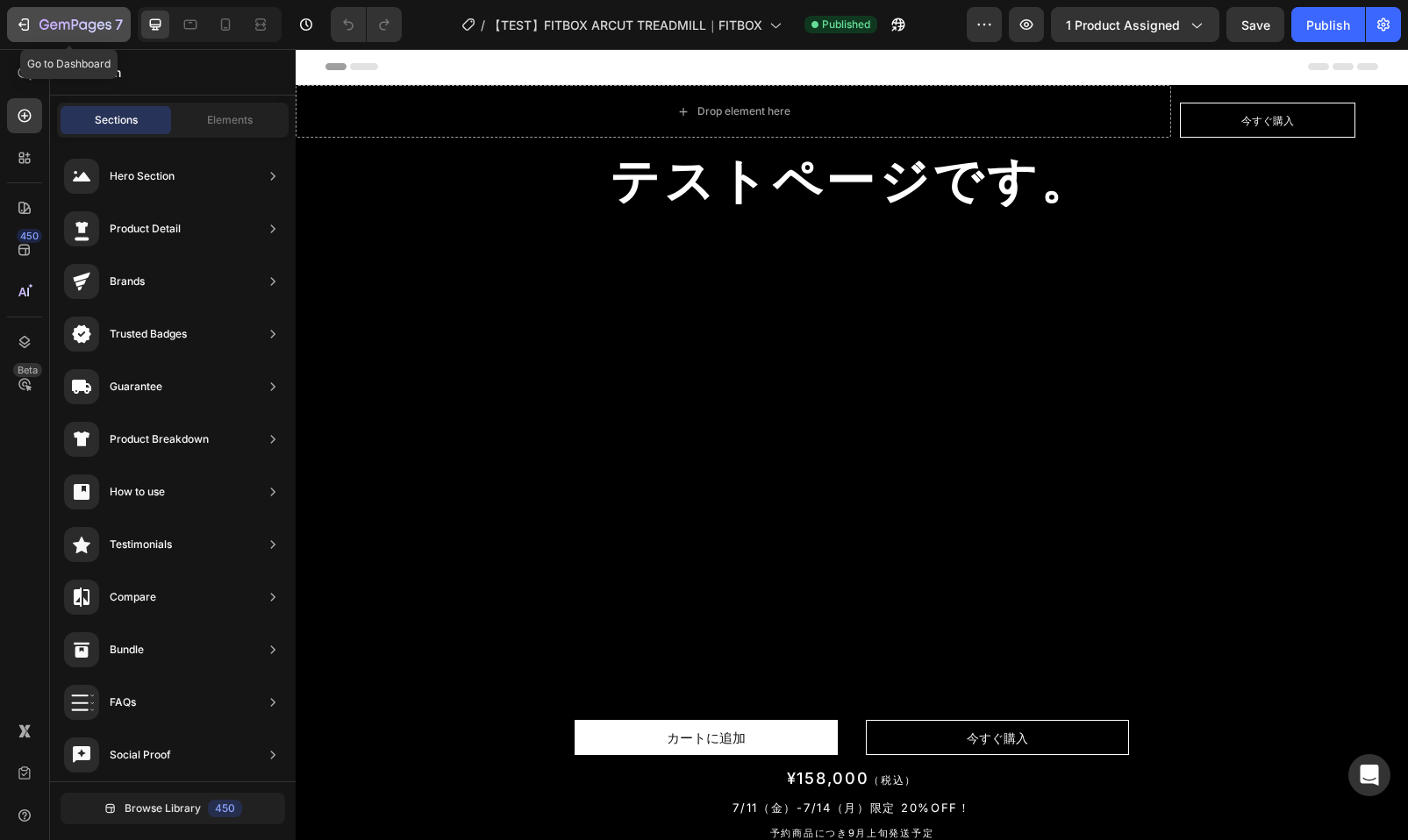 click 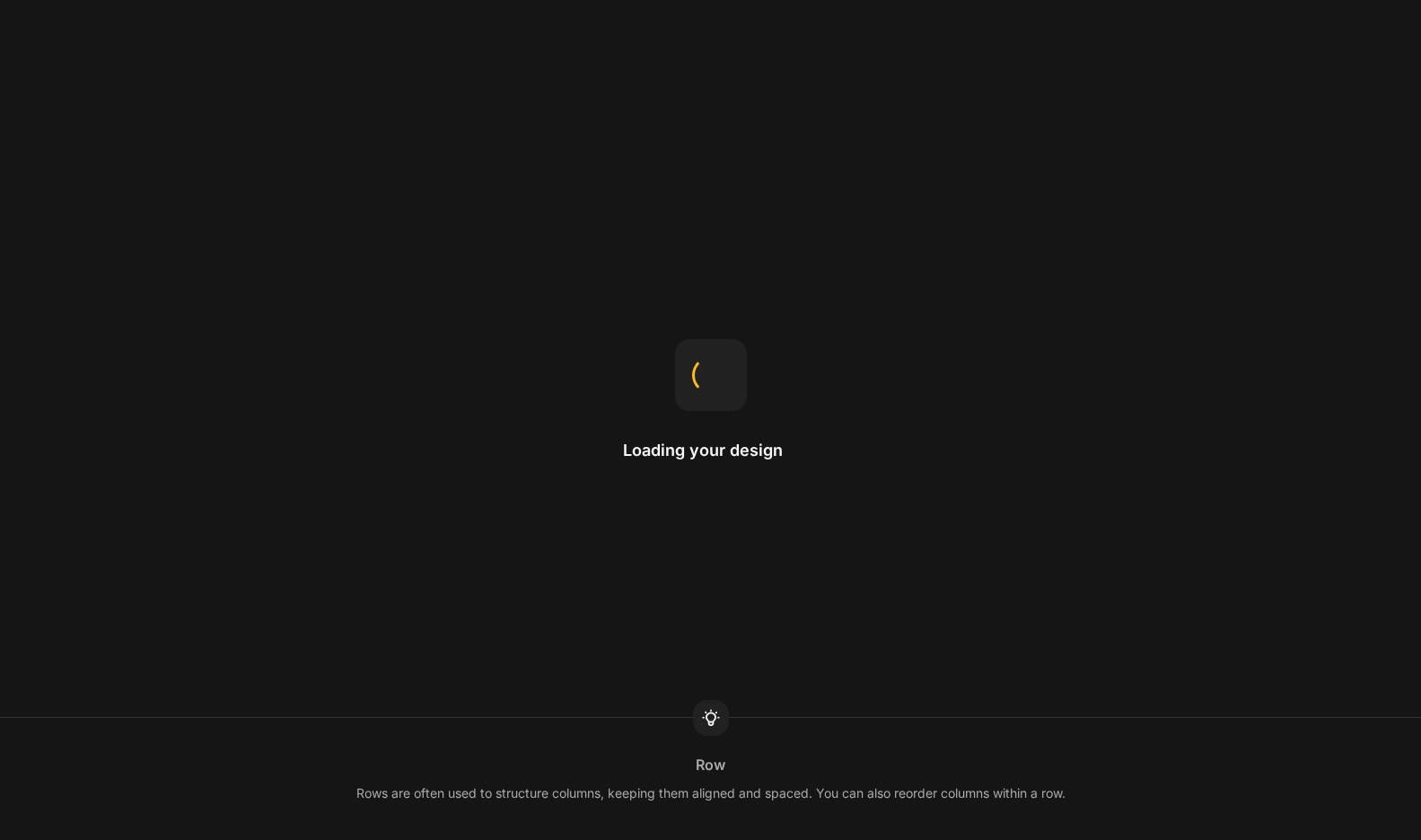 scroll, scrollTop: 0, scrollLeft: 0, axis: both 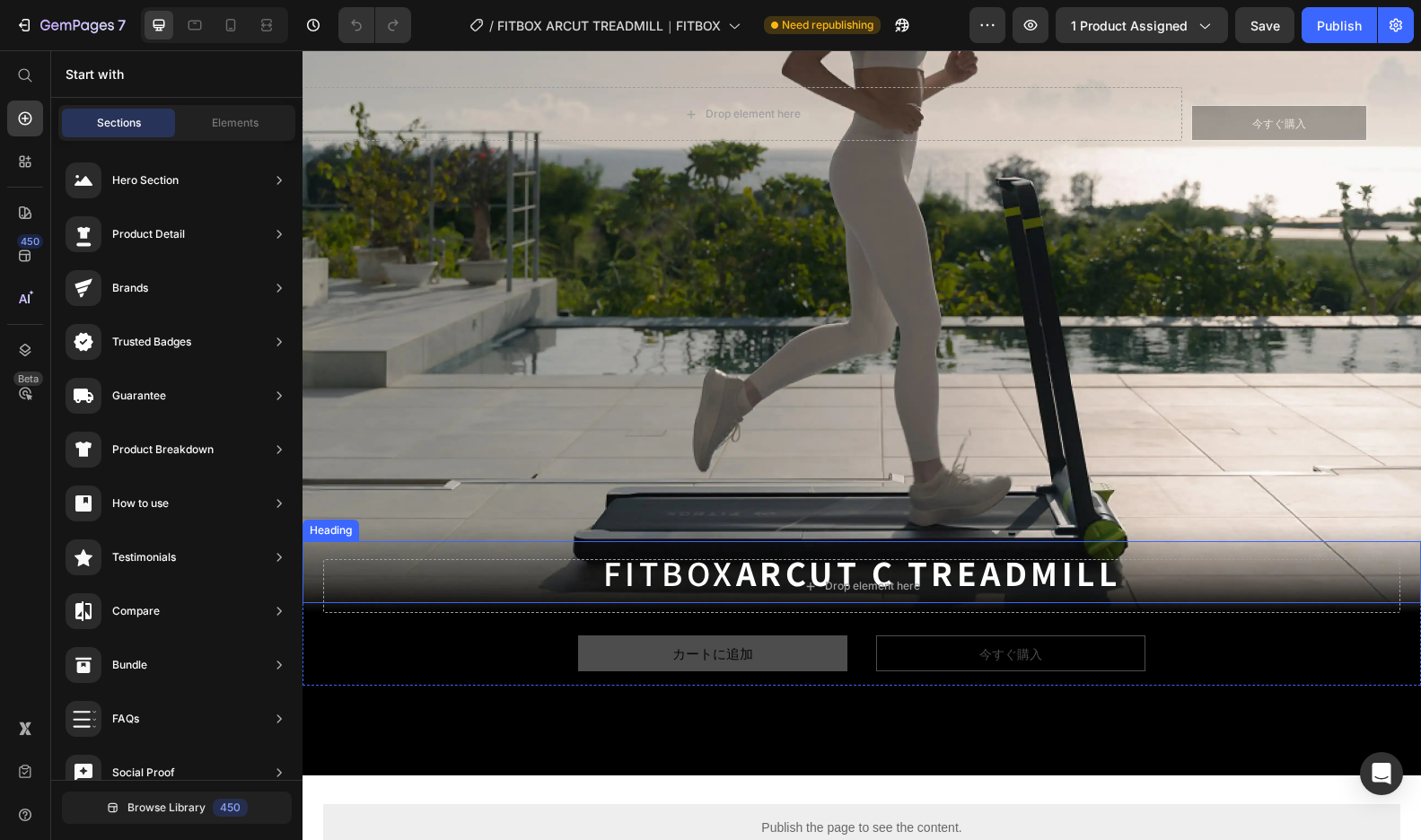 click on "FITBOX  ARCUT C TREADMILL" at bounding box center [862, 572] 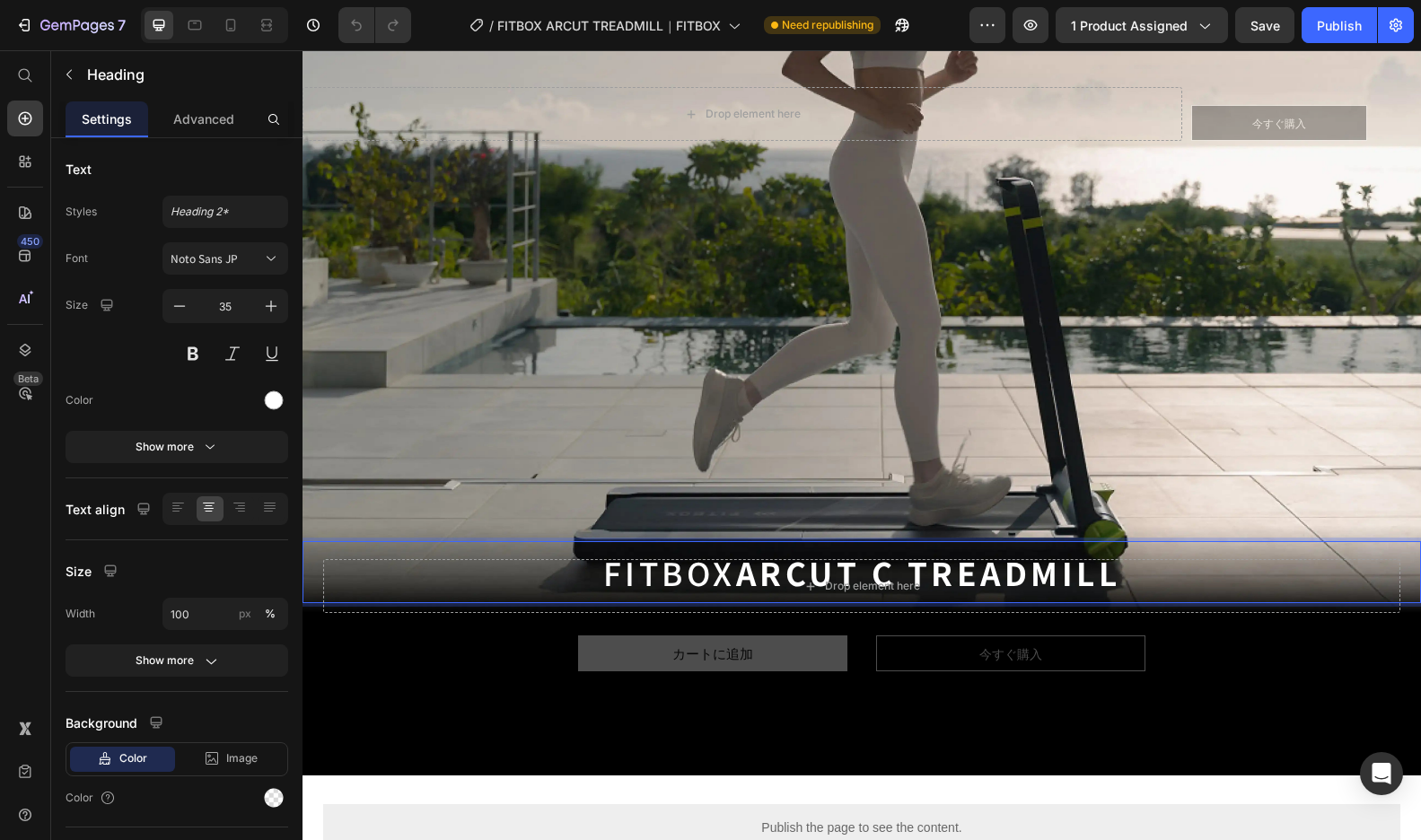 click on "FITBOX  ARCUT C TREADMILL" at bounding box center (862, 572) 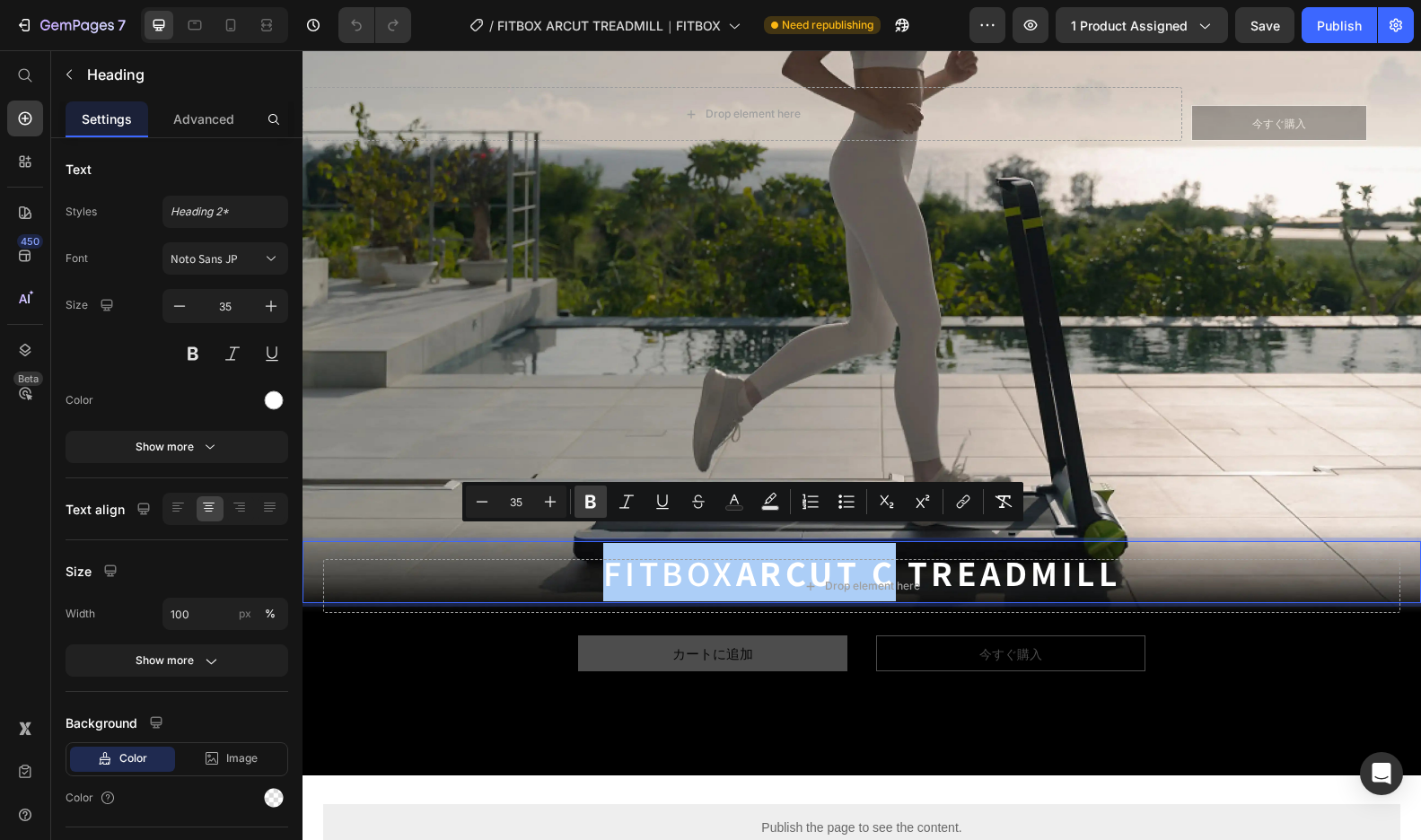 click 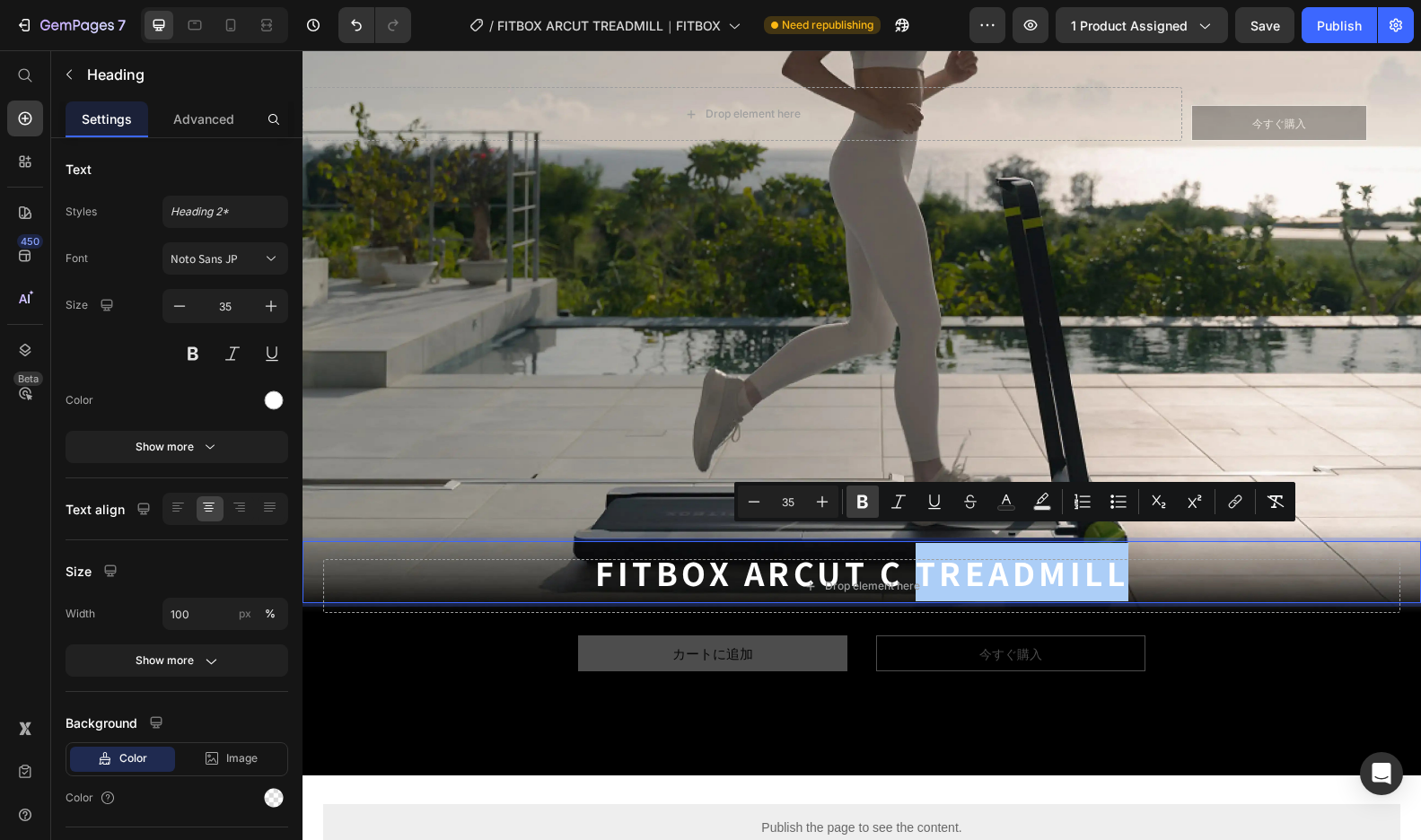 click 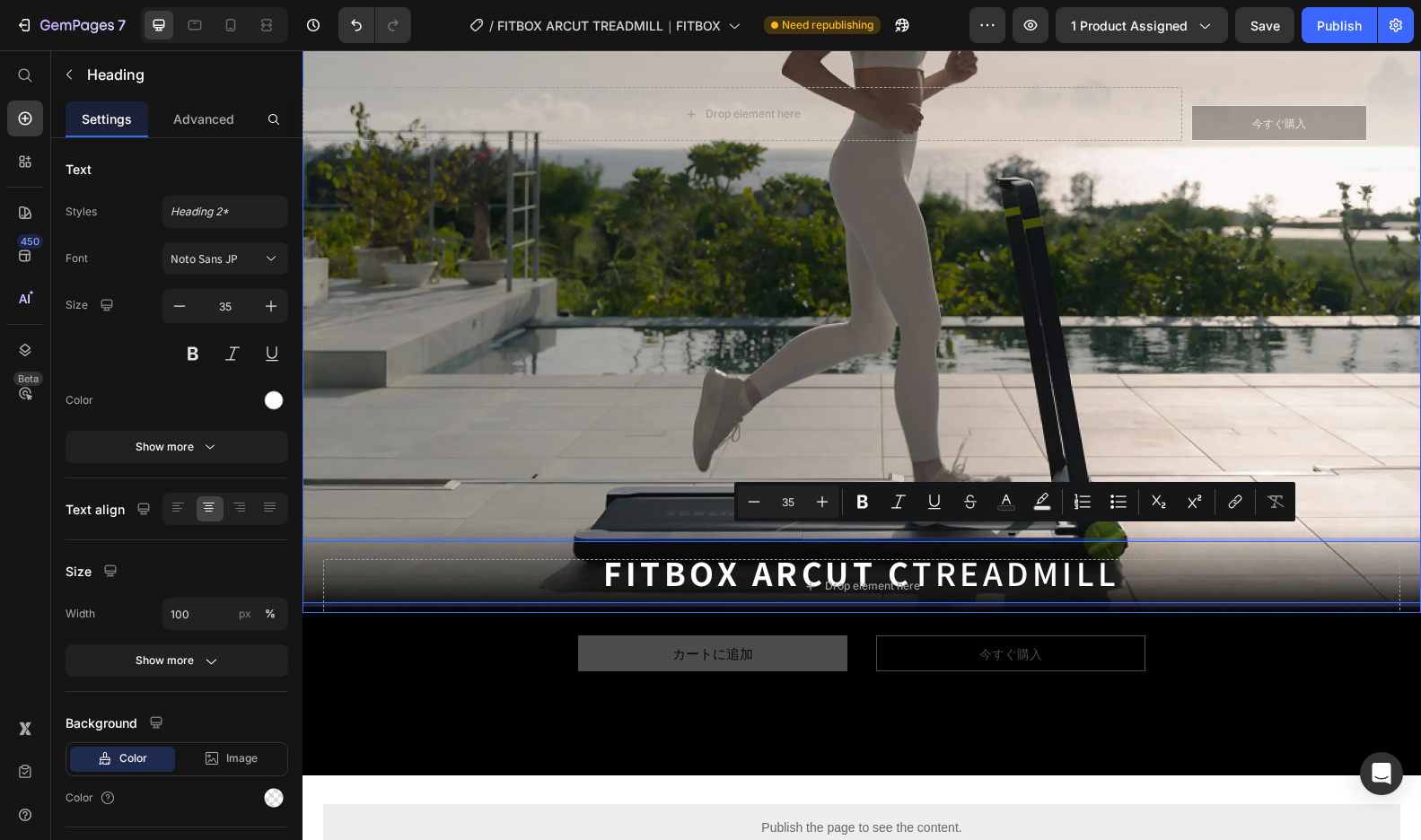 click at bounding box center [862, 218] 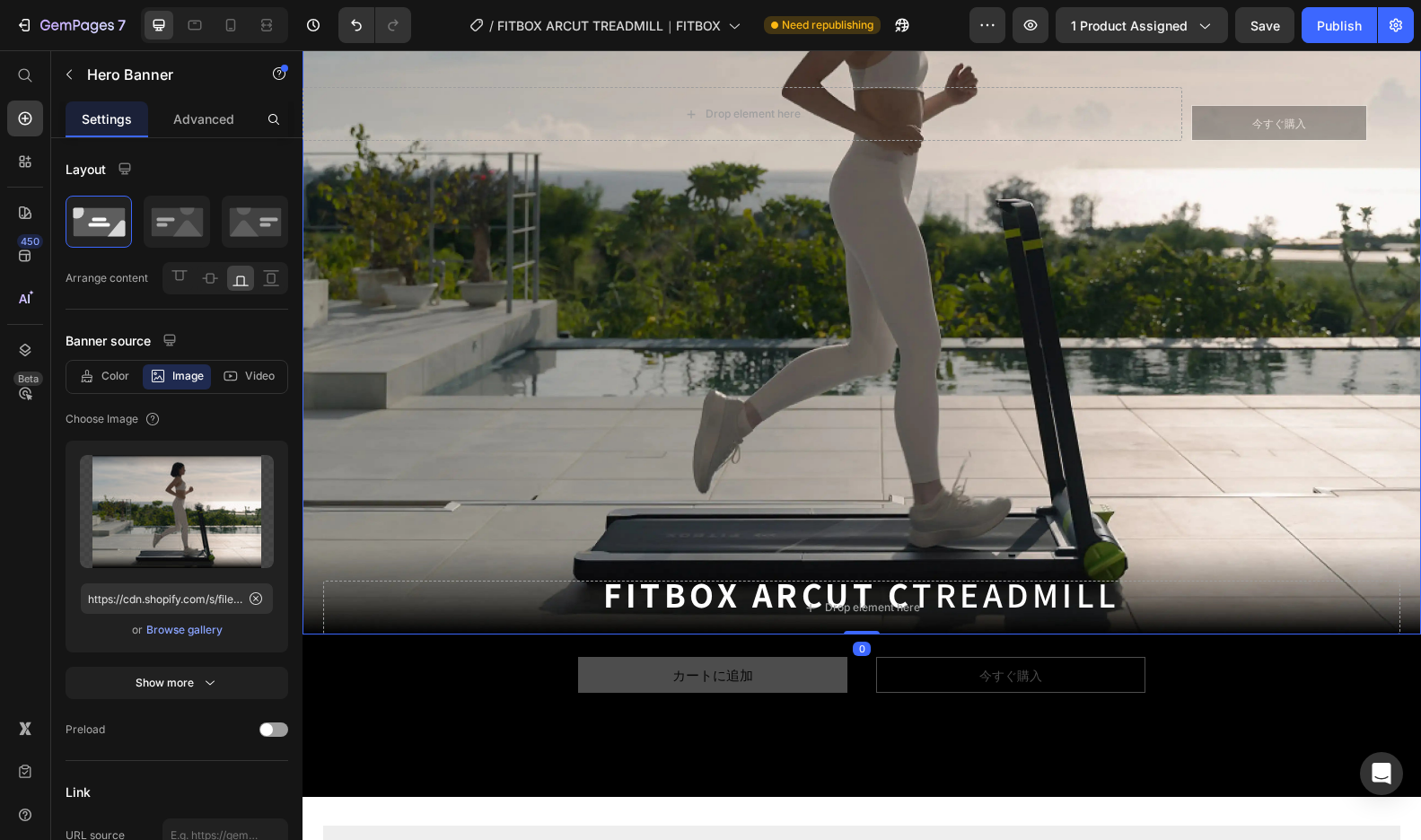 scroll, scrollTop: 7474, scrollLeft: 0, axis: vertical 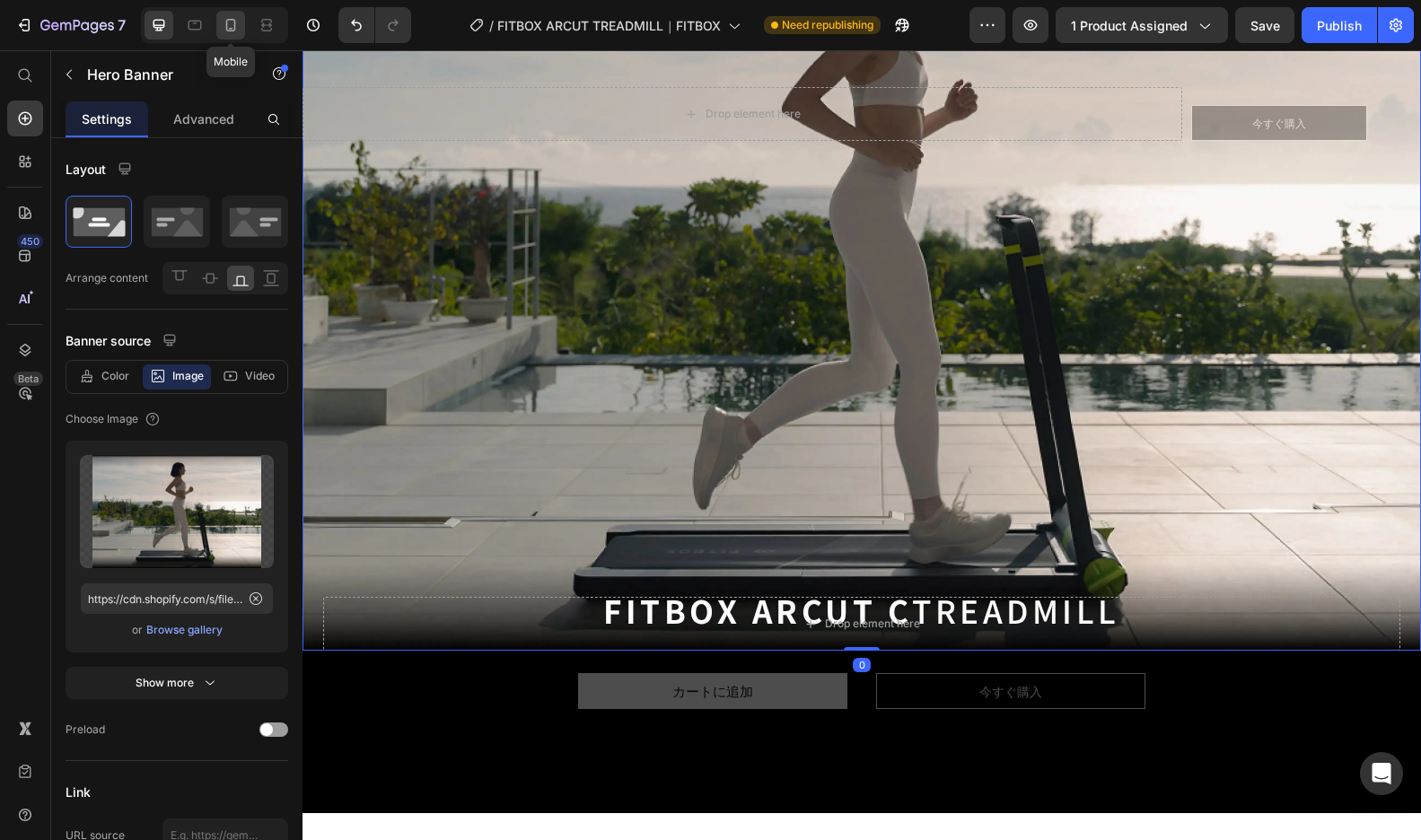 click 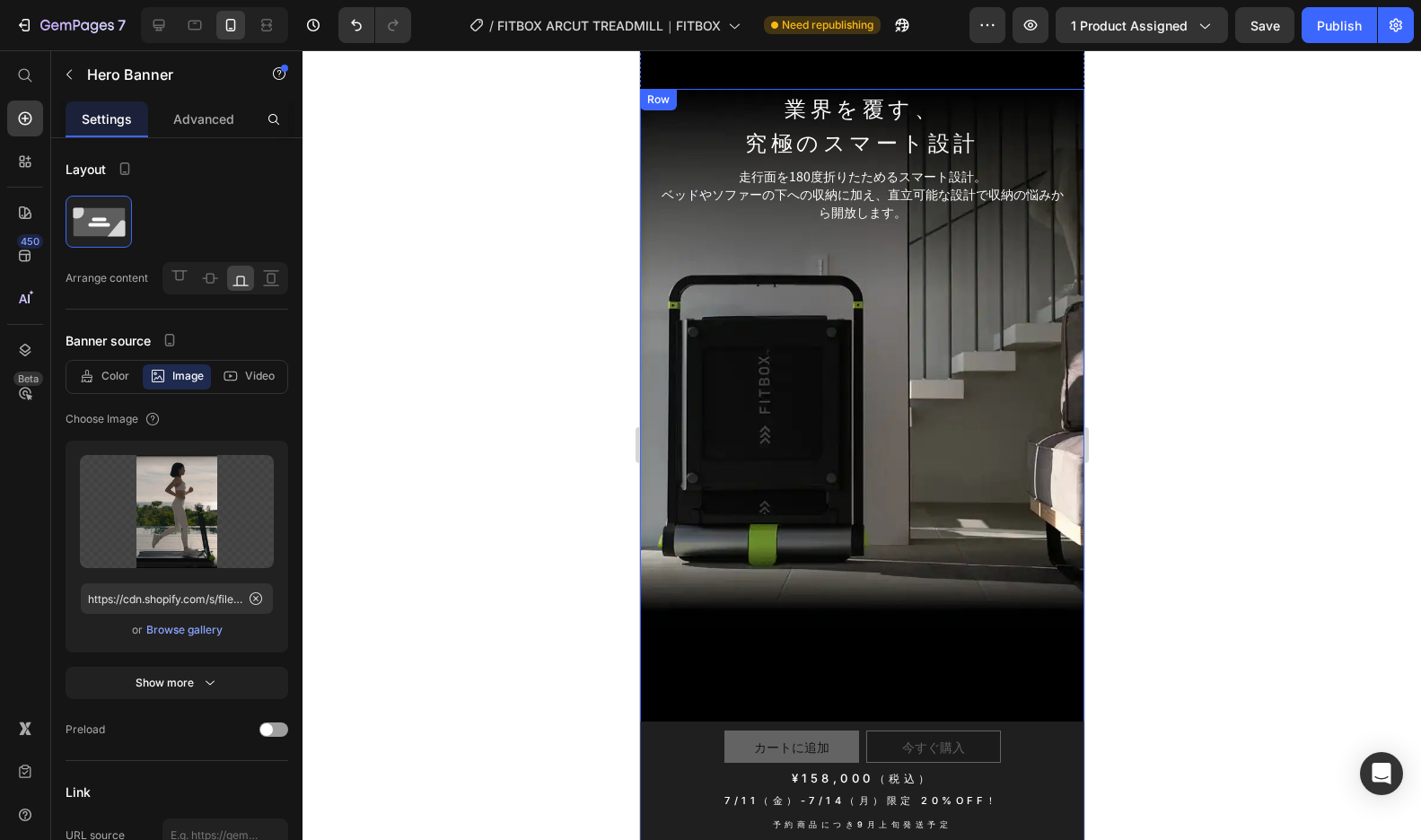 scroll, scrollTop: 200, scrollLeft: 0, axis: vertical 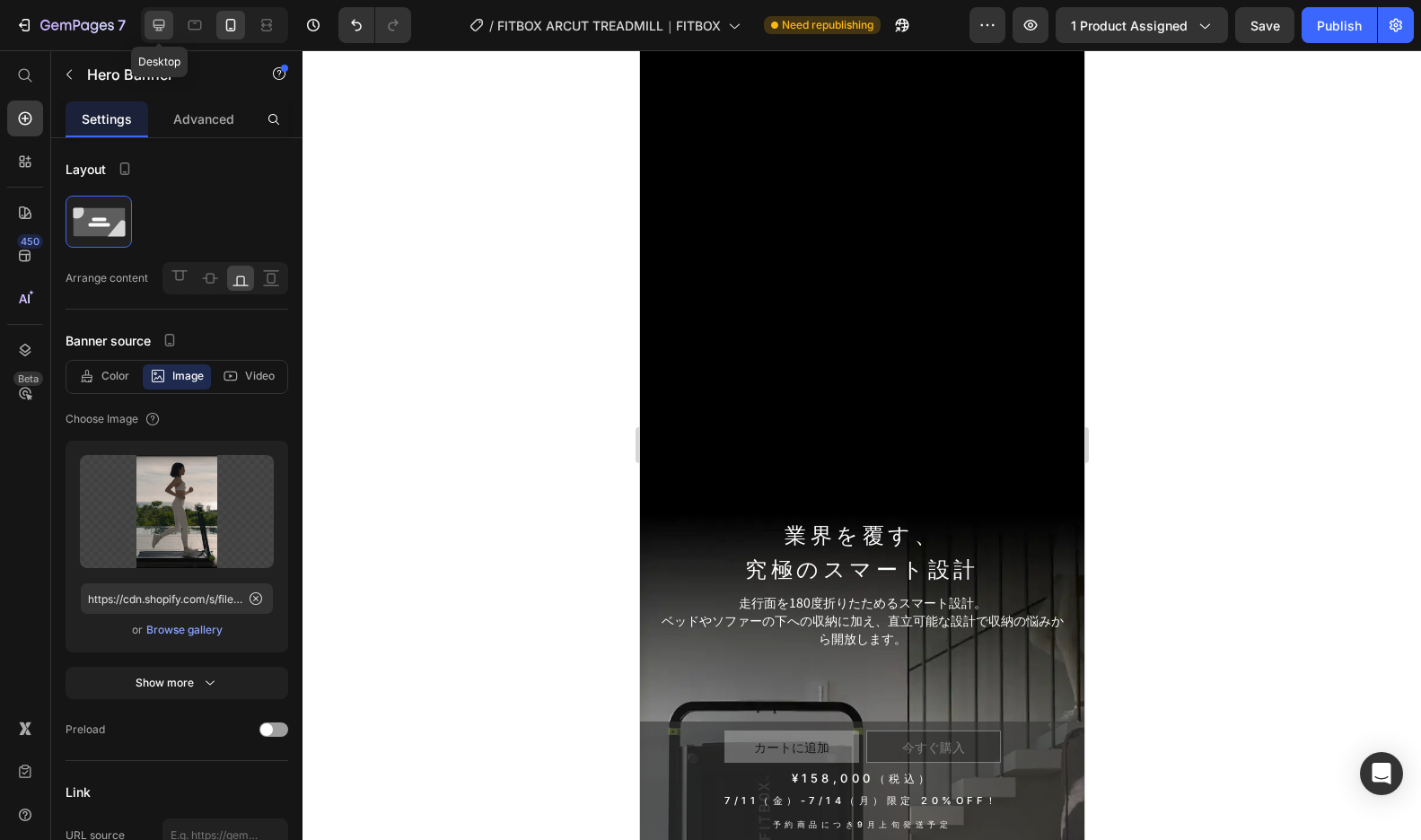 click 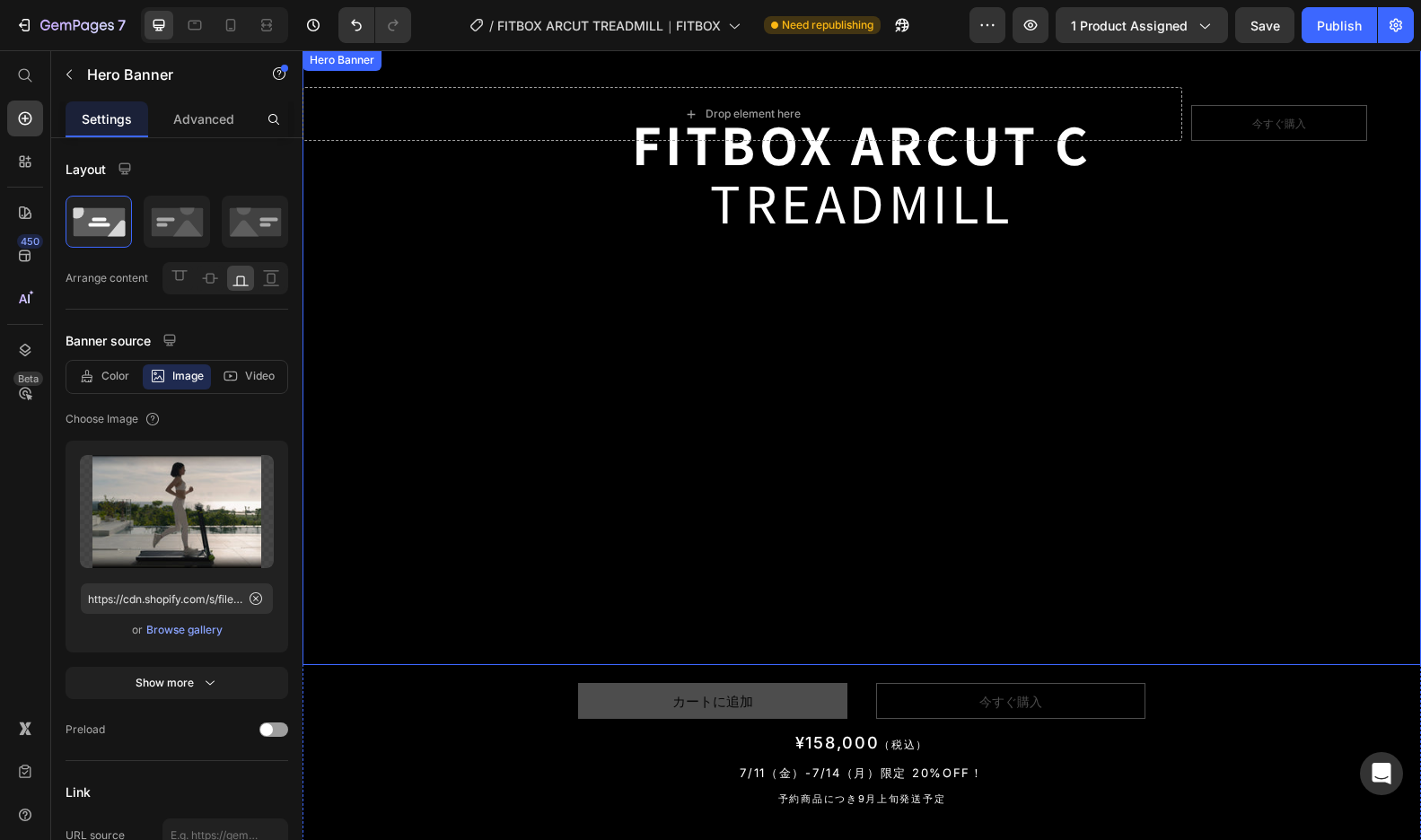 scroll, scrollTop: 39, scrollLeft: 0, axis: vertical 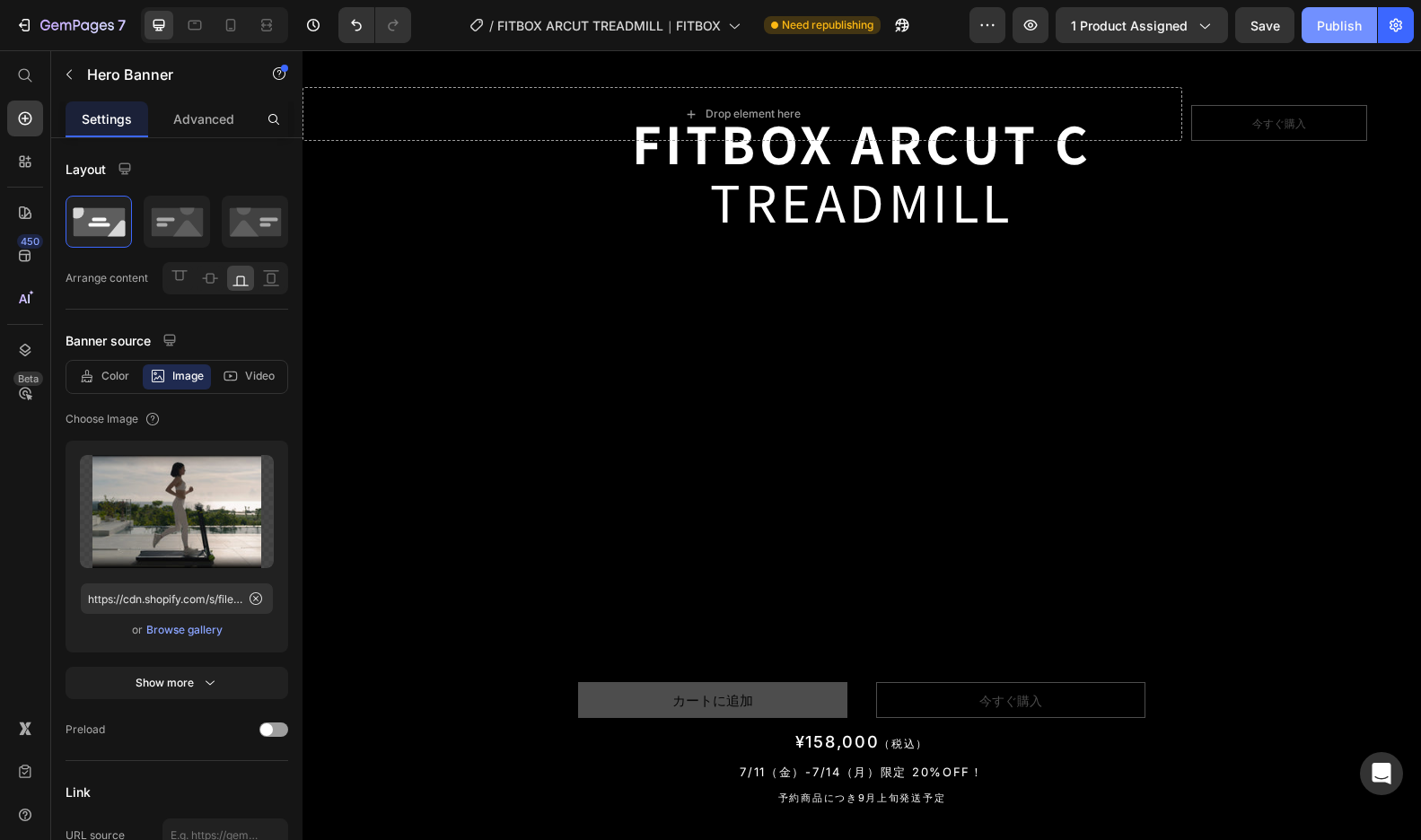 click on "Publish" at bounding box center (1339, 25) 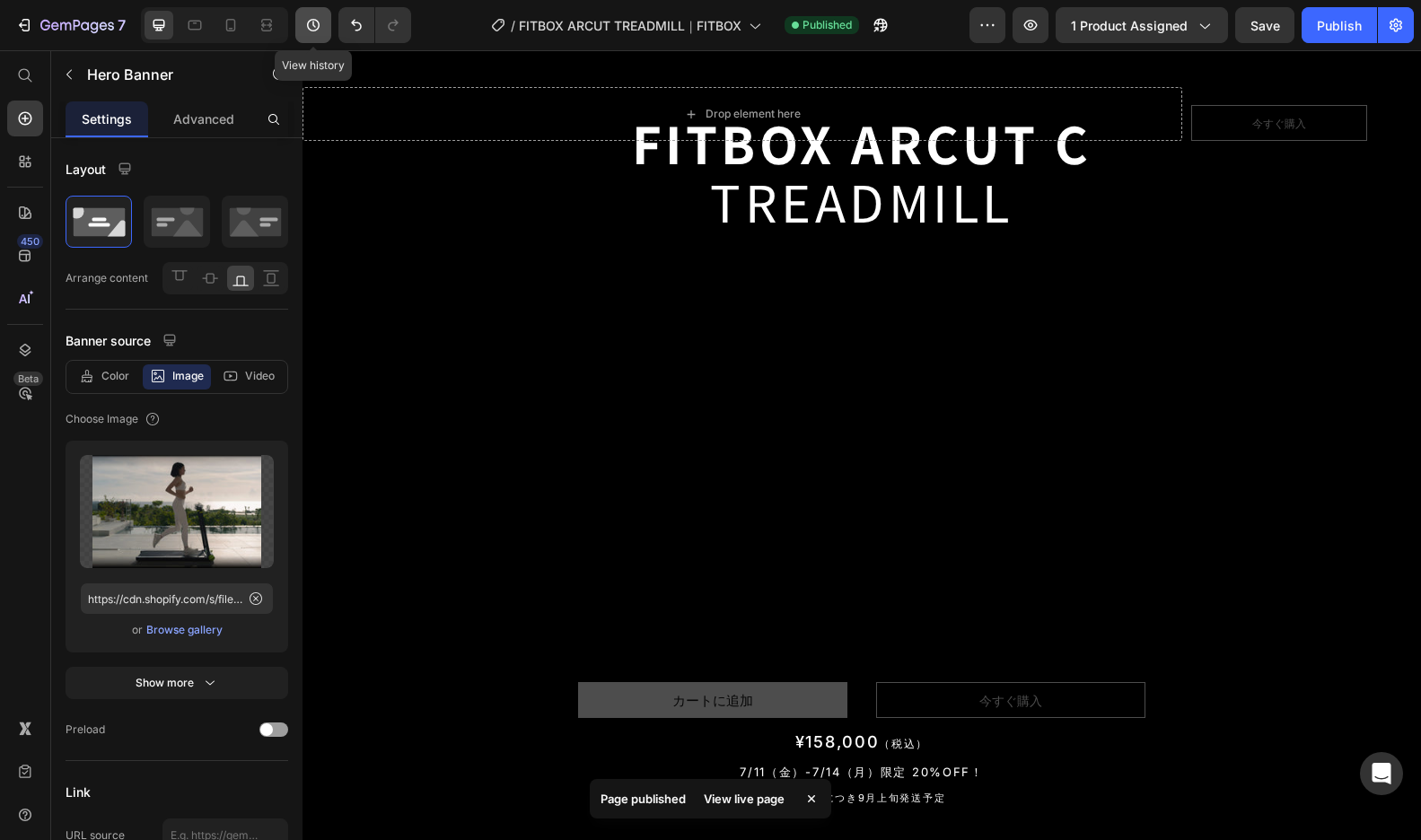 click 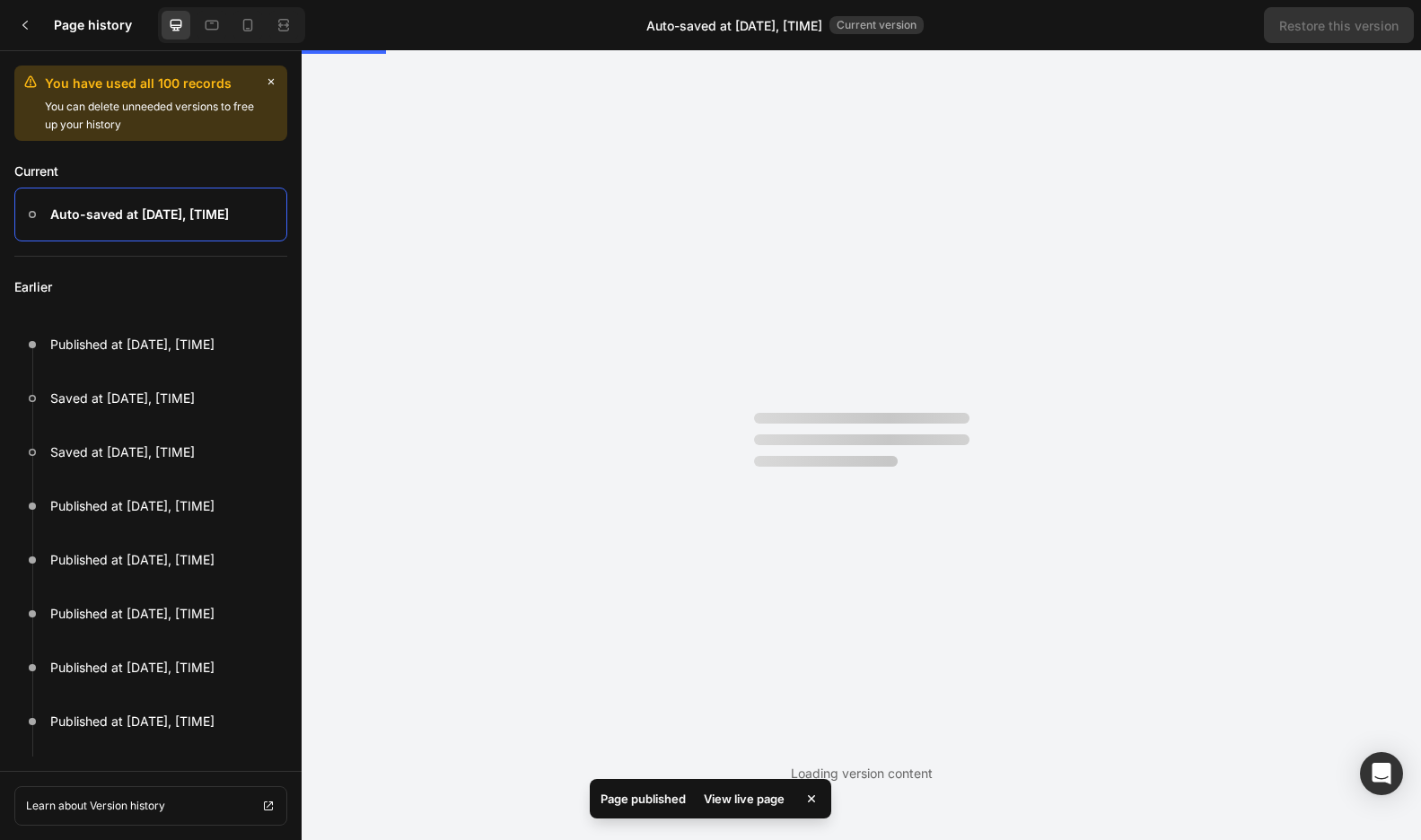 scroll, scrollTop: 0, scrollLeft: 0, axis: both 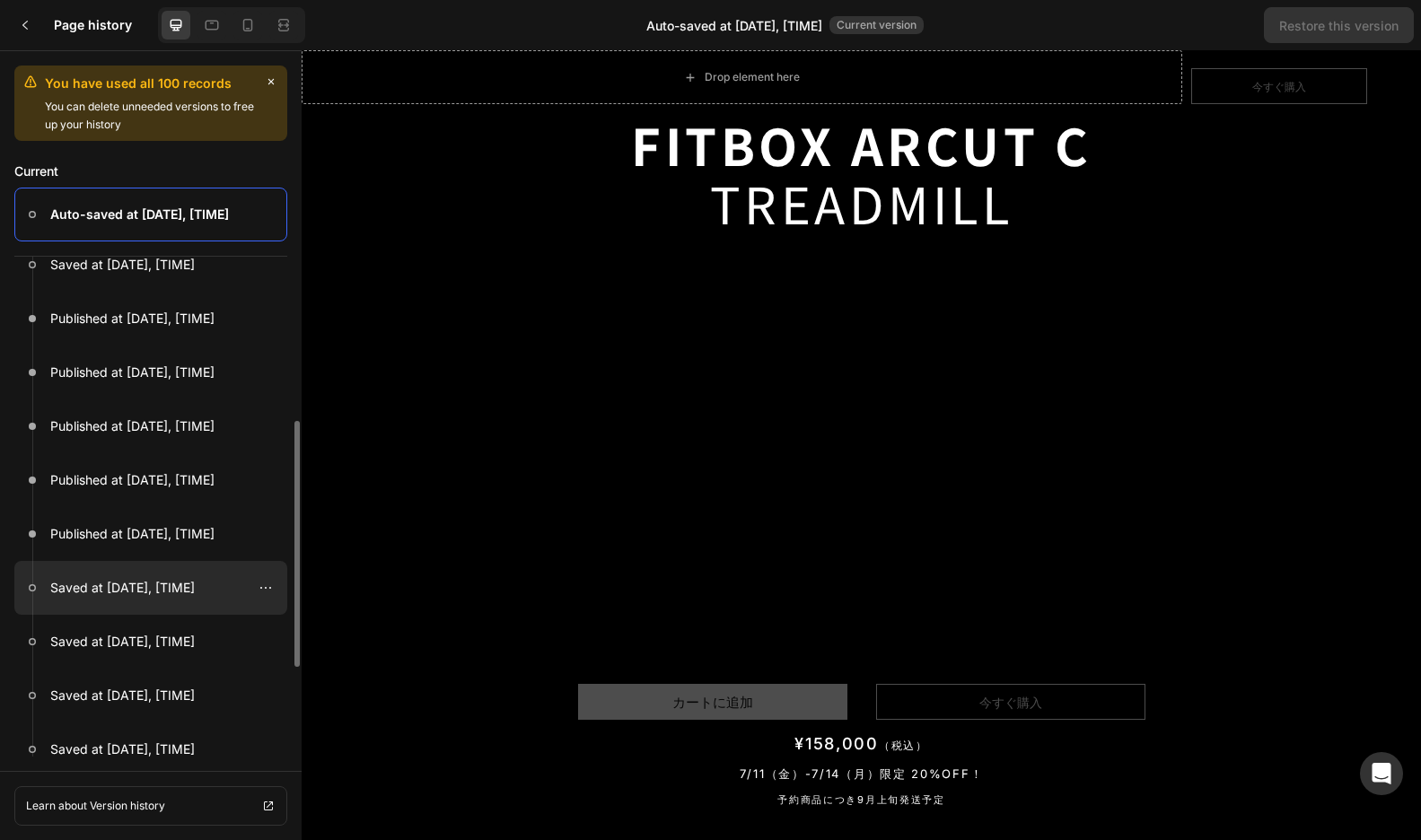 click at bounding box center (151, 588) 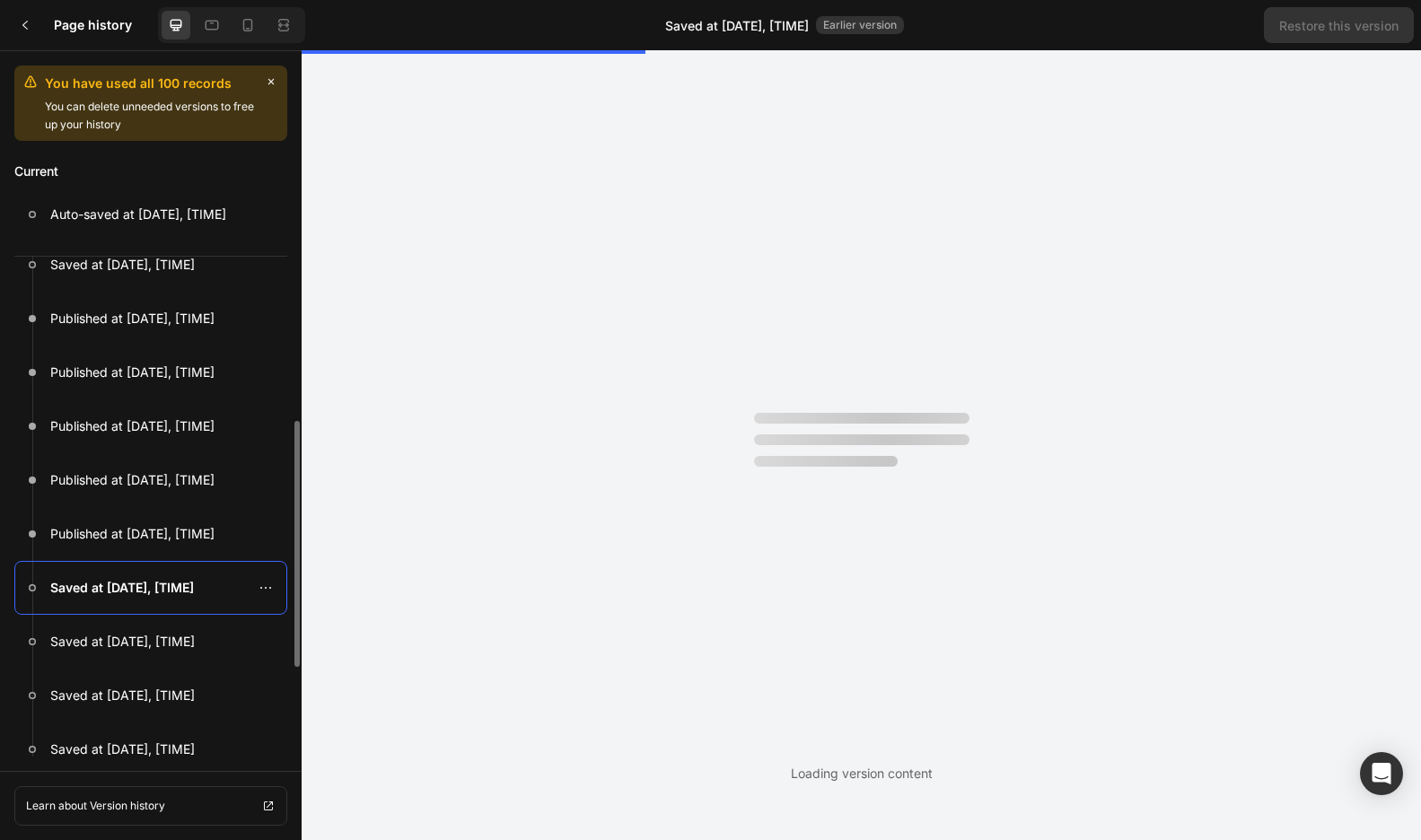 scroll, scrollTop: 0, scrollLeft: 0, axis: both 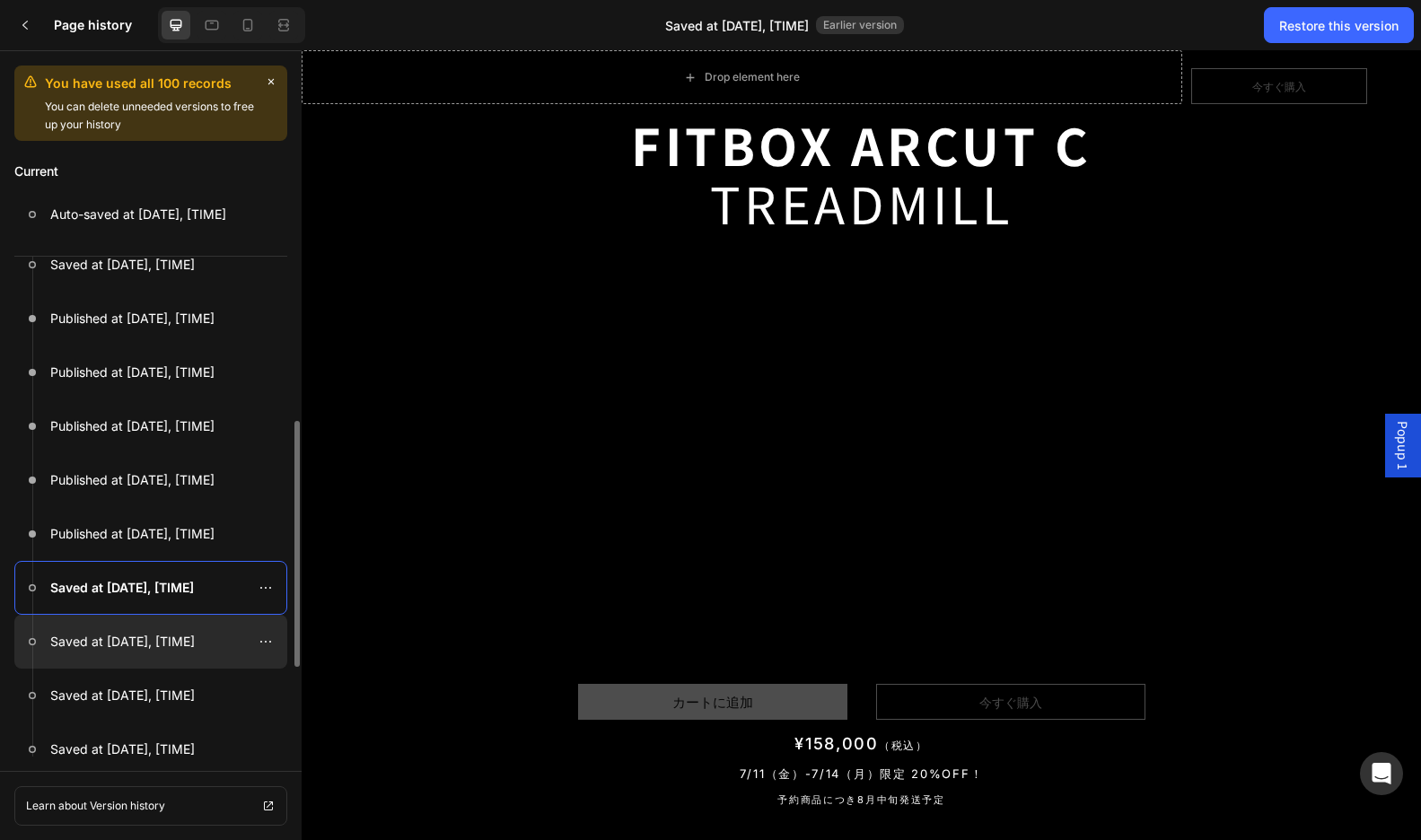 click at bounding box center (151, 642) 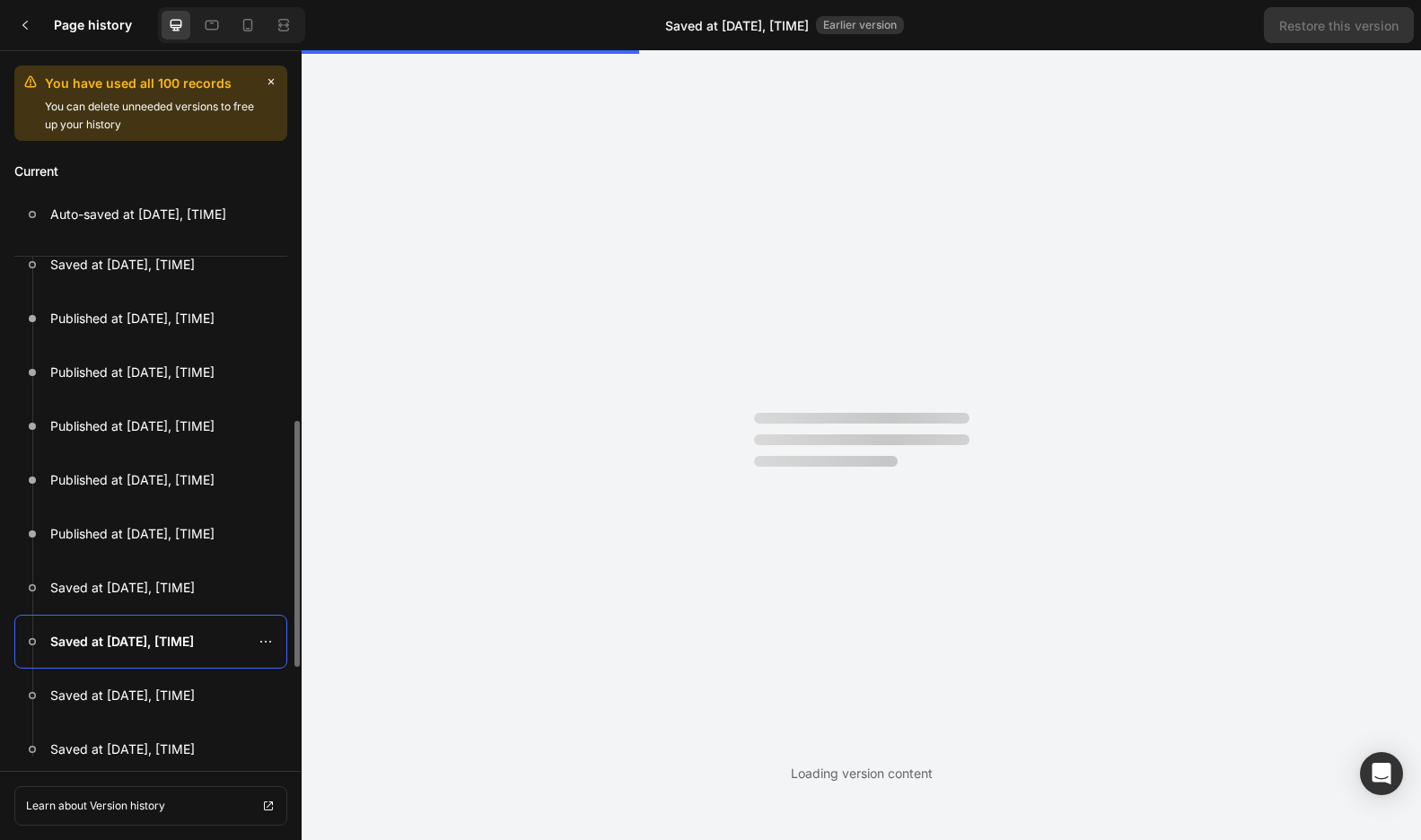 scroll, scrollTop: 0, scrollLeft: 0, axis: both 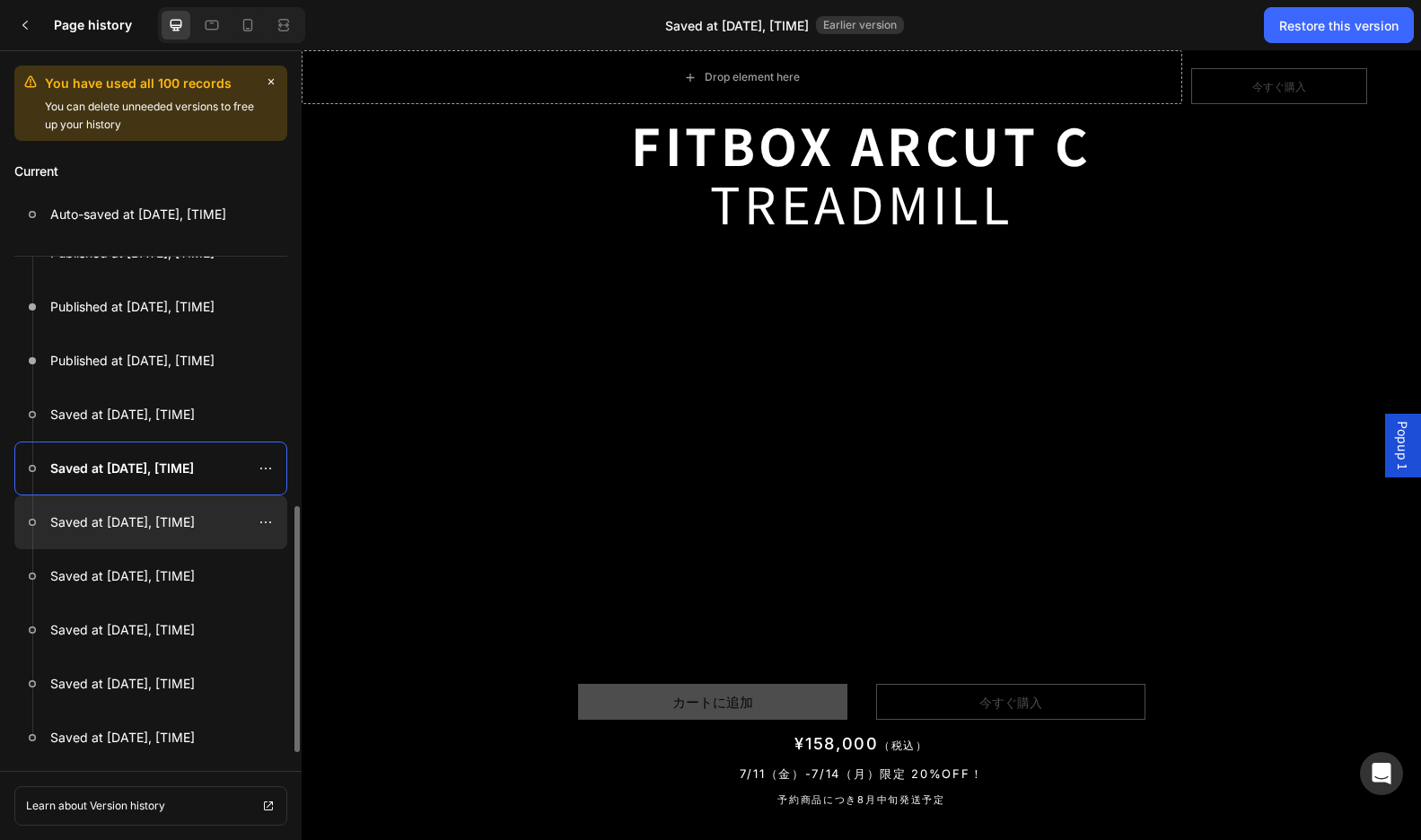 click on "Saved at Jul 10, 23:10:52" at bounding box center [122, 522] 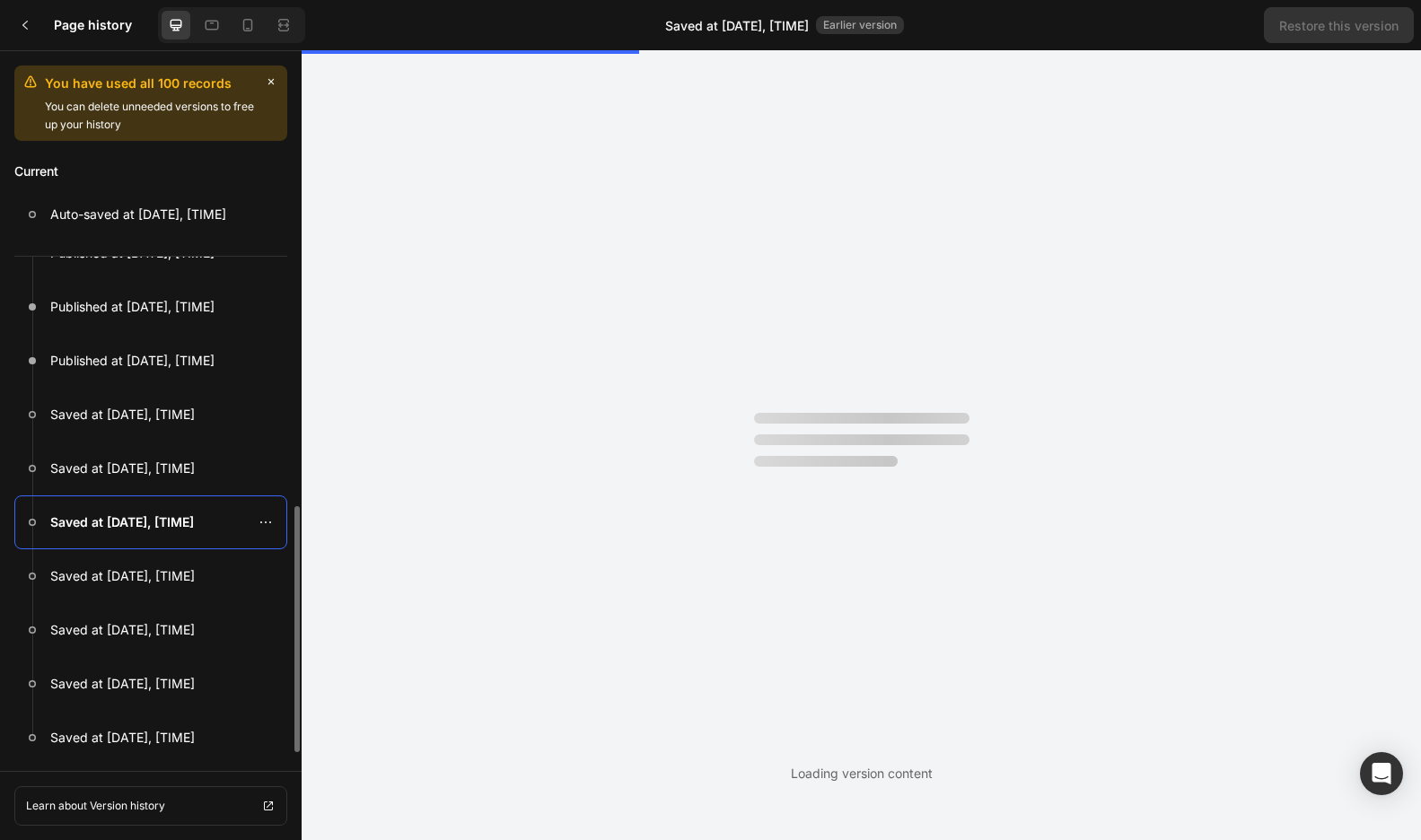 scroll, scrollTop: 0, scrollLeft: 0, axis: both 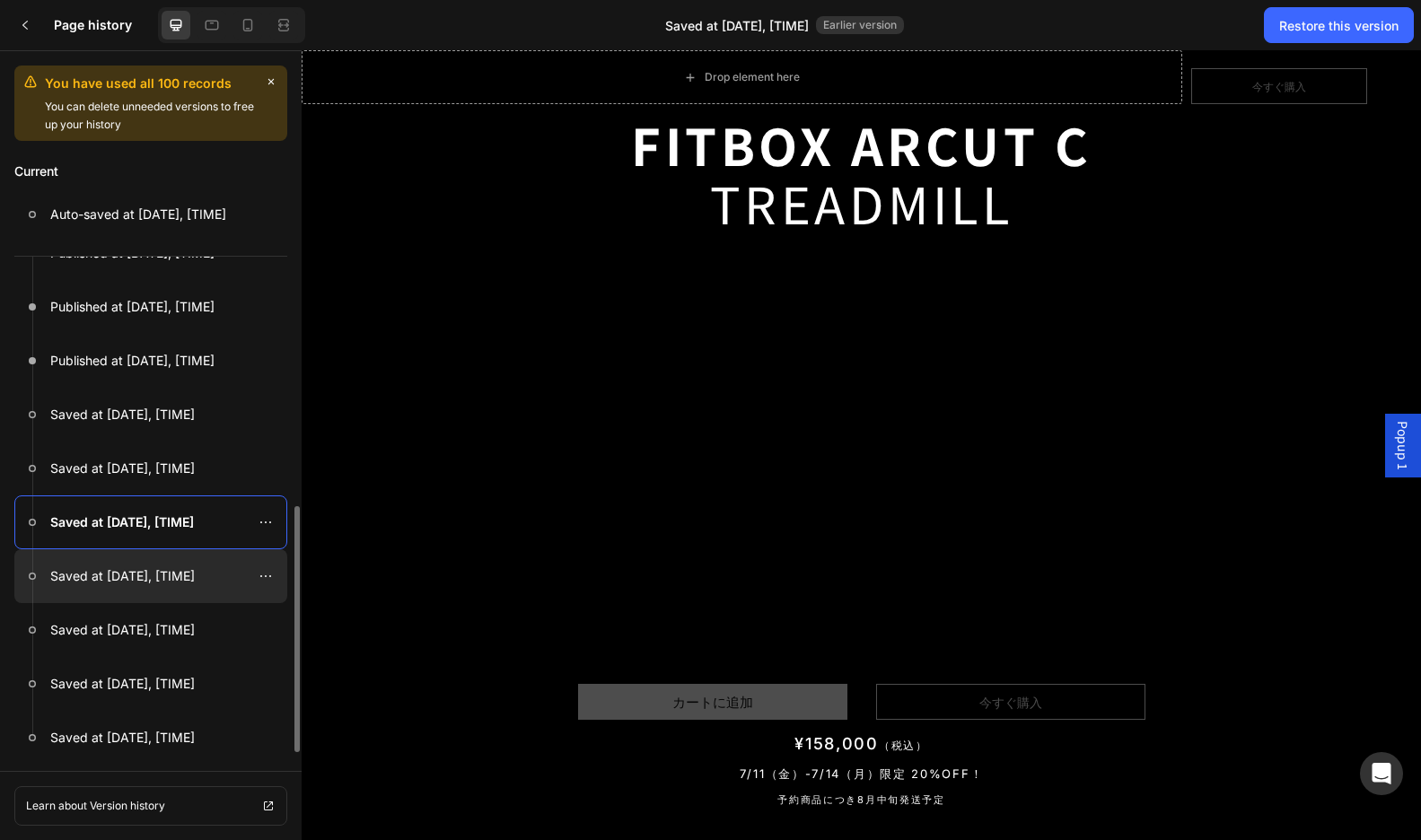 click on "Saved at Jul 10, 23:10:07" at bounding box center (122, 576) 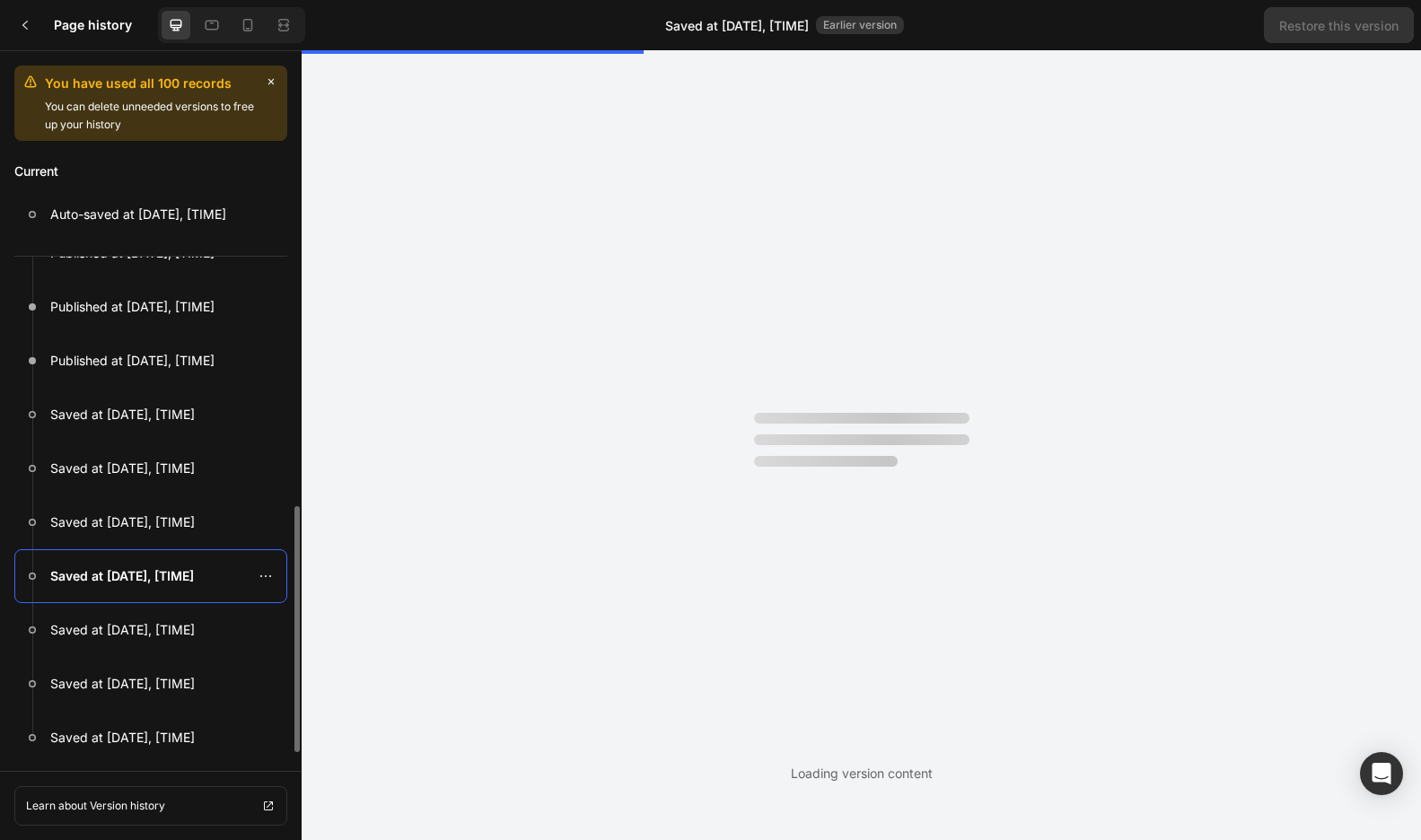 scroll, scrollTop: 0, scrollLeft: 0, axis: both 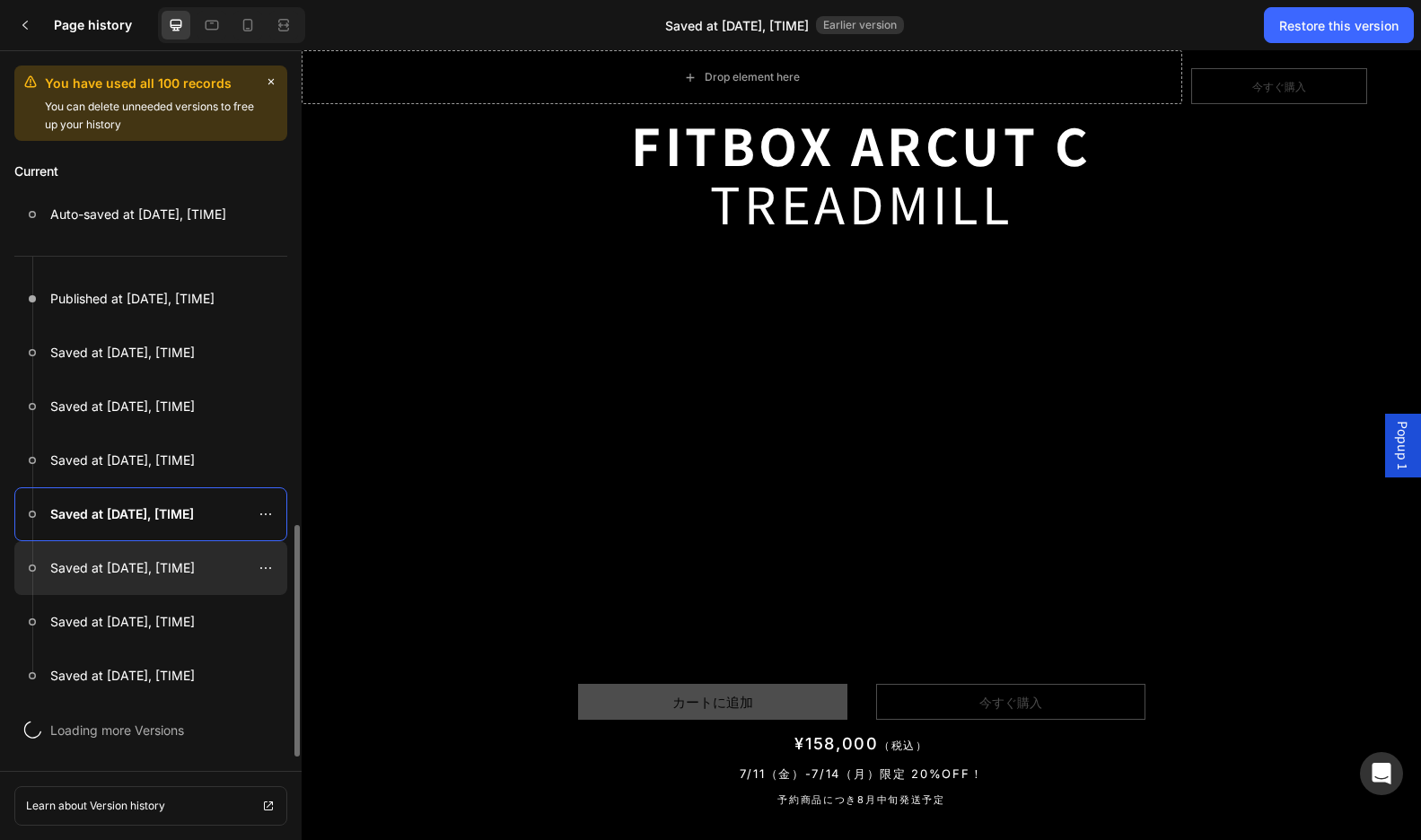 click on "Saved at Jul 10, 23:09:14" at bounding box center (122, 568) 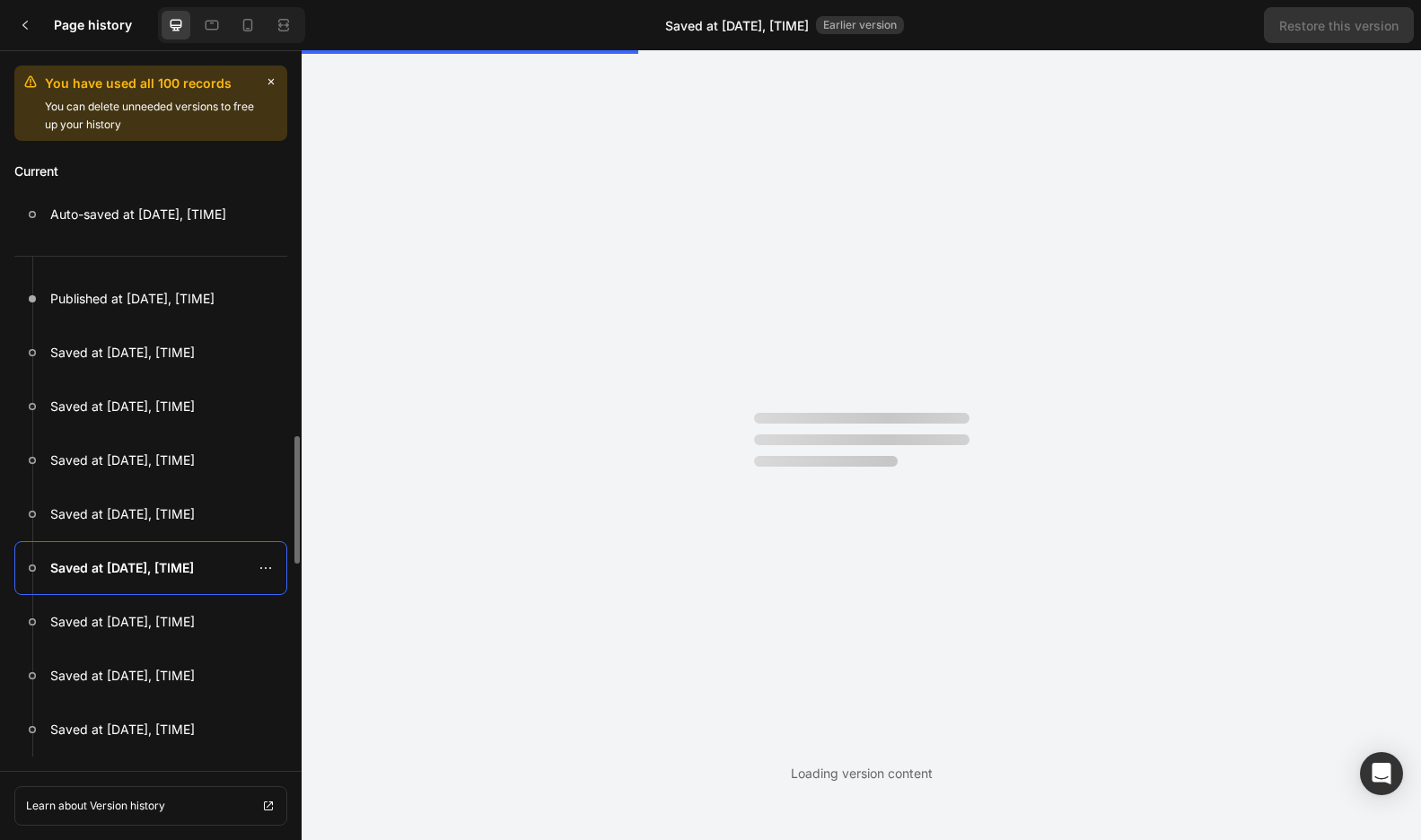 scroll, scrollTop: 0, scrollLeft: 0, axis: both 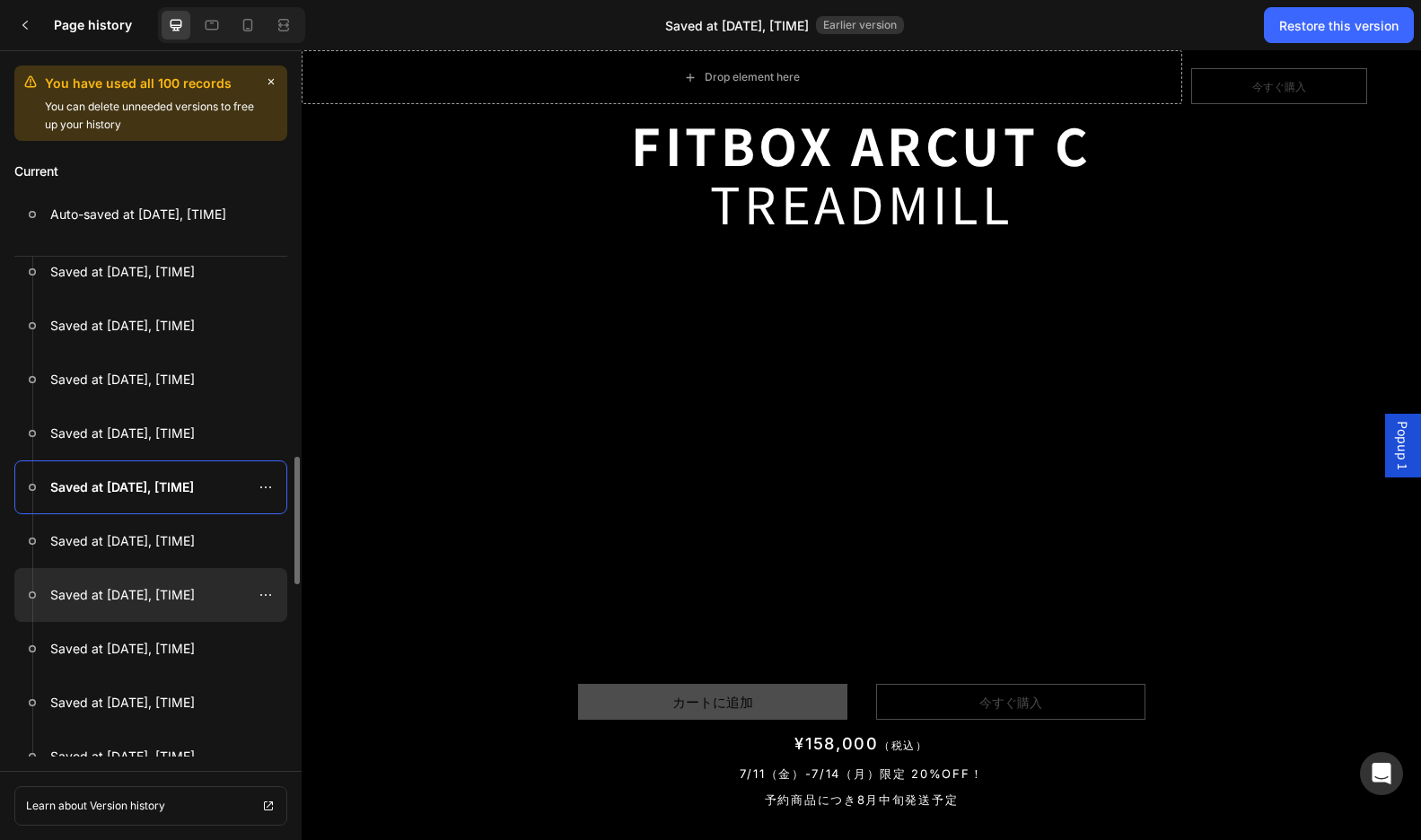 click on "Saved at Jul 10, 23:06:35" at bounding box center (122, 595) 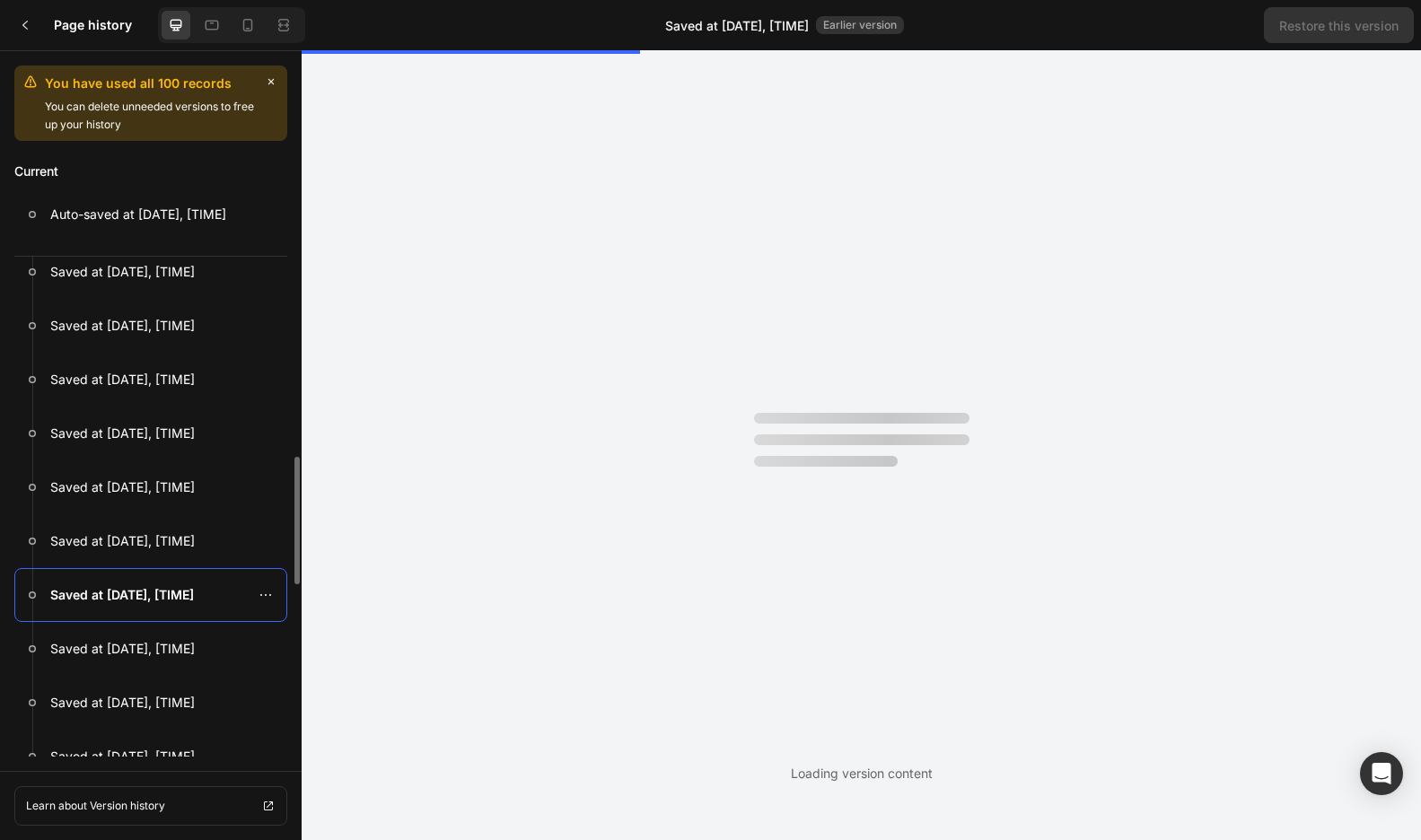 scroll, scrollTop: 0, scrollLeft: 0, axis: both 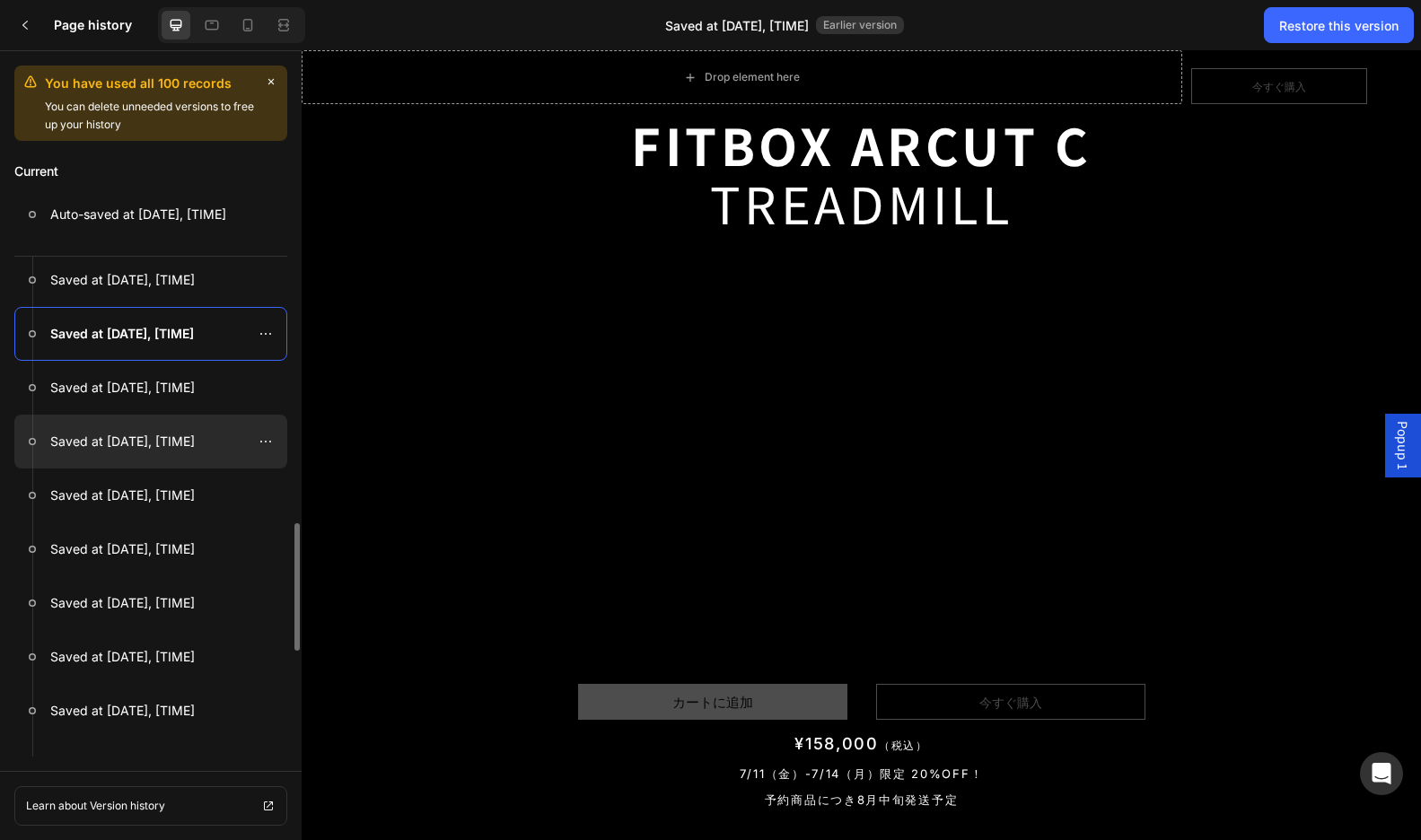 click on "Saved at Jul 10, 23:04:49" at bounding box center [122, 442] 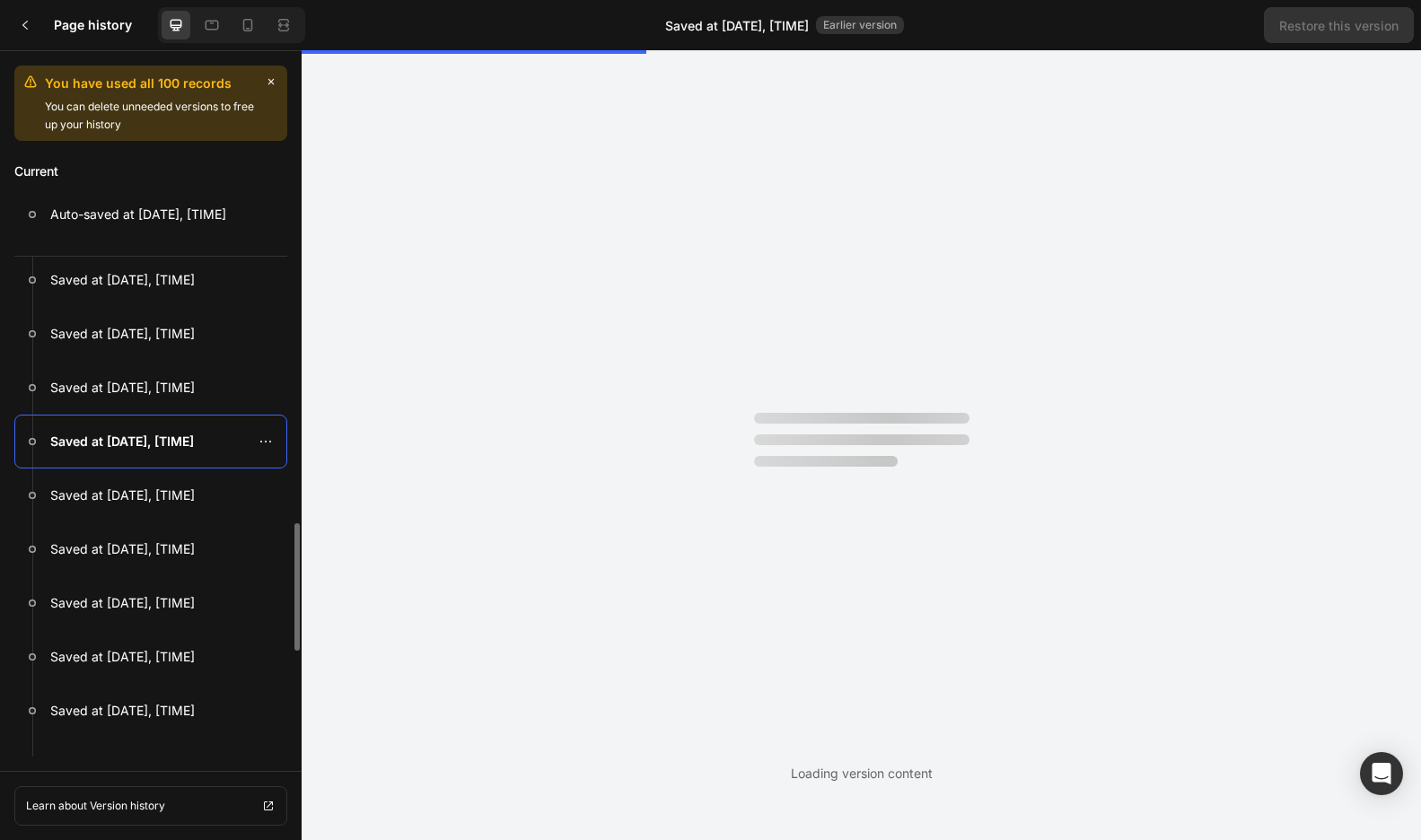 scroll, scrollTop: 0, scrollLeft: 0, axis: both 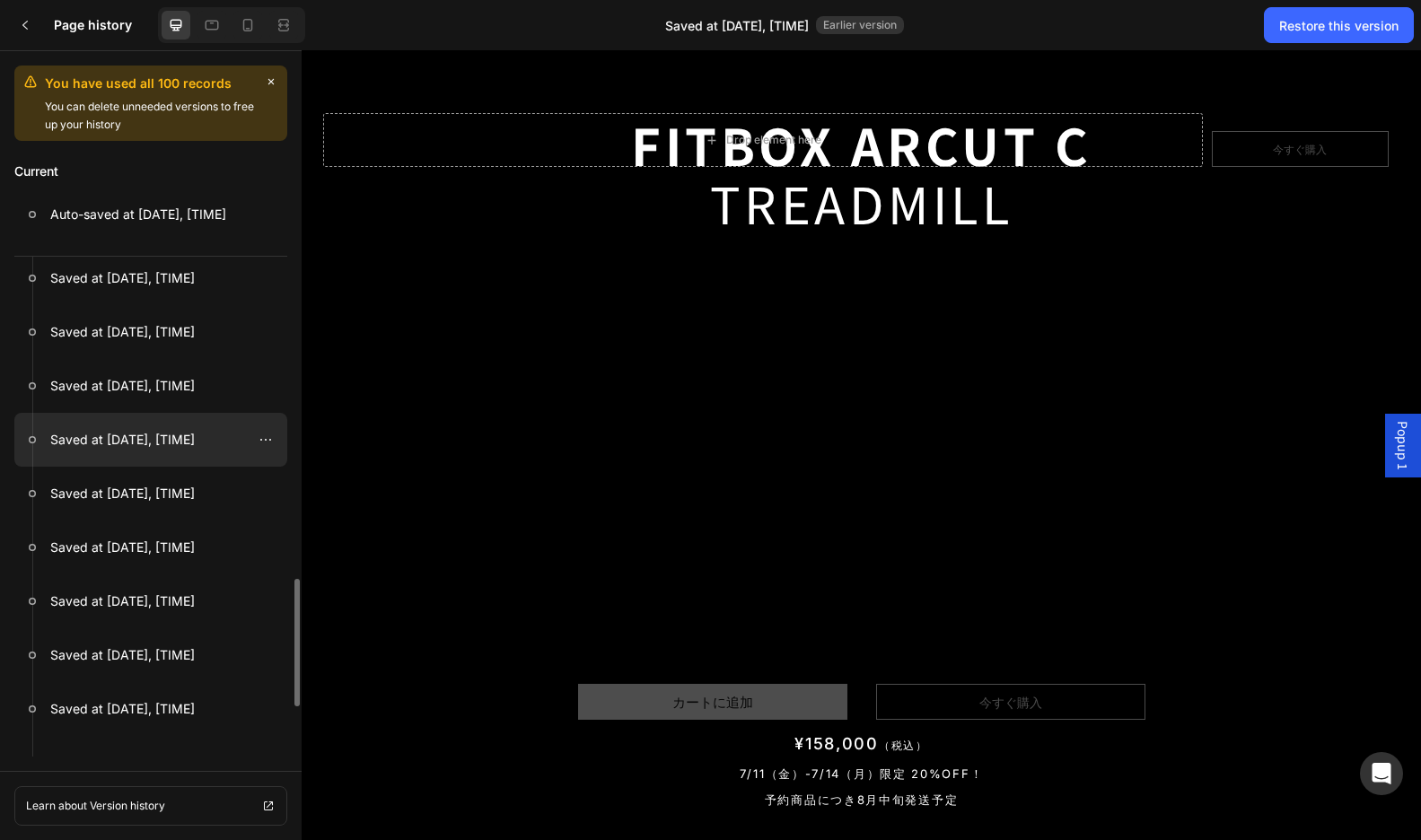 click on "Saved at Jul 10, 20:05:12" at bounding box center [122, 440] 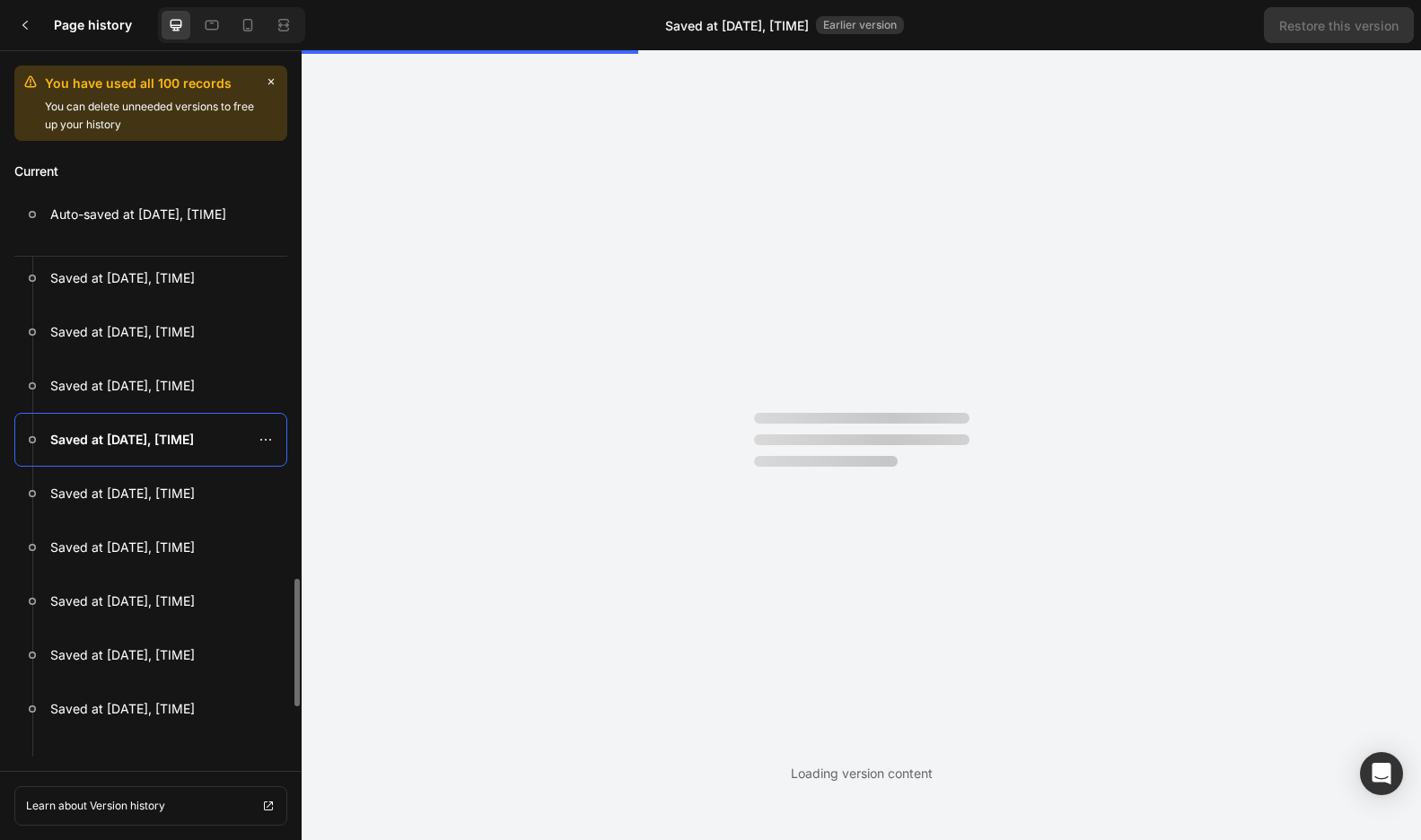 scroll, scrollTop: 0, scrollLeft: 0, axis: both 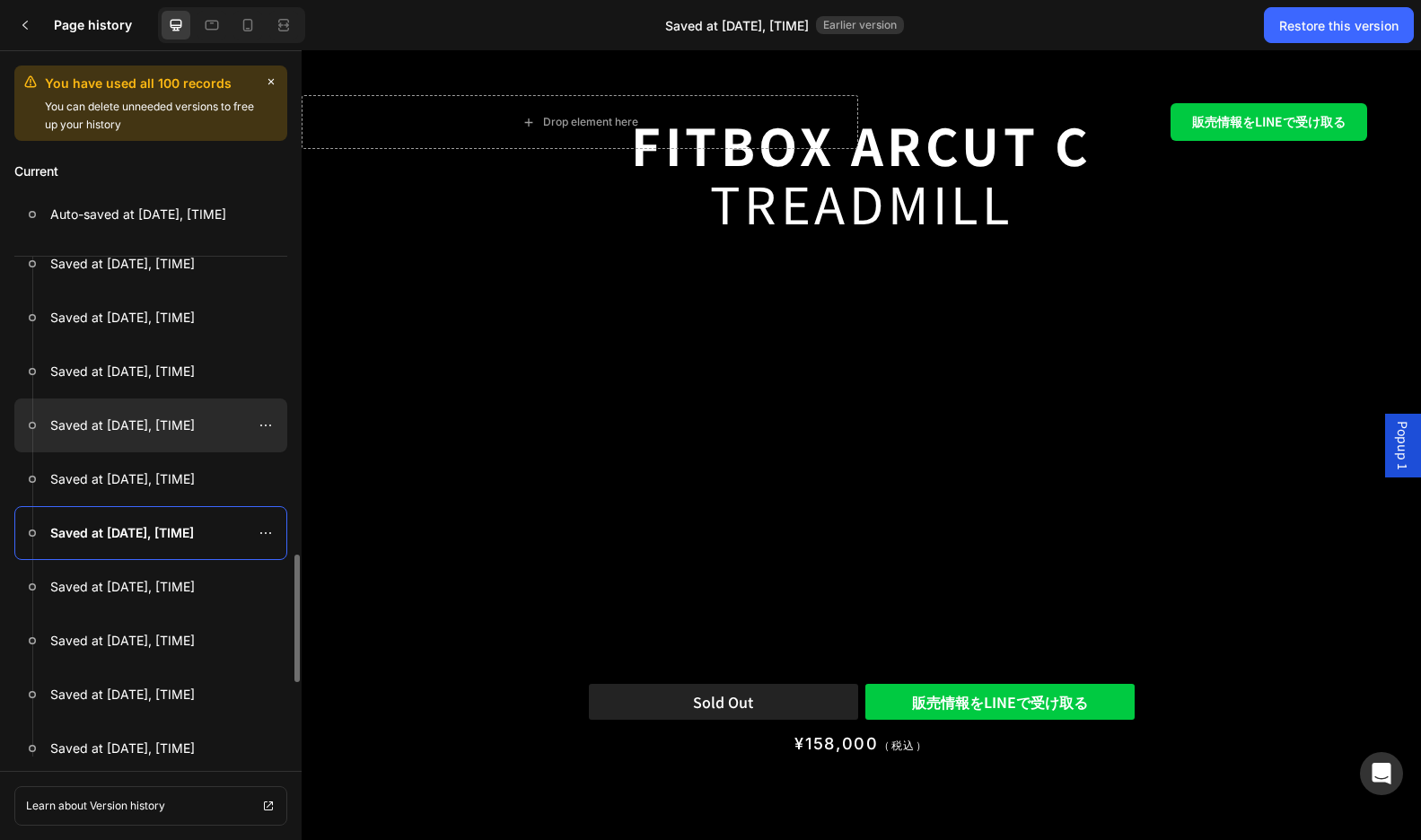 click at bounding box center (151, 425) 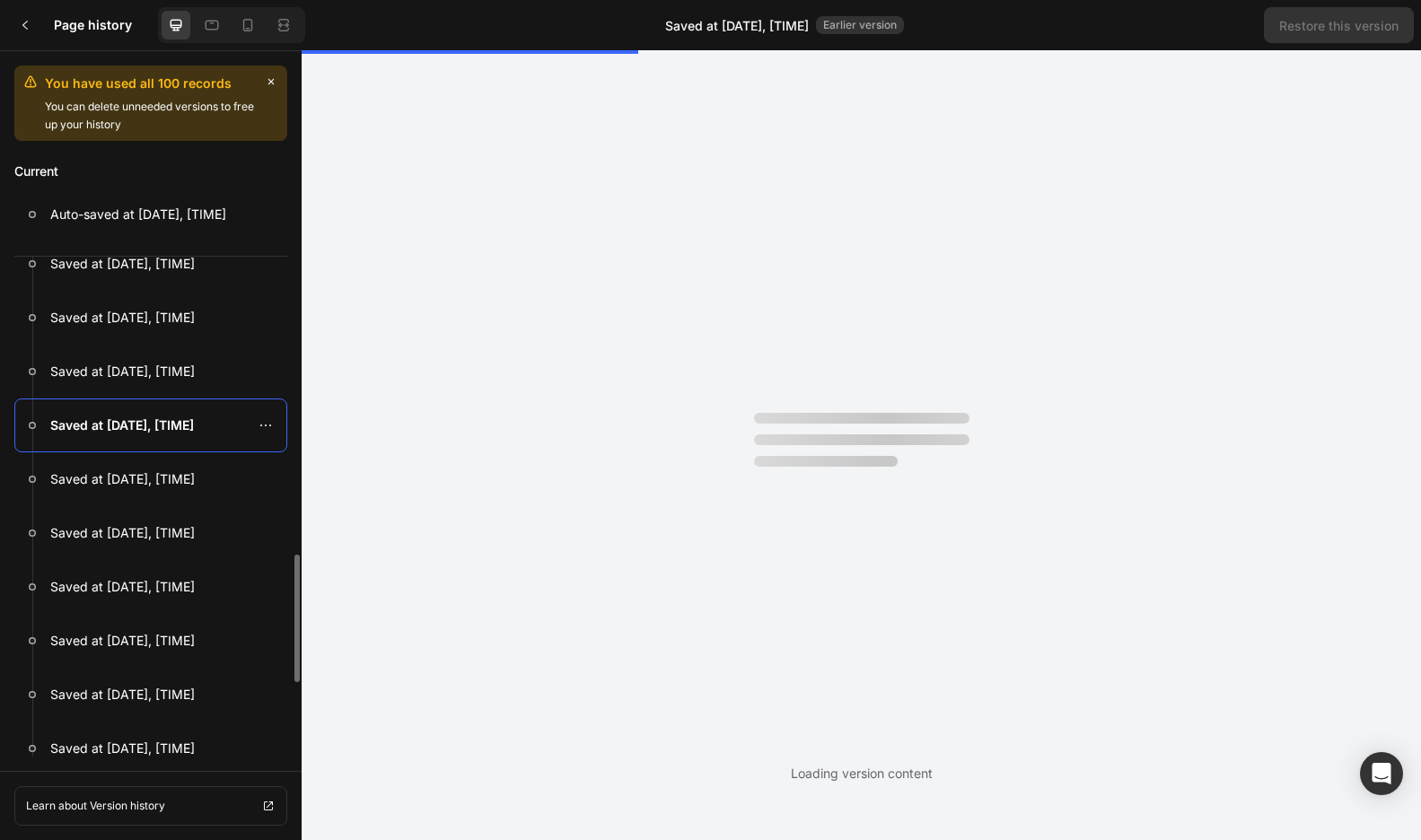 scroll, scrollTop: 0, scrollLeft: 0, axis: both 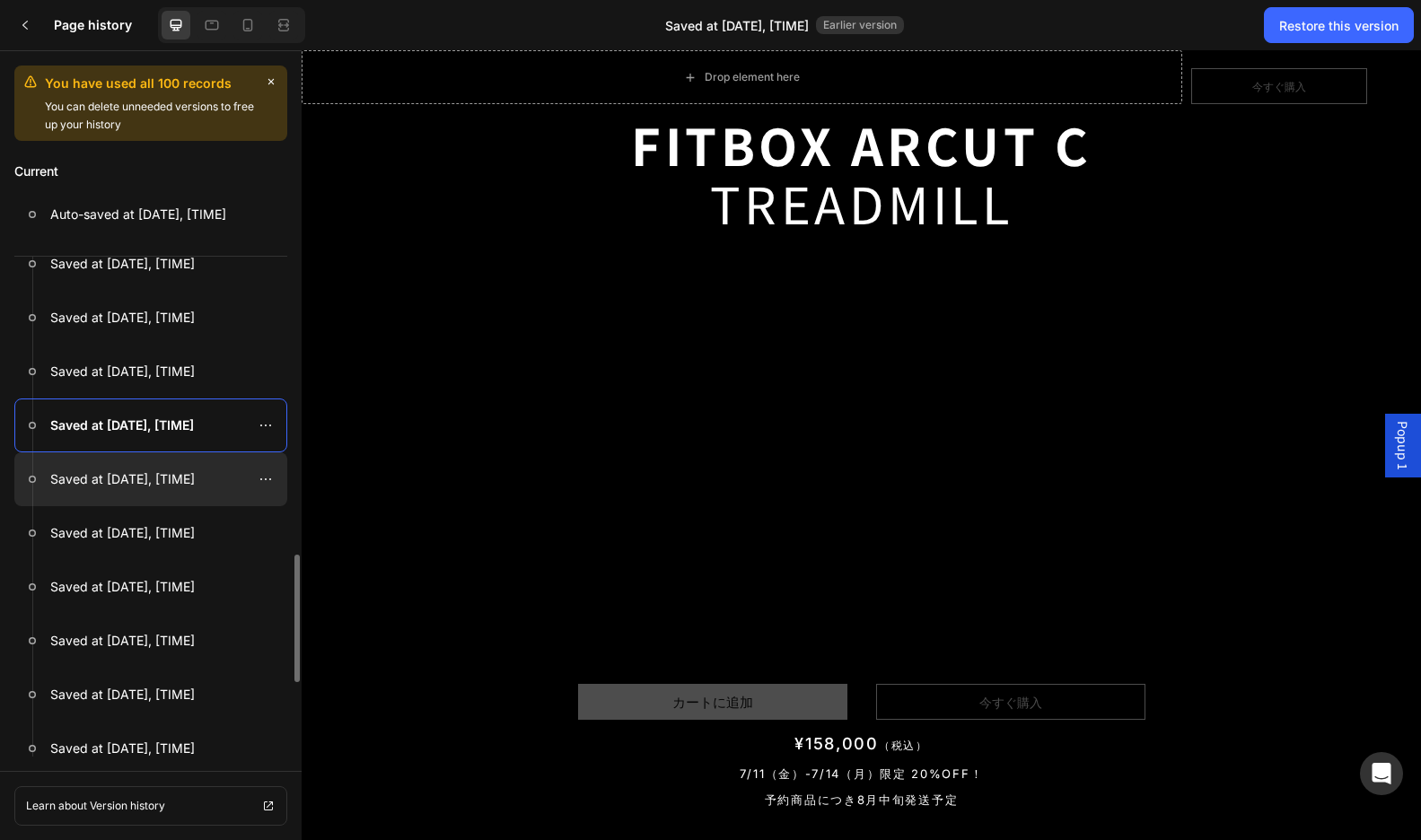 click on "Saved at Jul 10, 22:40:32" at bounding box center [122, 479] 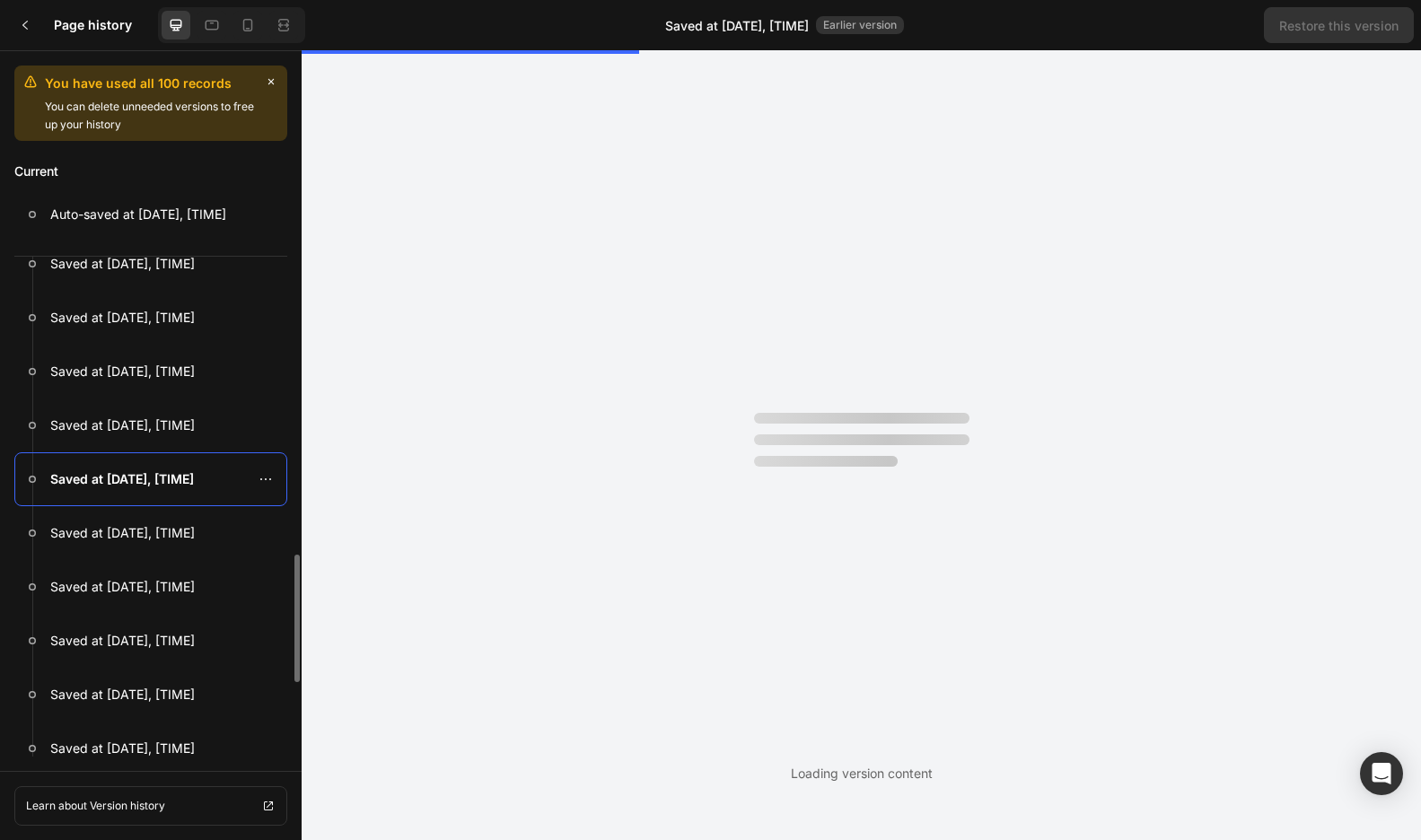 scroll, scrollTop: 0, scrollLeft: 0, axis: both 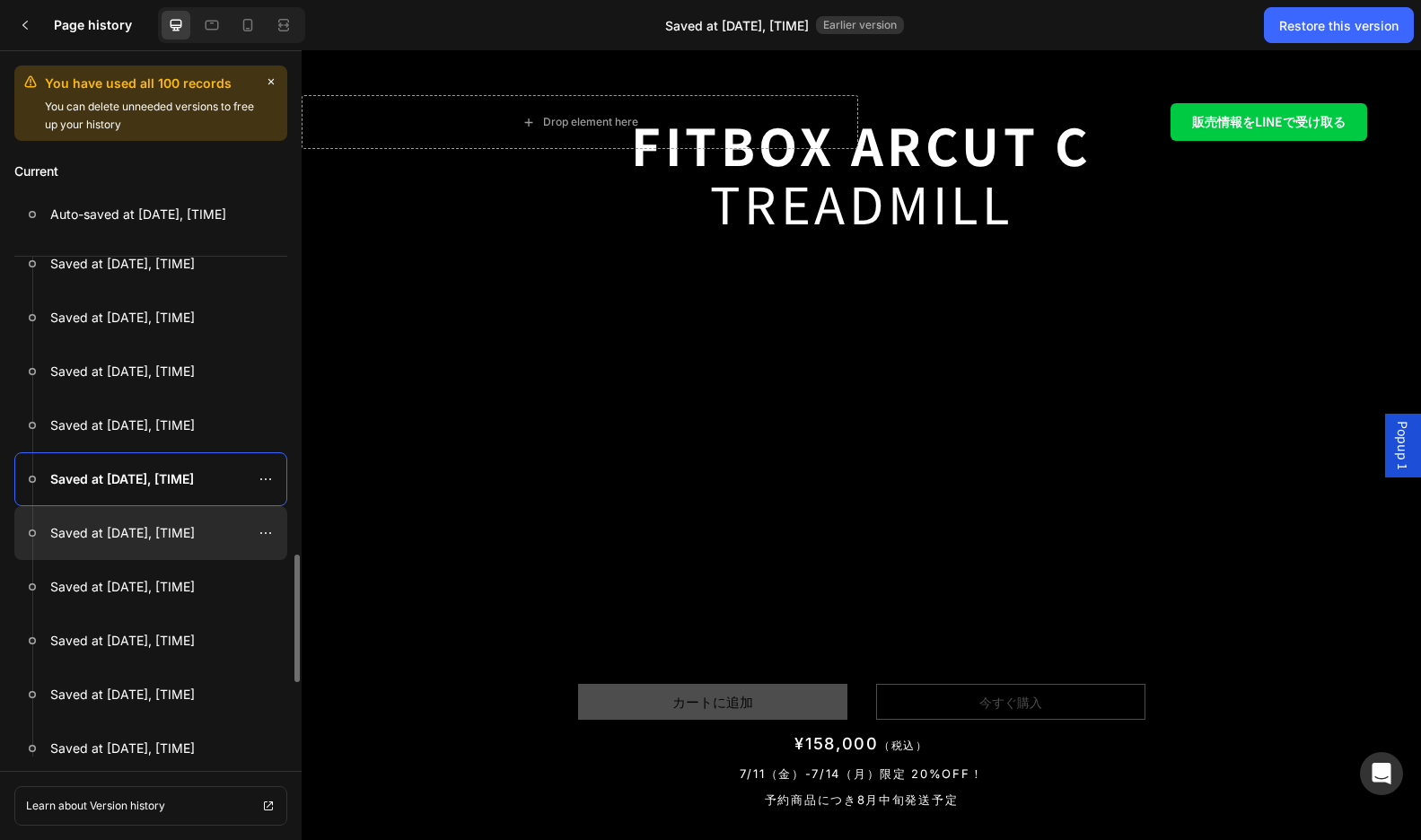 click on "Saved at Jul 10, 20:05:12" at bounding box center [122, 533] 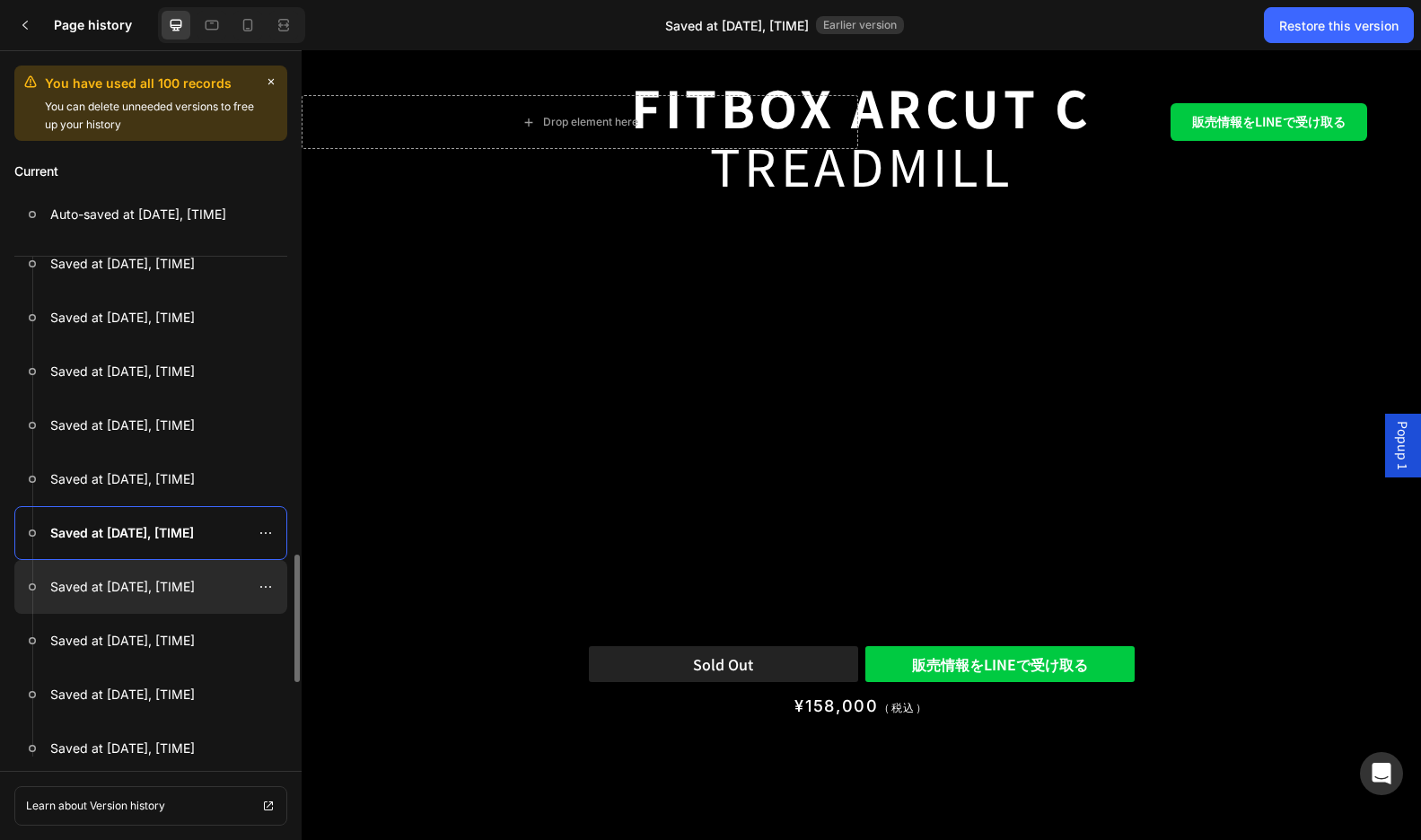 scroll, scrollTop: 33, scrollLeft: 0, axis: vertical 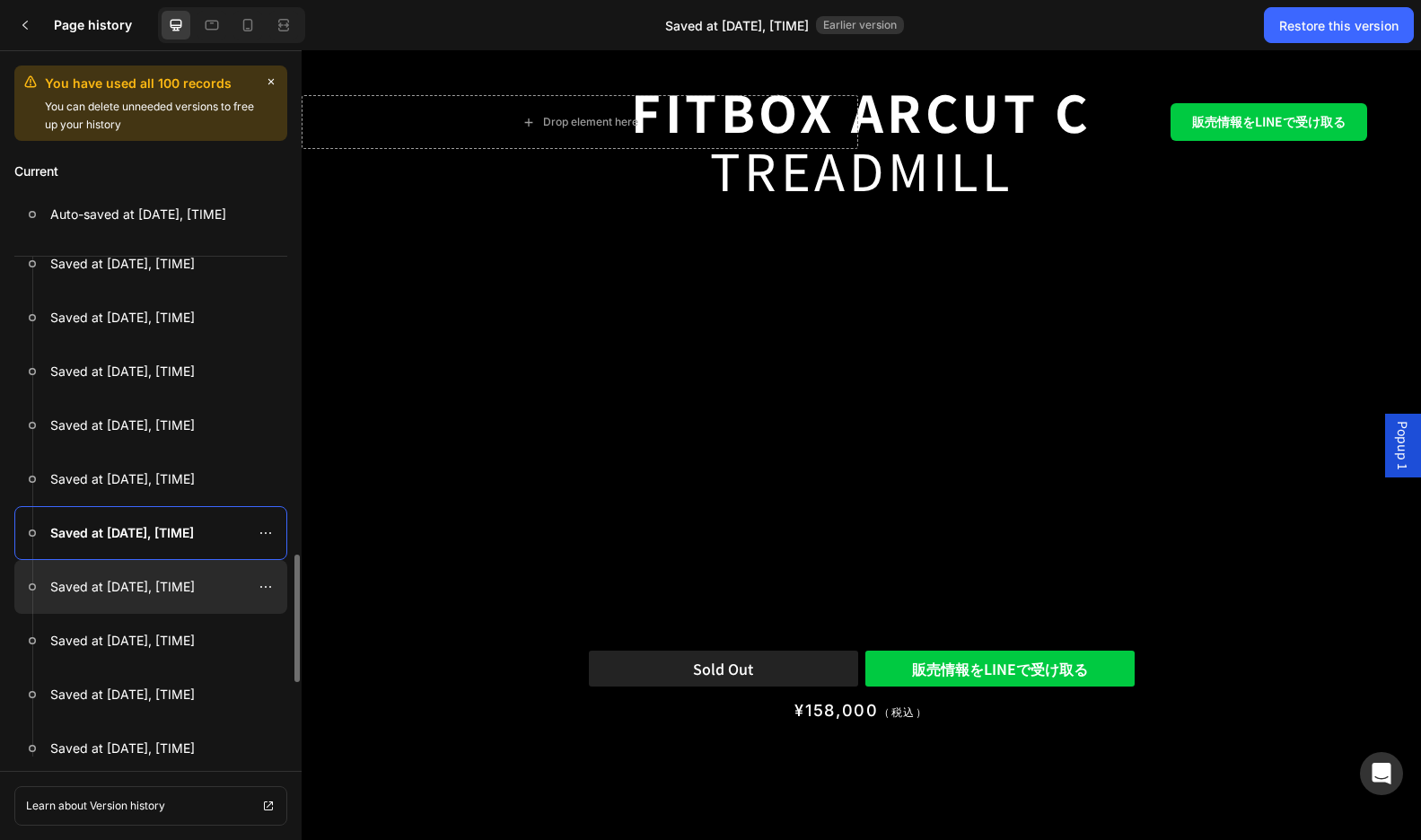 click on "Saved at Jul 10, 20:04:12" at bounding box center [122, 587] 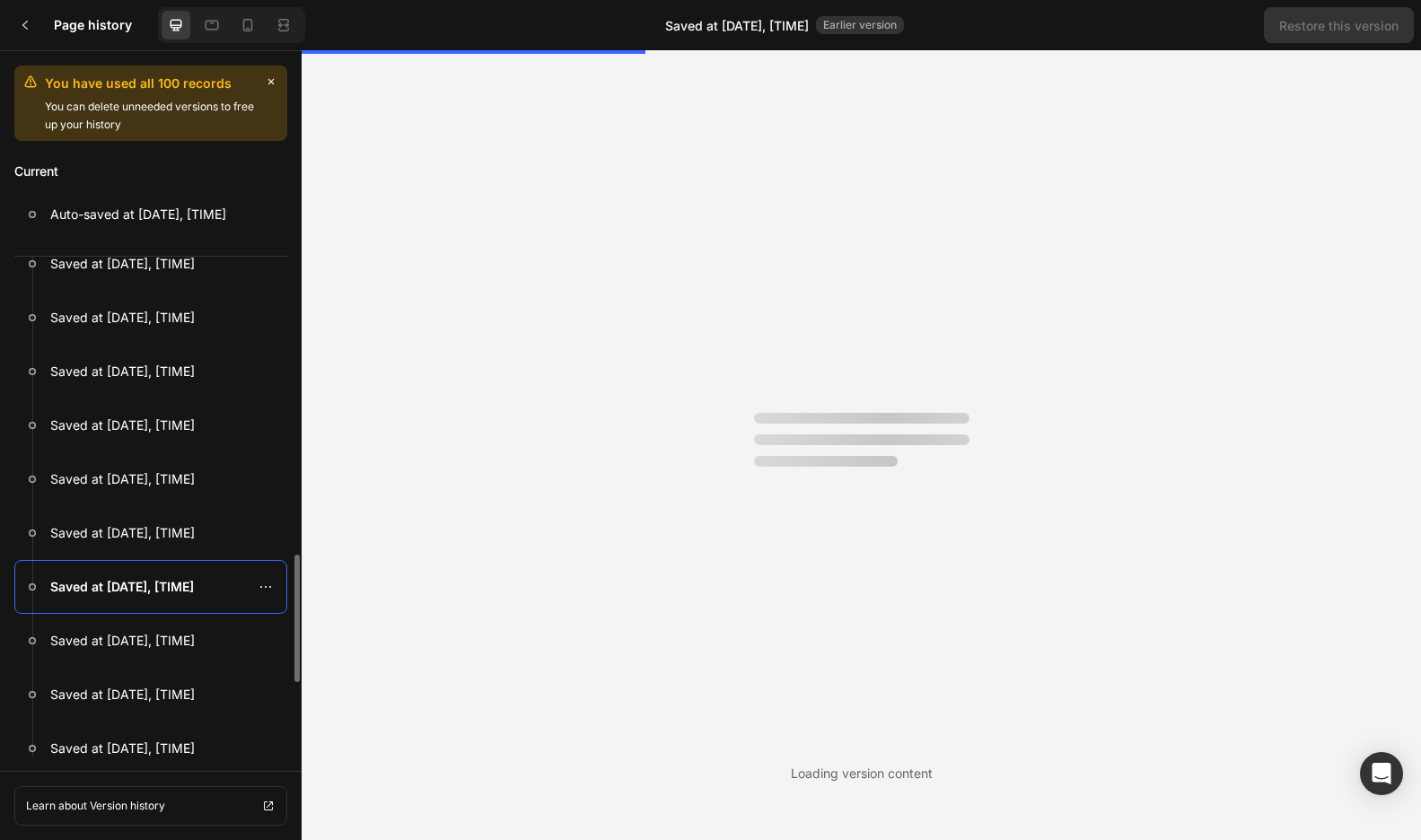 scroll, scrollTop: 0, scrollLeft: 0, axis: both 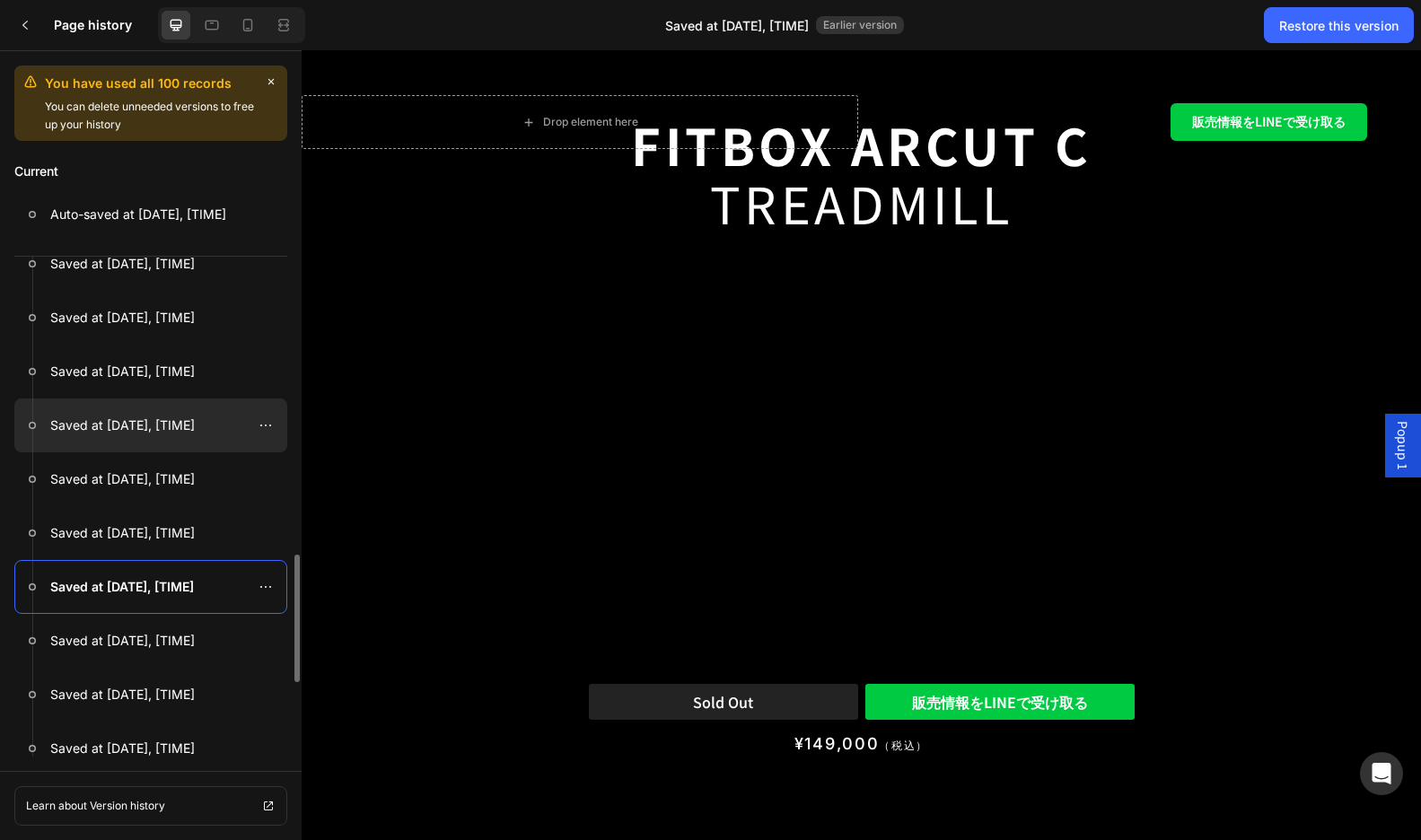 click at bounding box center (151, 425) 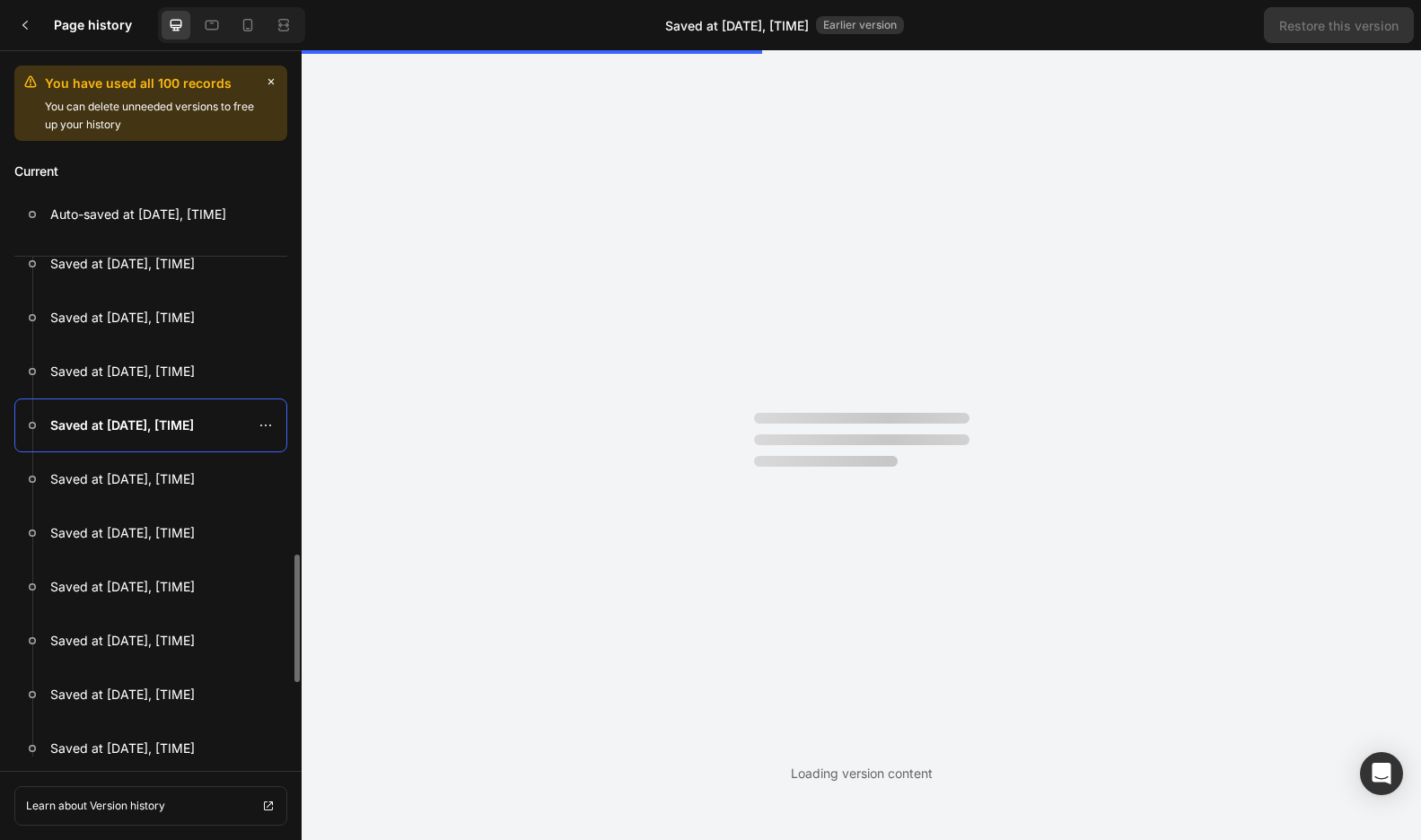 scroll, scrollTop: 0, scrollLeft: 0, axis: both 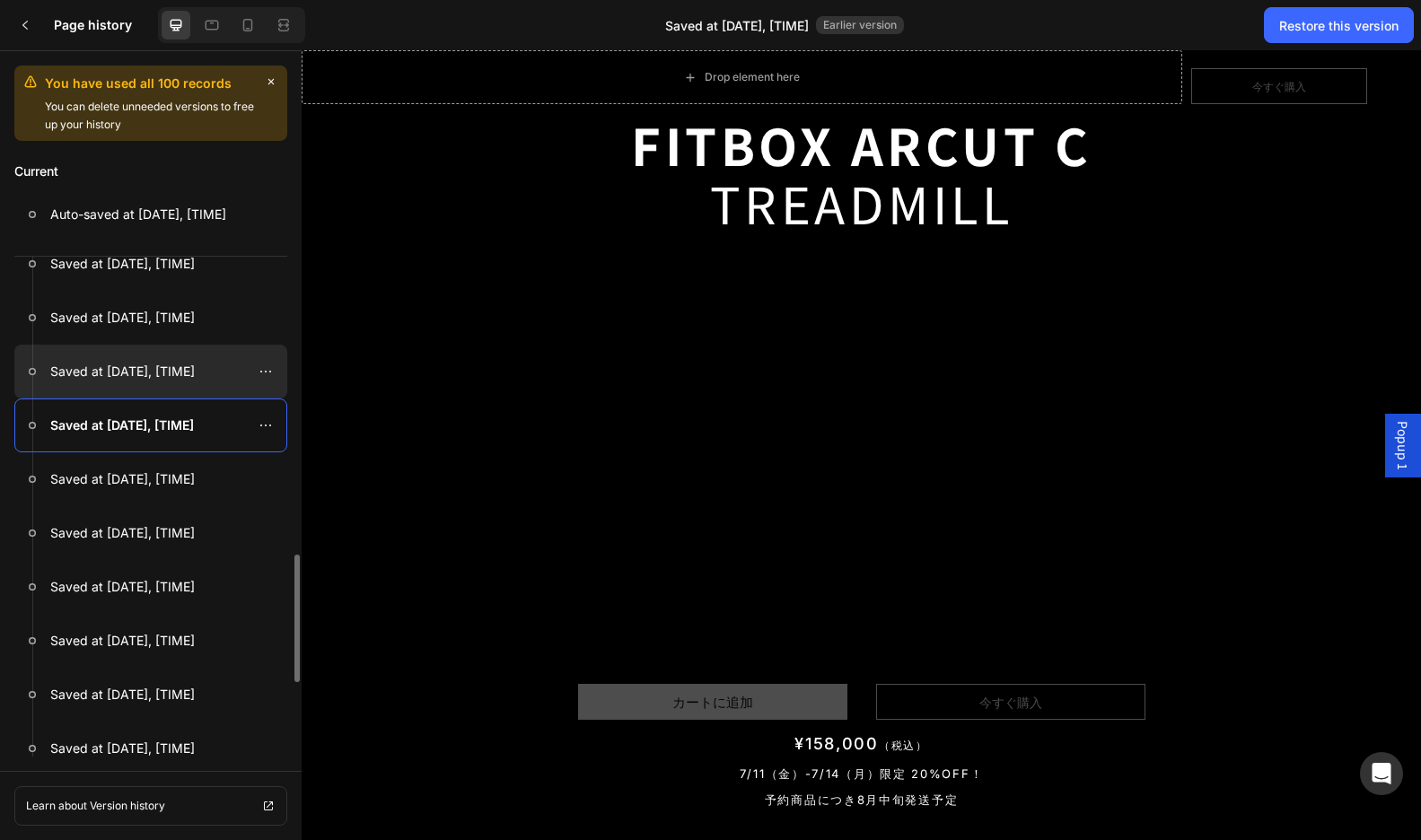 click at bounding box center (151, 372) 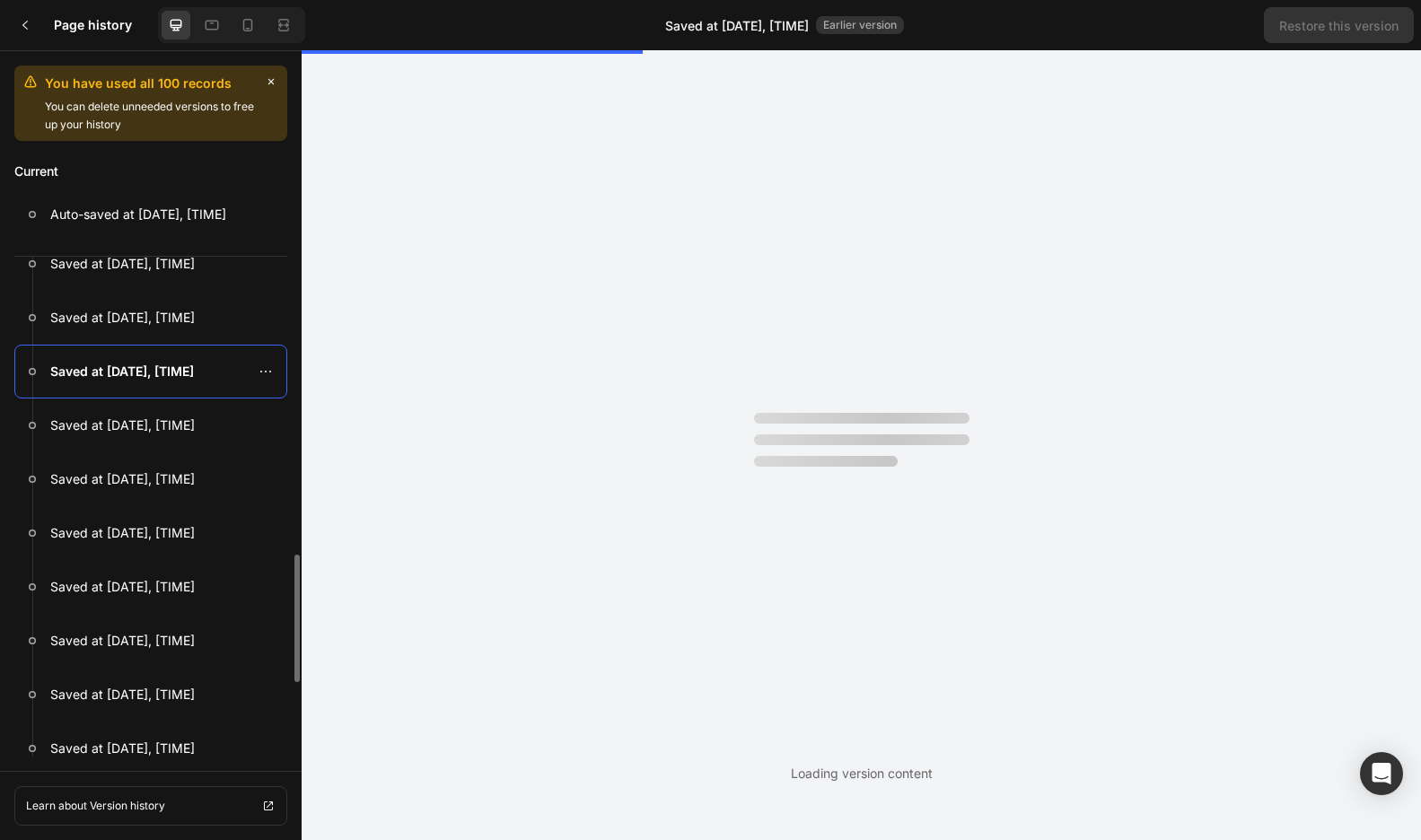 scroll, scrollTop: 0, scrollLeft: 0, axis: both 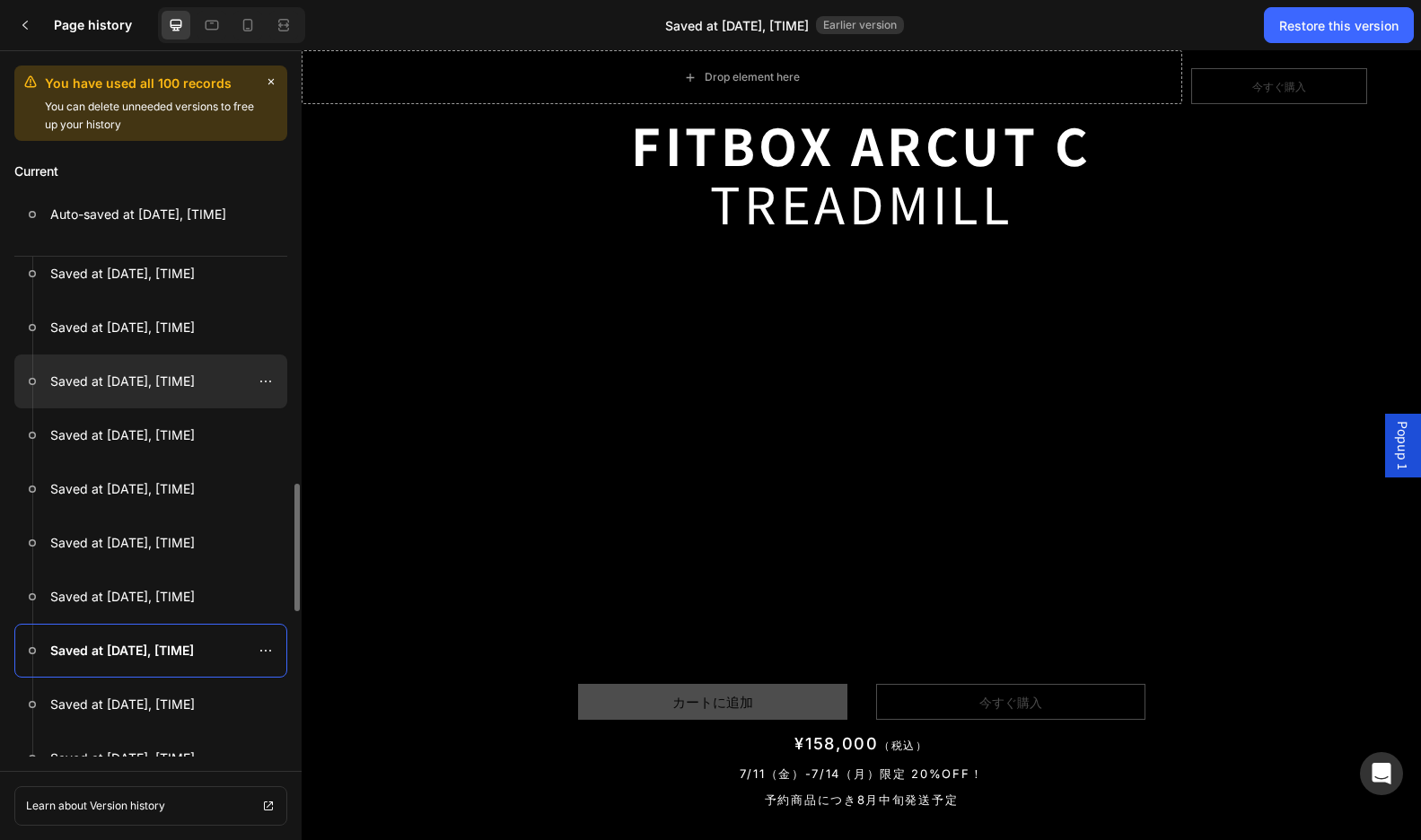 click on "Saved at Jul 10, 23:09:14" at bounding box center [122, 381] 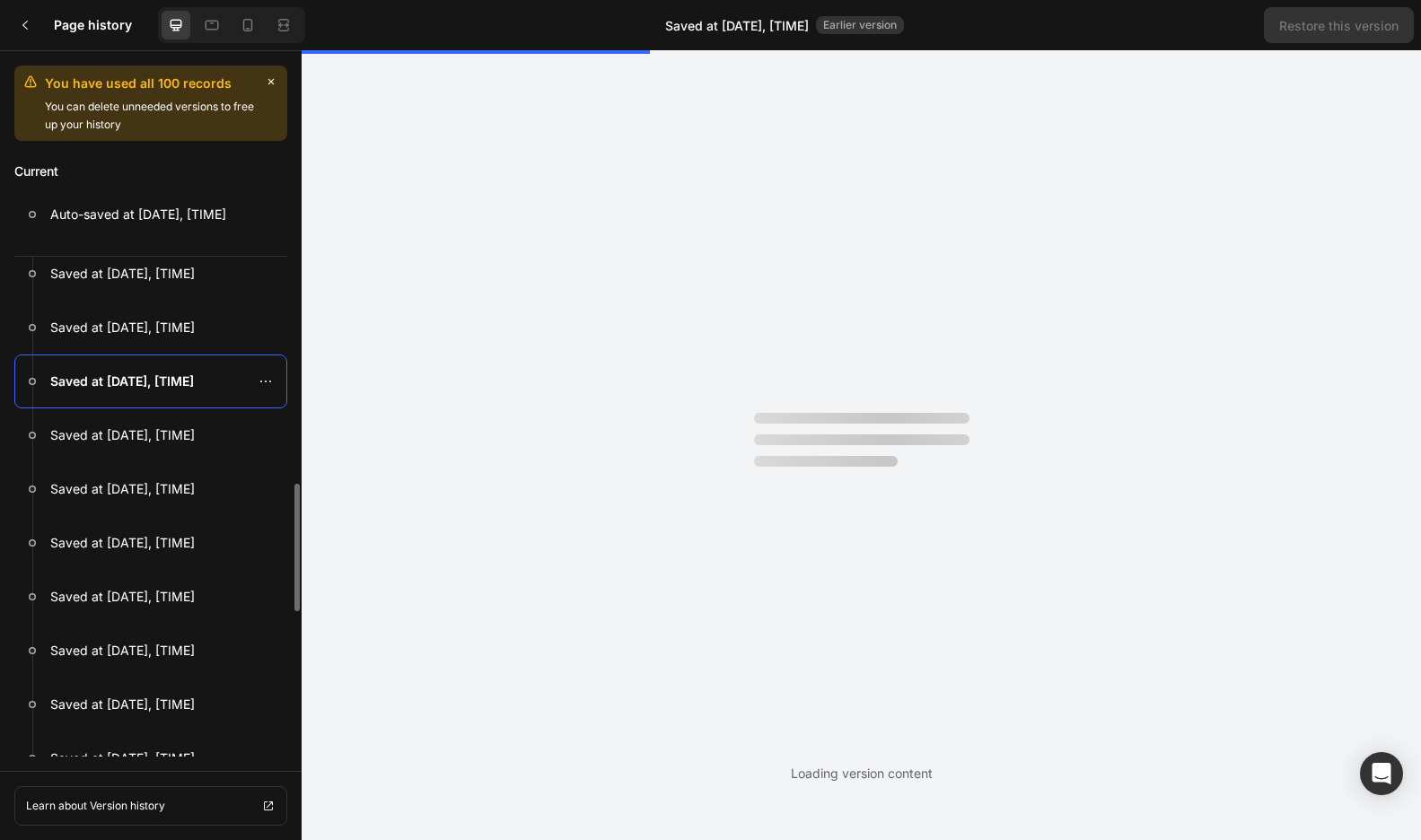 scroll, scrollTop: 0, scrollLeft: 0, axis: both 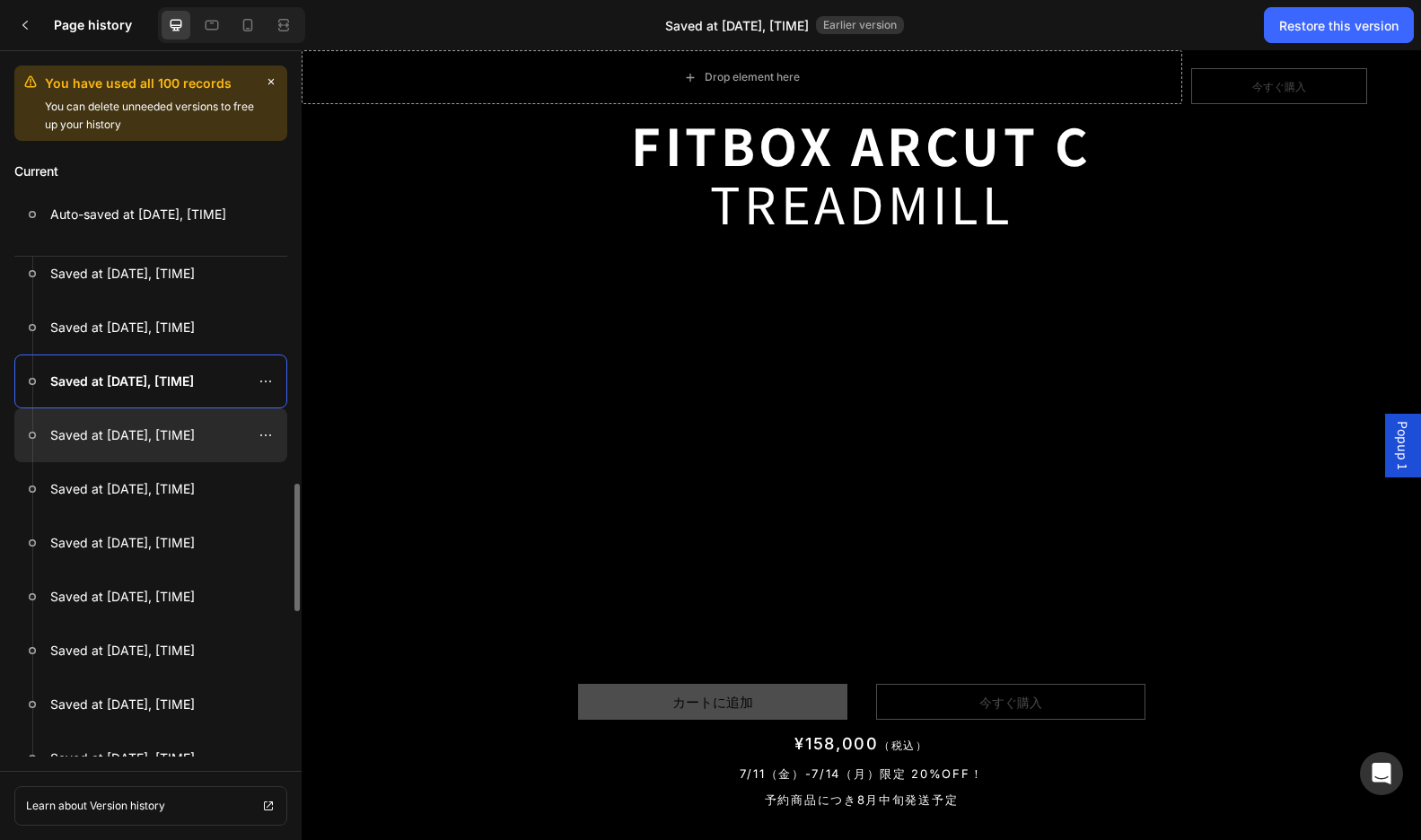 click on "Saved at Jul 10, 23:08:48" at bounding box center (122, 435) 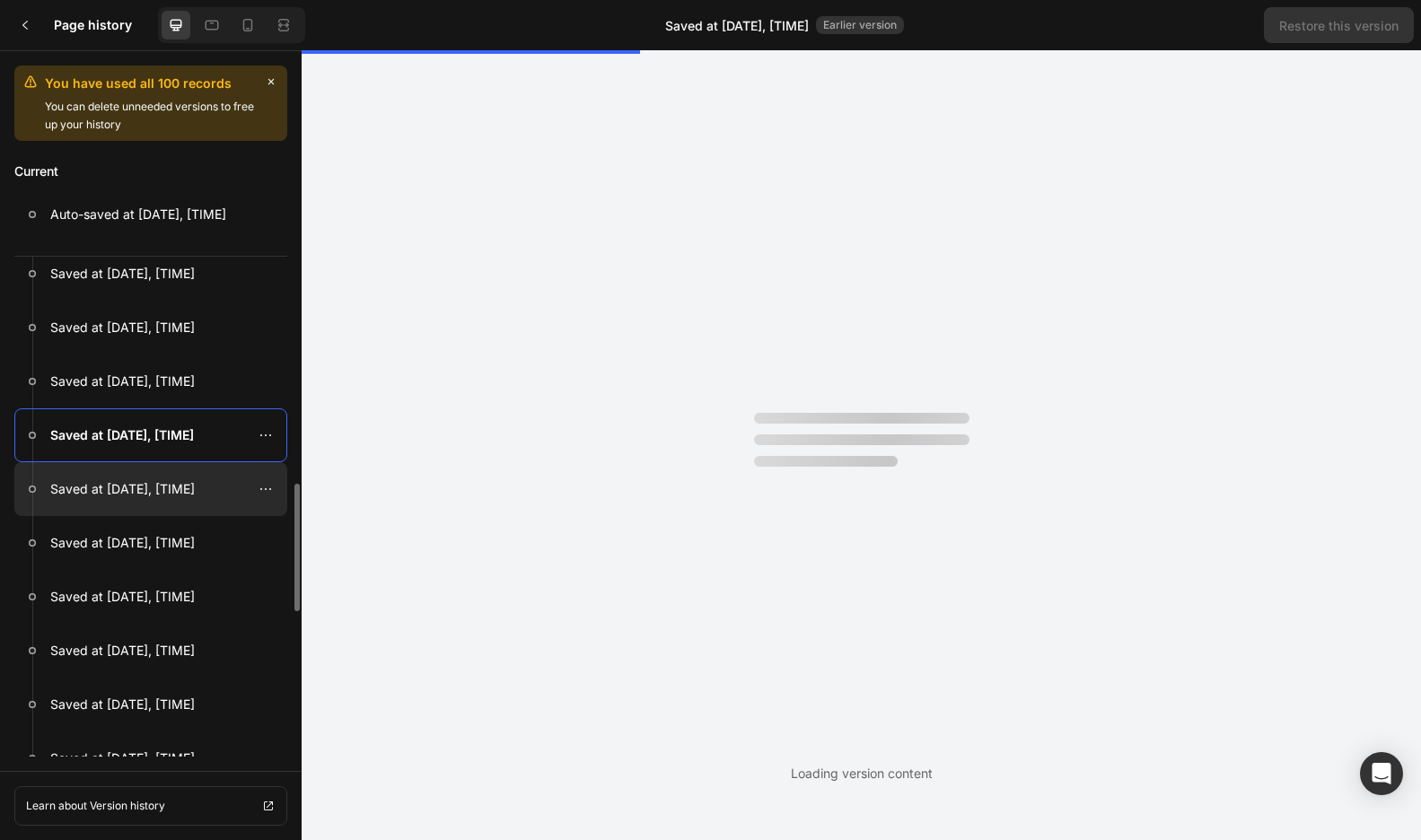 scroll, scrollTop: 0, scrollLeft: 0, axis: both 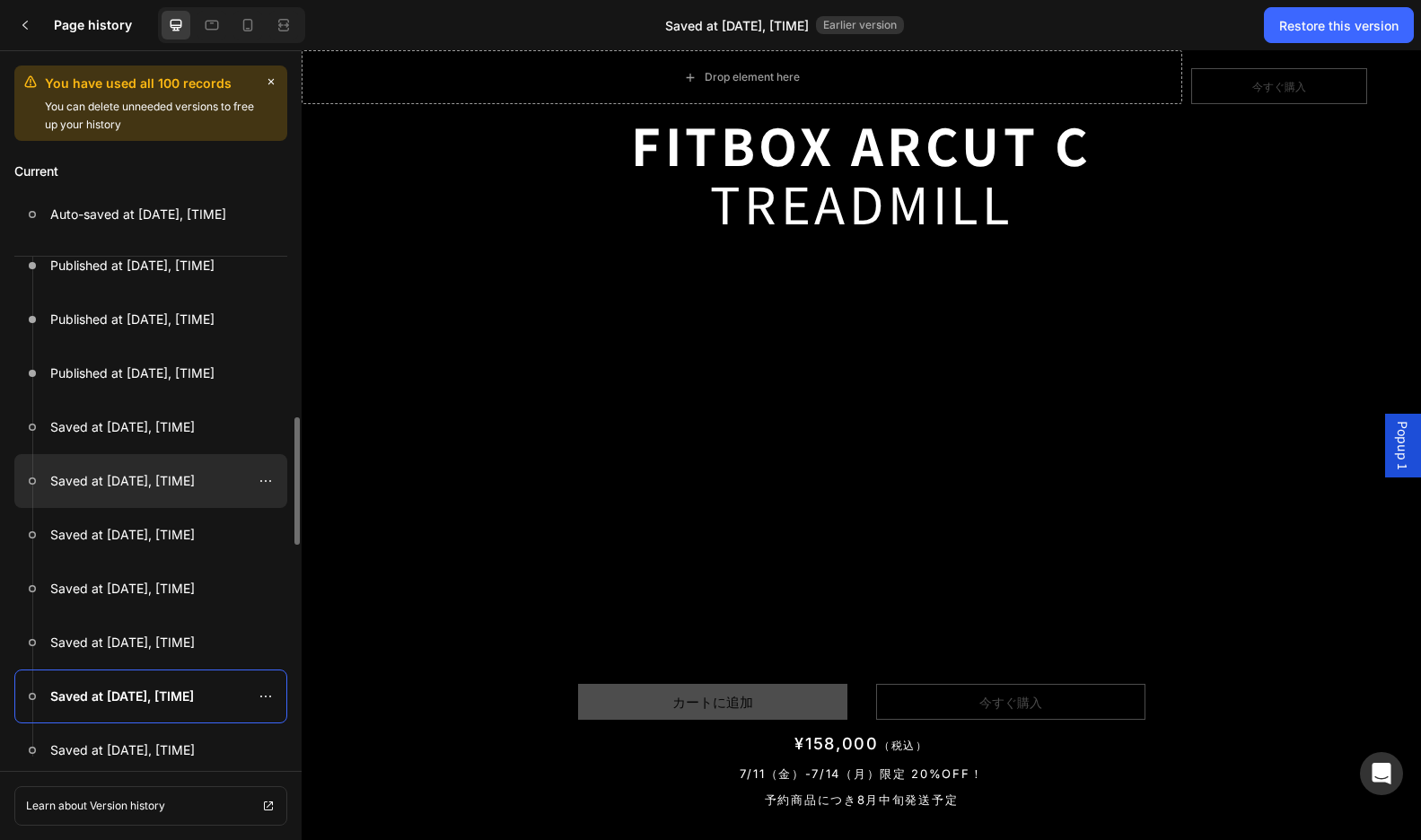 click at bounding box center [151, 481] 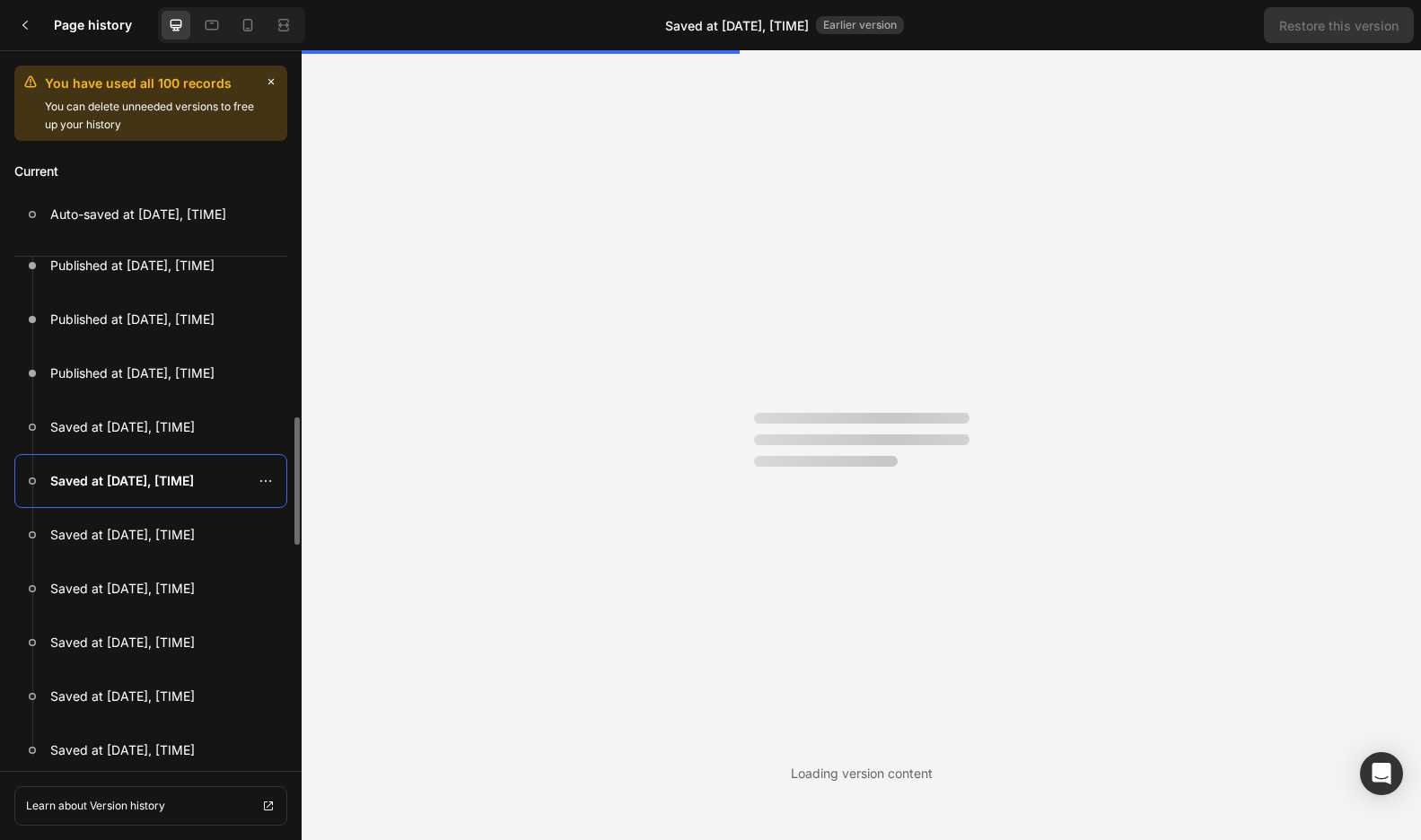 scroll, scrollTop: 0, scrollLeft: 0, axis: both 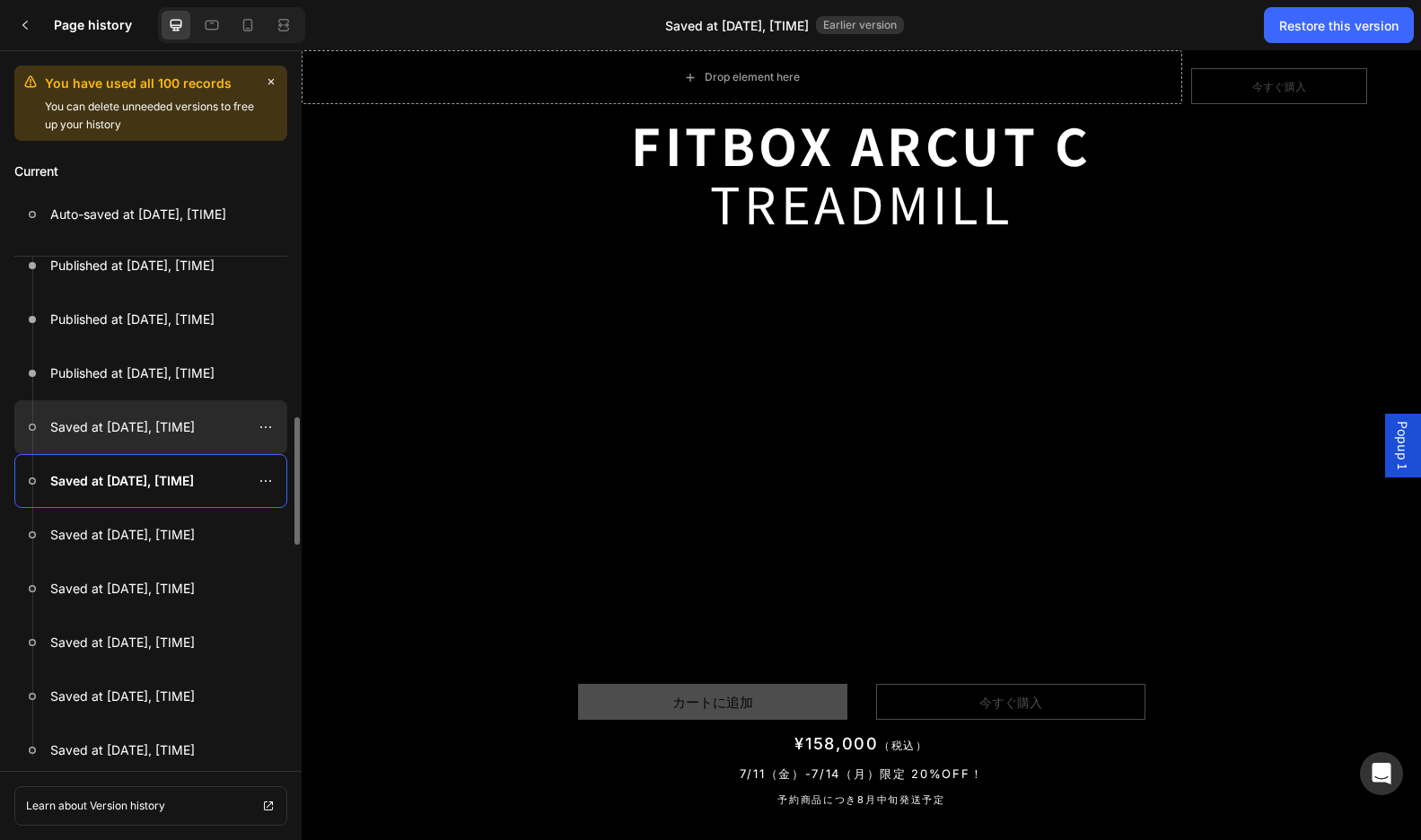 click on "Saved at Jul 11, 08:09:02" at bounding box center [122, 427] 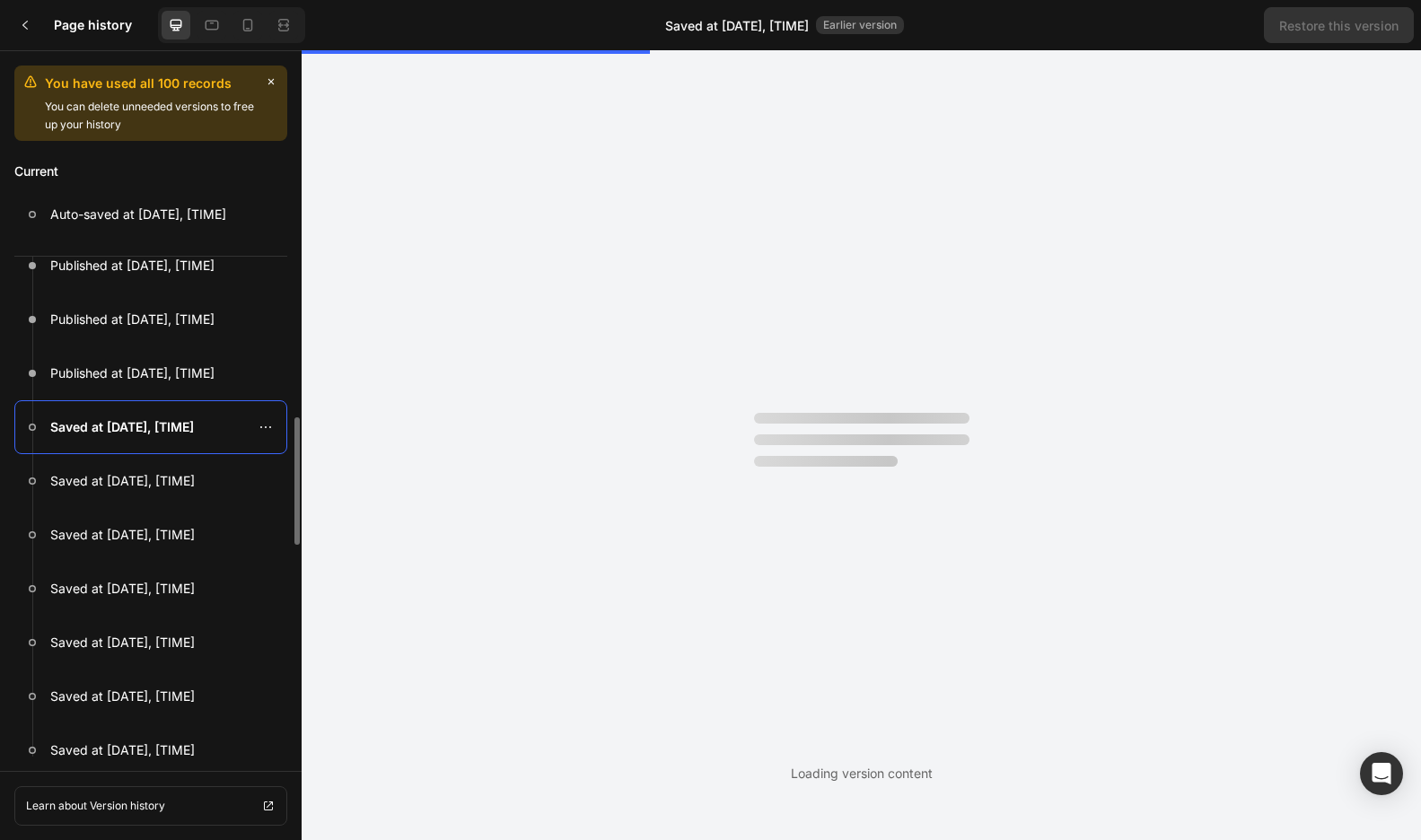 scroll, scrollTop: 0, scrollLeft: 0, axis: both 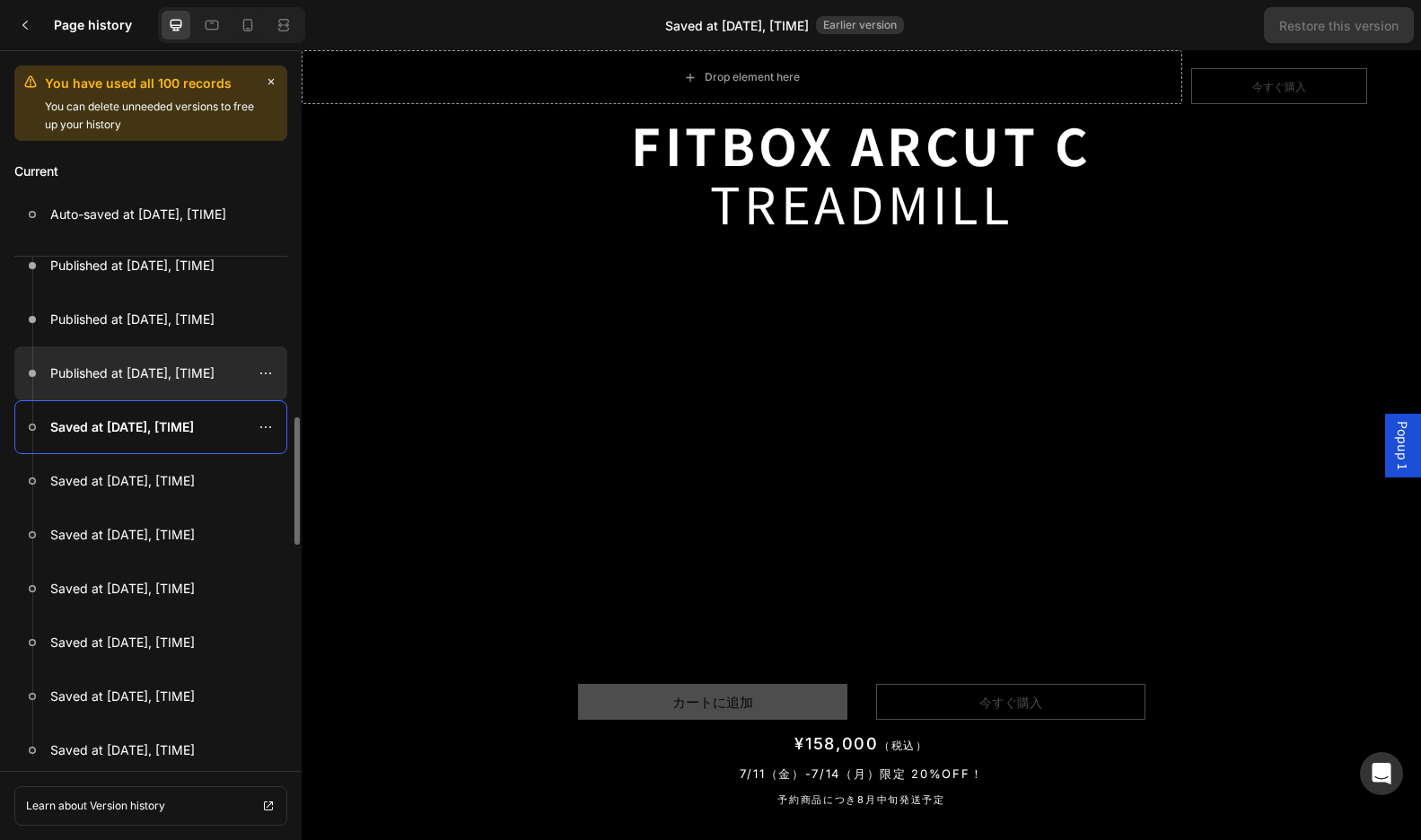 click on "Published at Jul 11, 08:15:10" at bounding box center [132, 373] 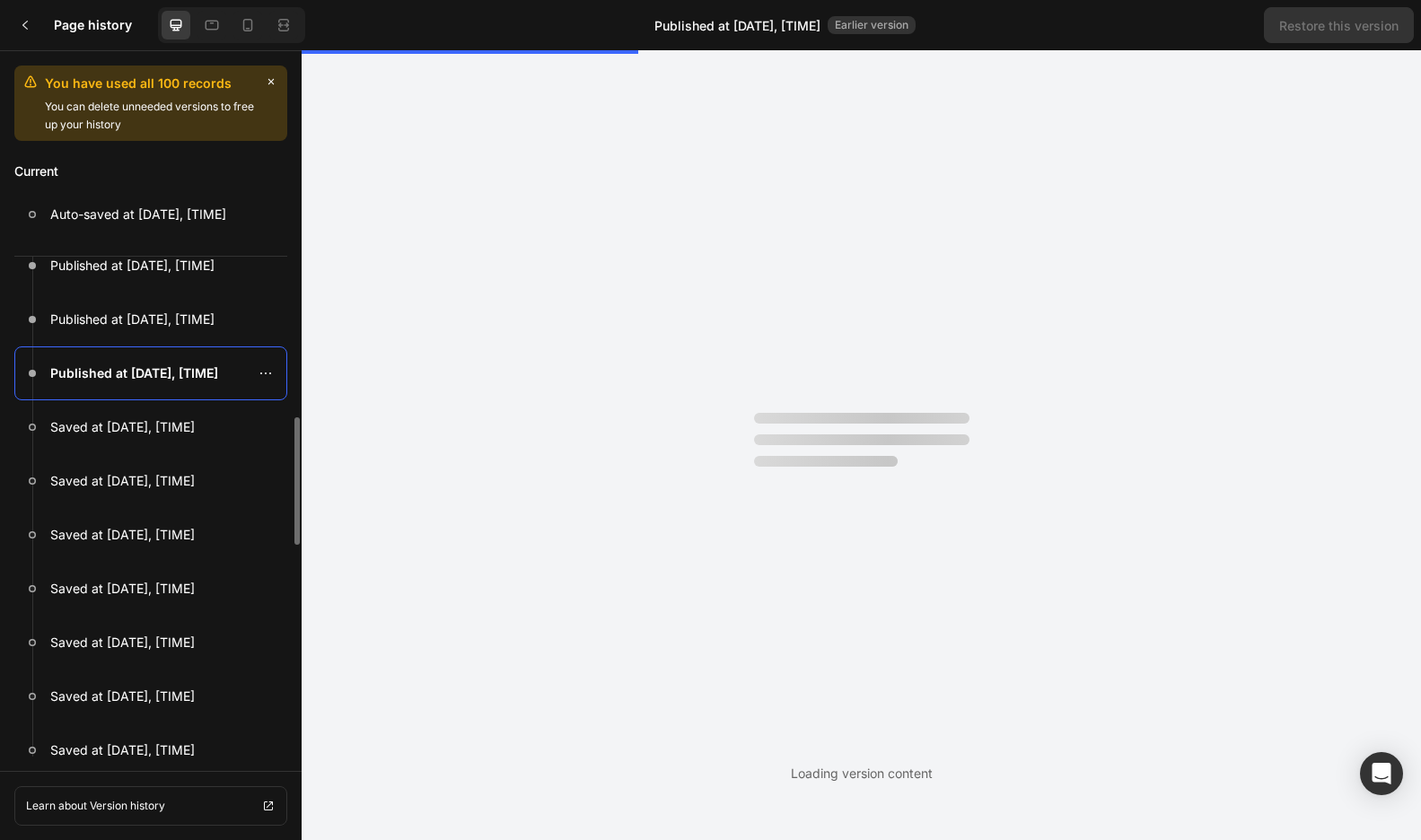 scroll, scrollTop: 0, scrollLeft: 0, axis: both 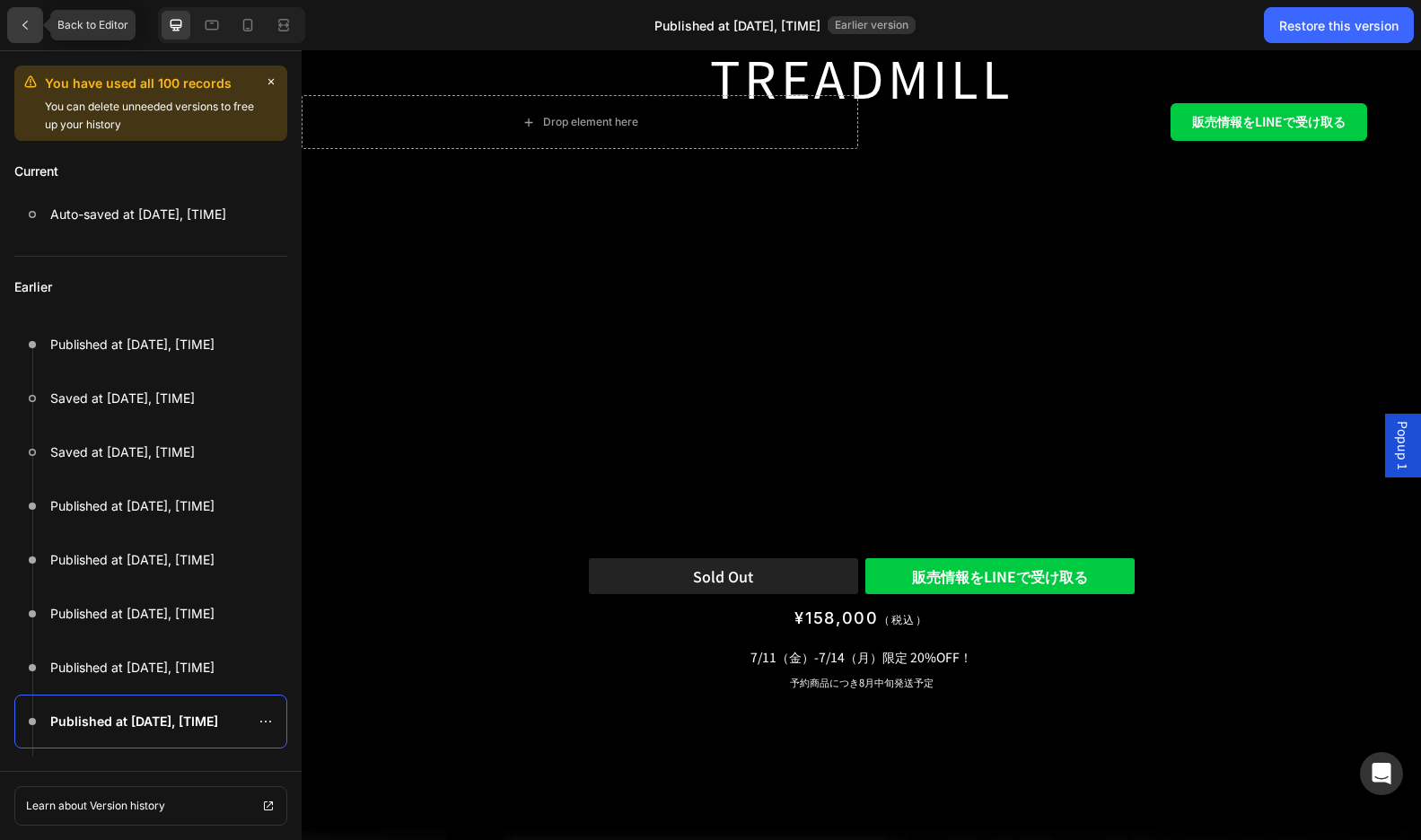 click 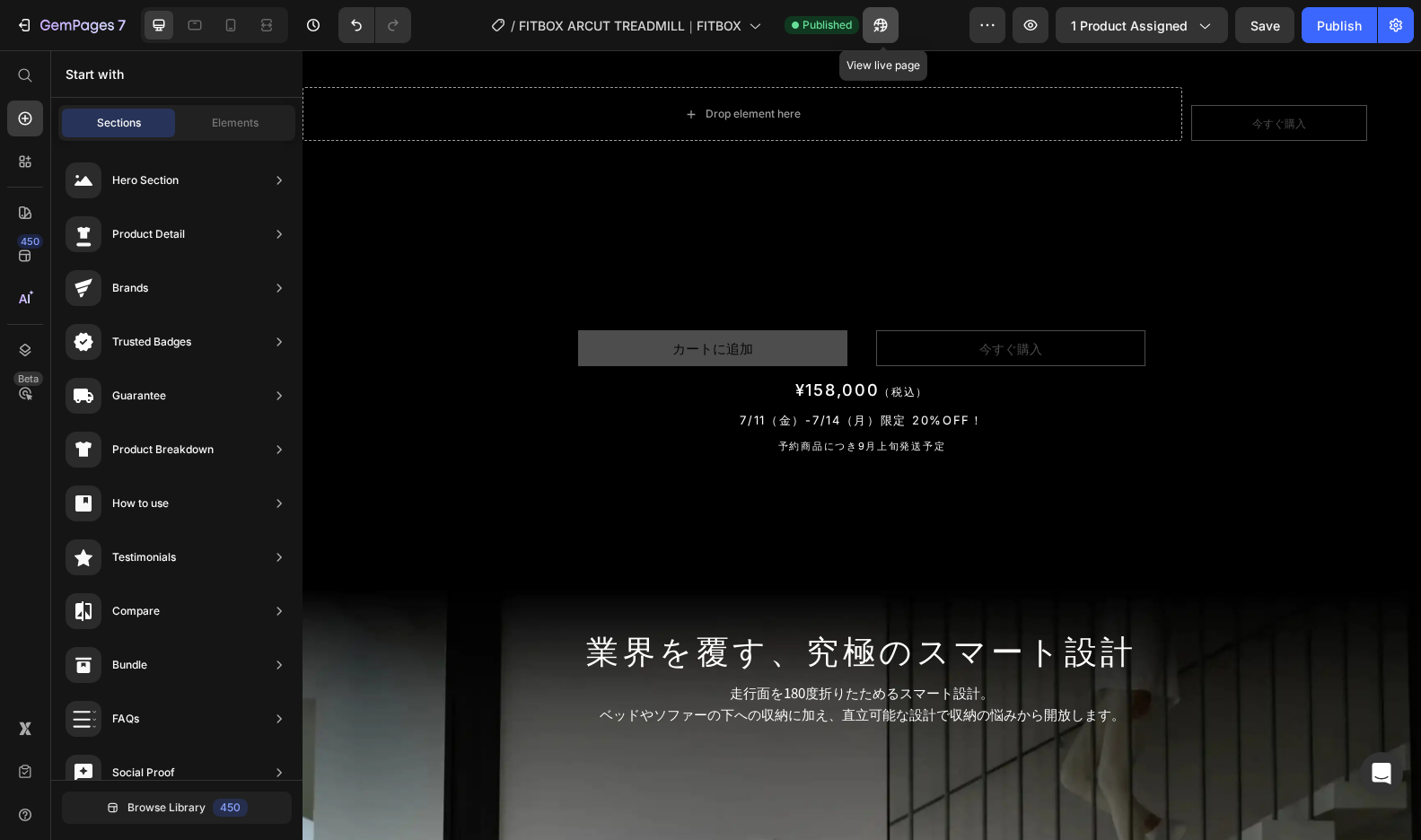 click 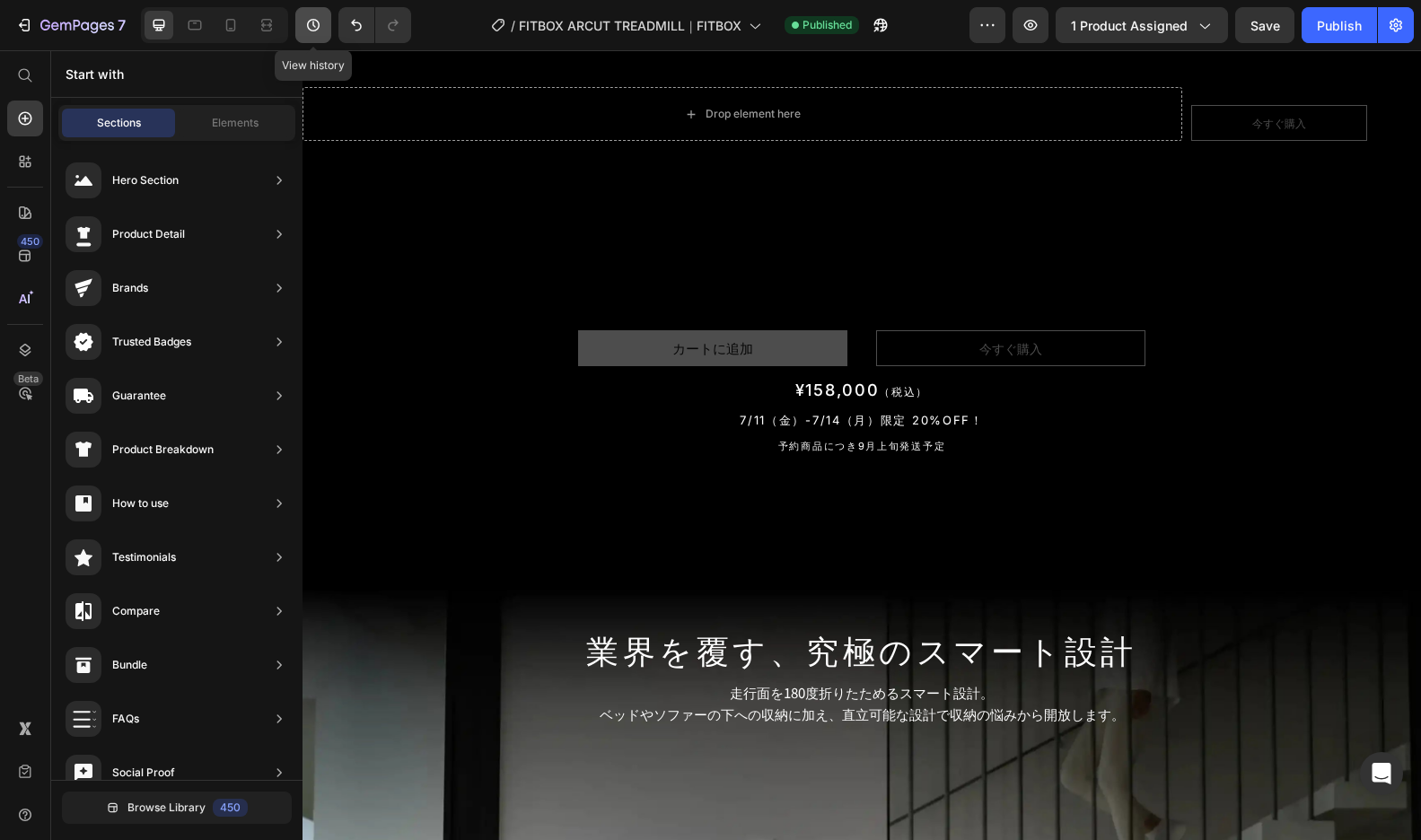 click 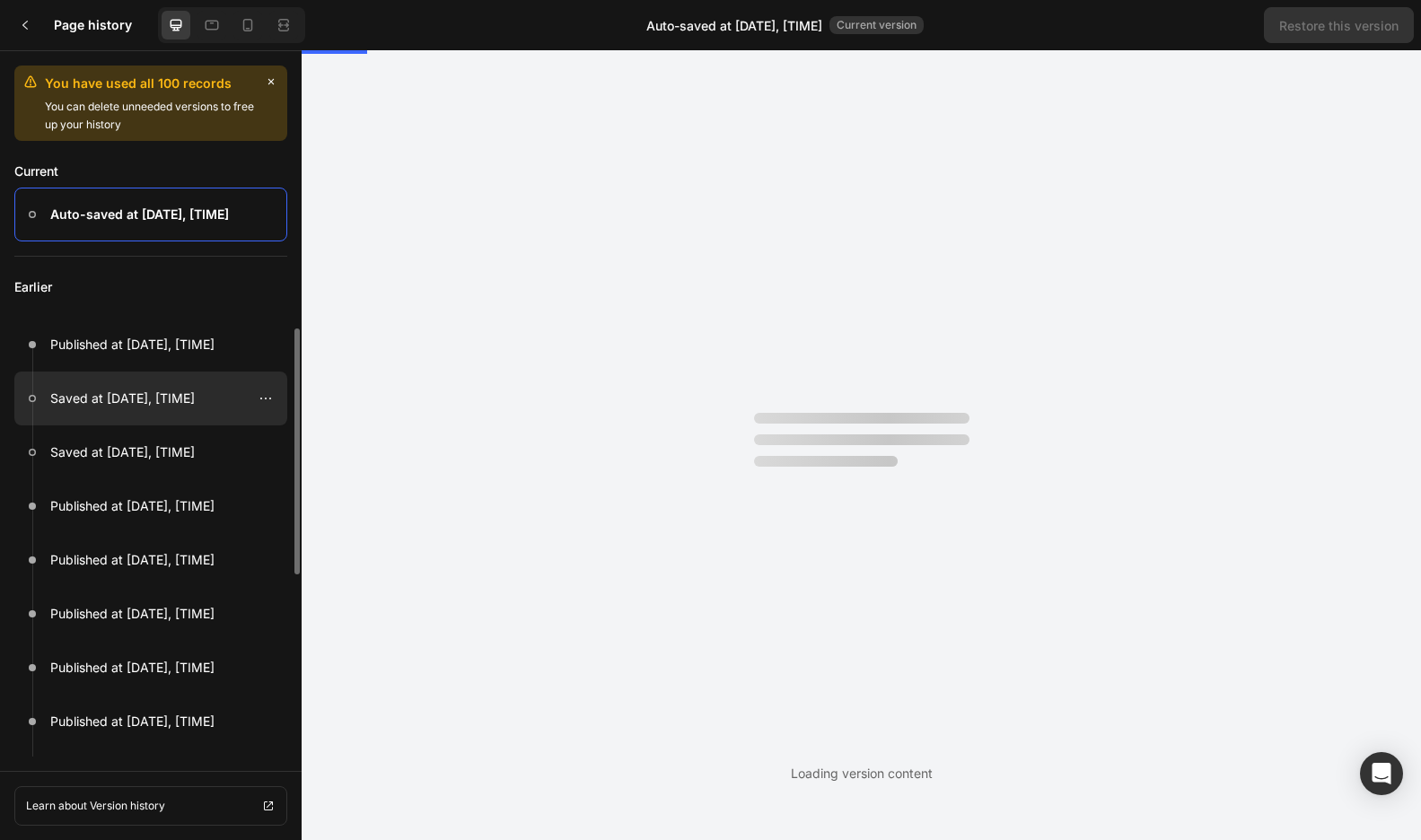 scroll, scrollTop: 0, scrollLeft: 0, axis: both 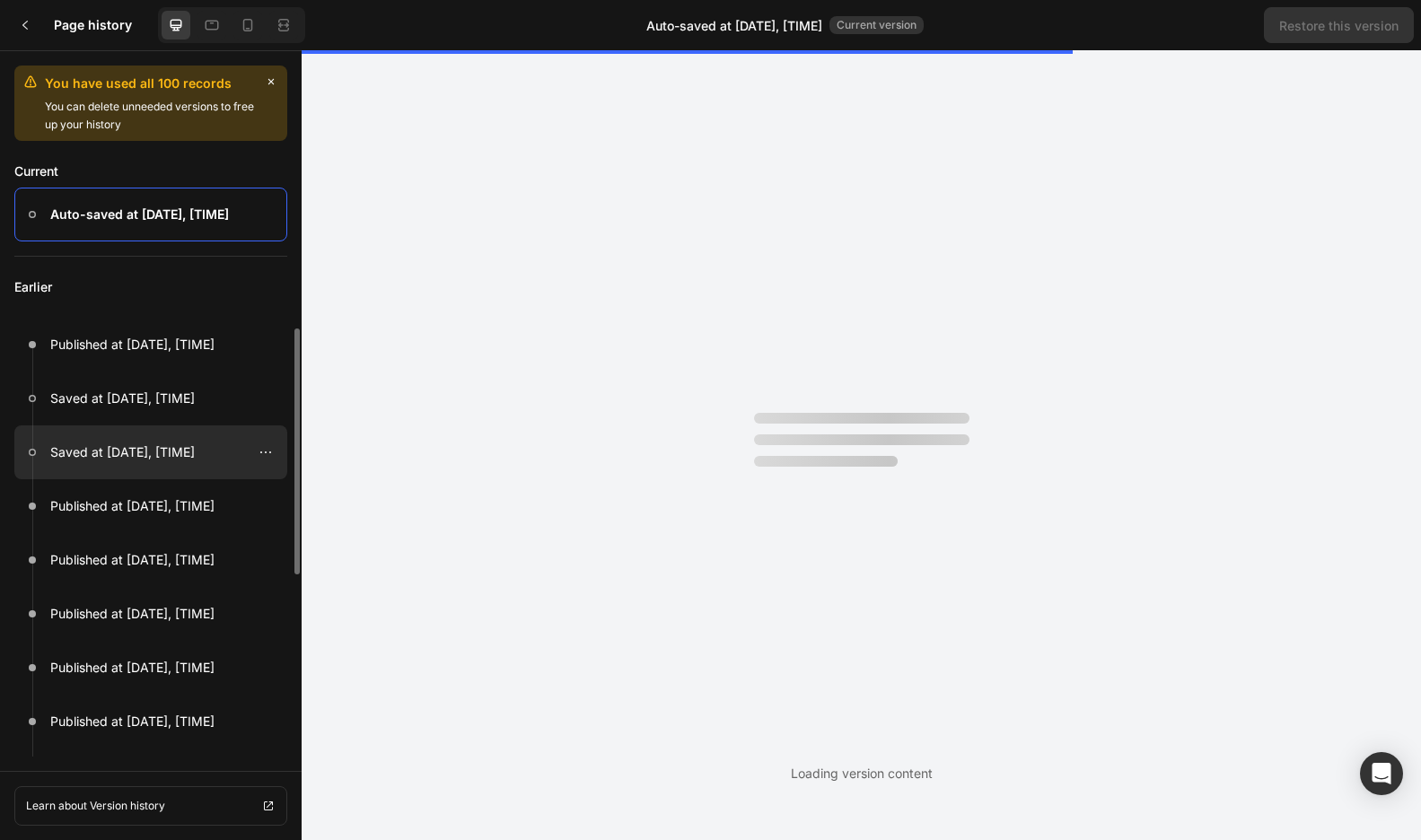 click at bounding box center [151, 452] 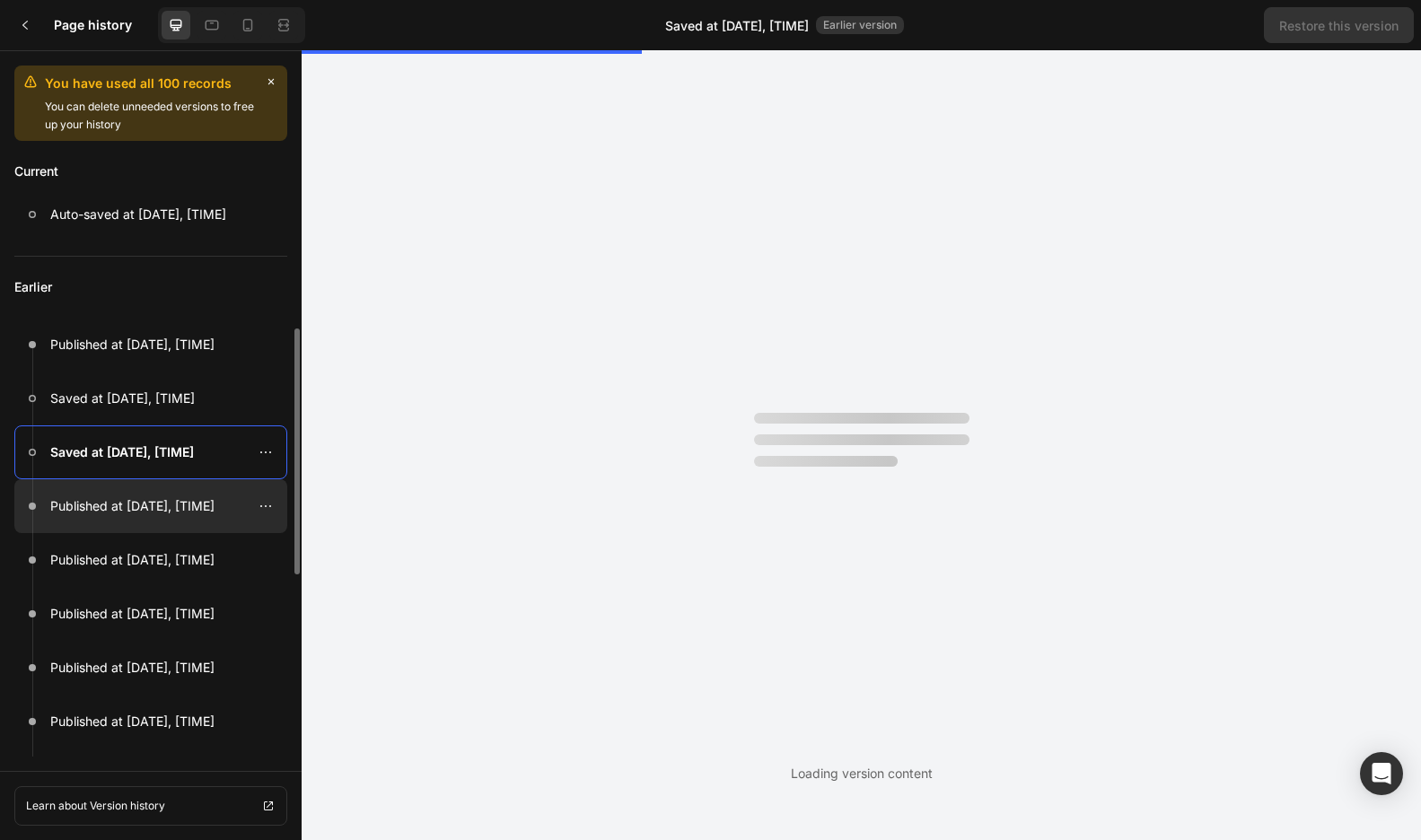 scroll, scrollTop: 0, scrollLeft: 0, axis: both 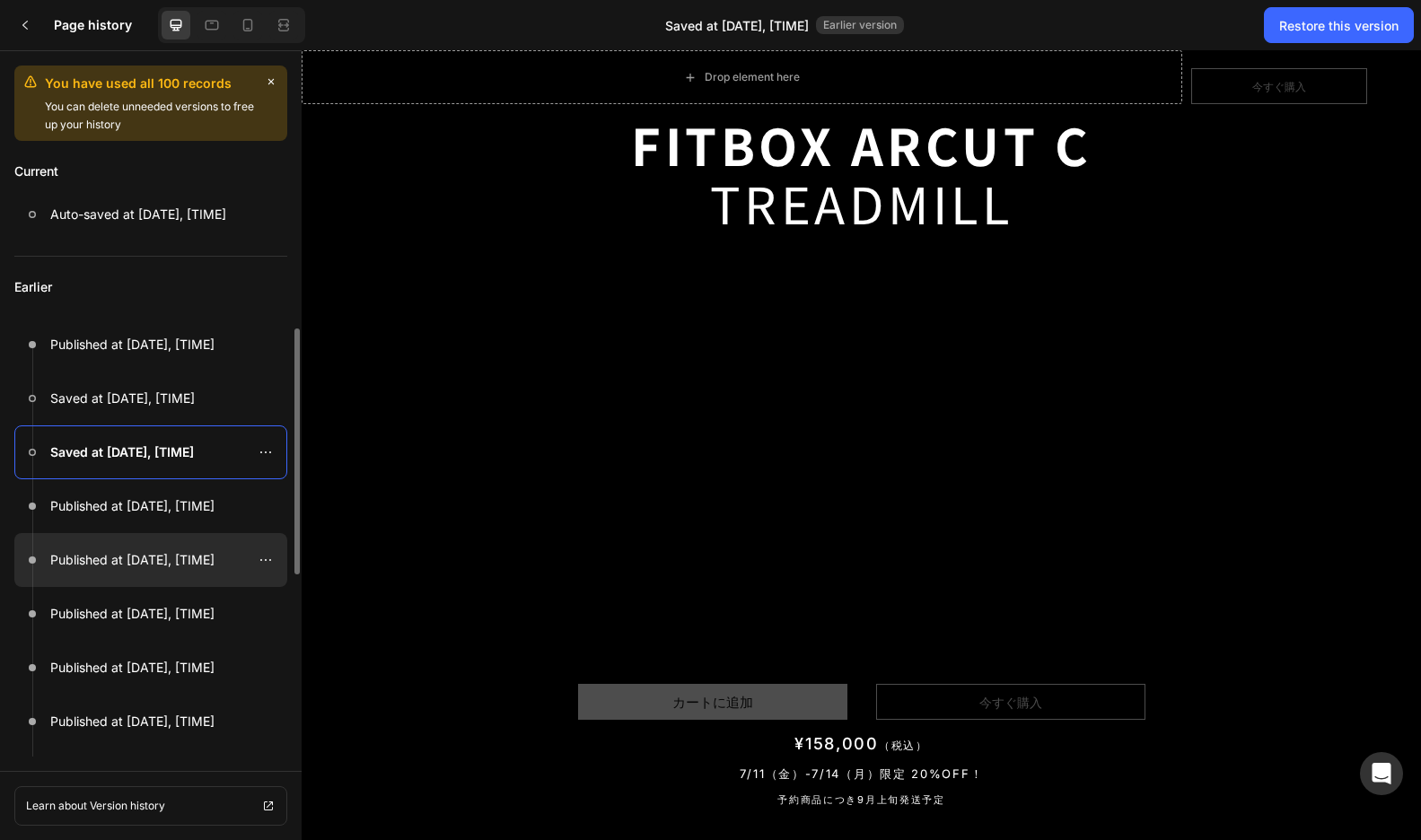 click at bounding box center [151, 560] 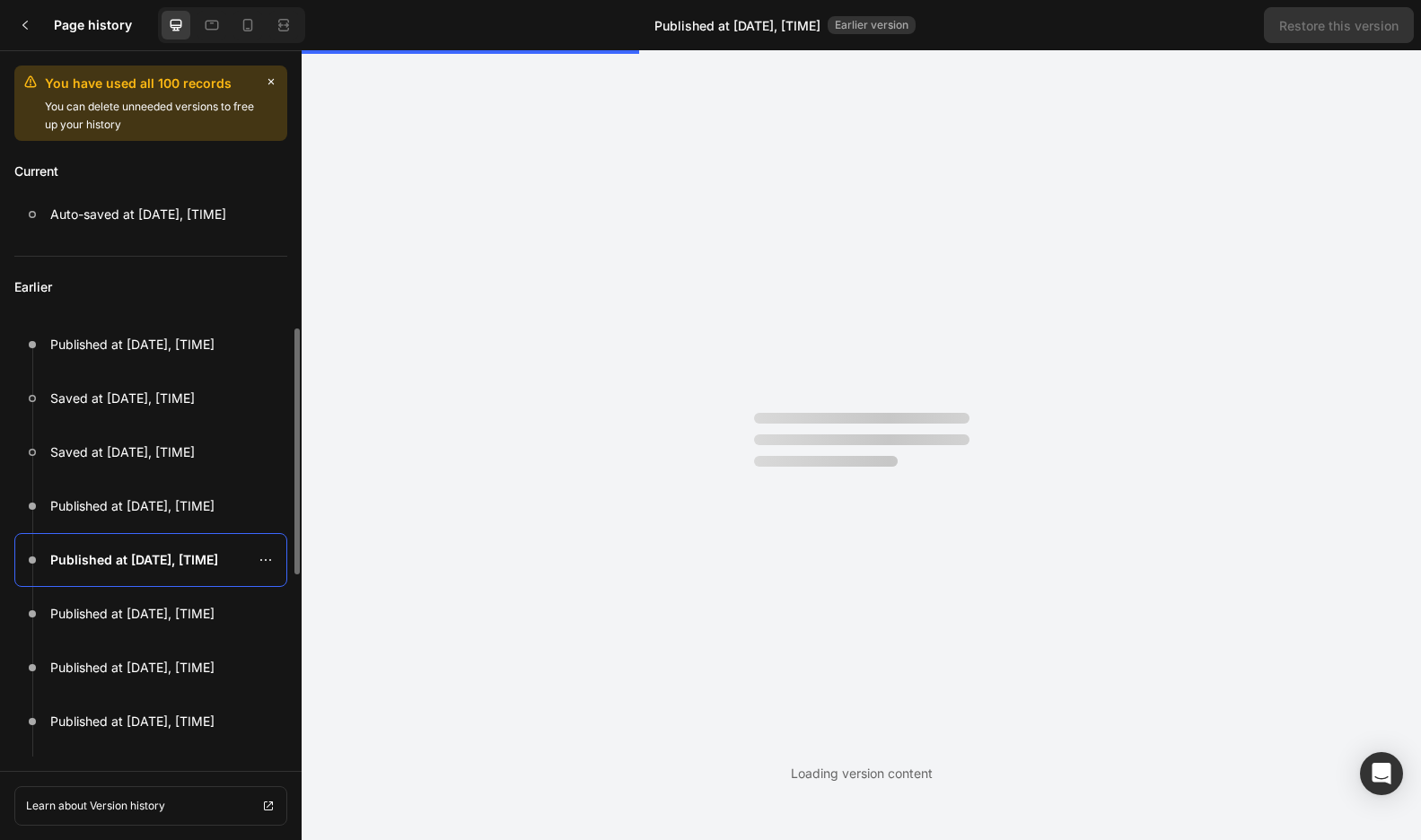 scroll, scrollTop: 0, scrollLeft: 0, axis: both 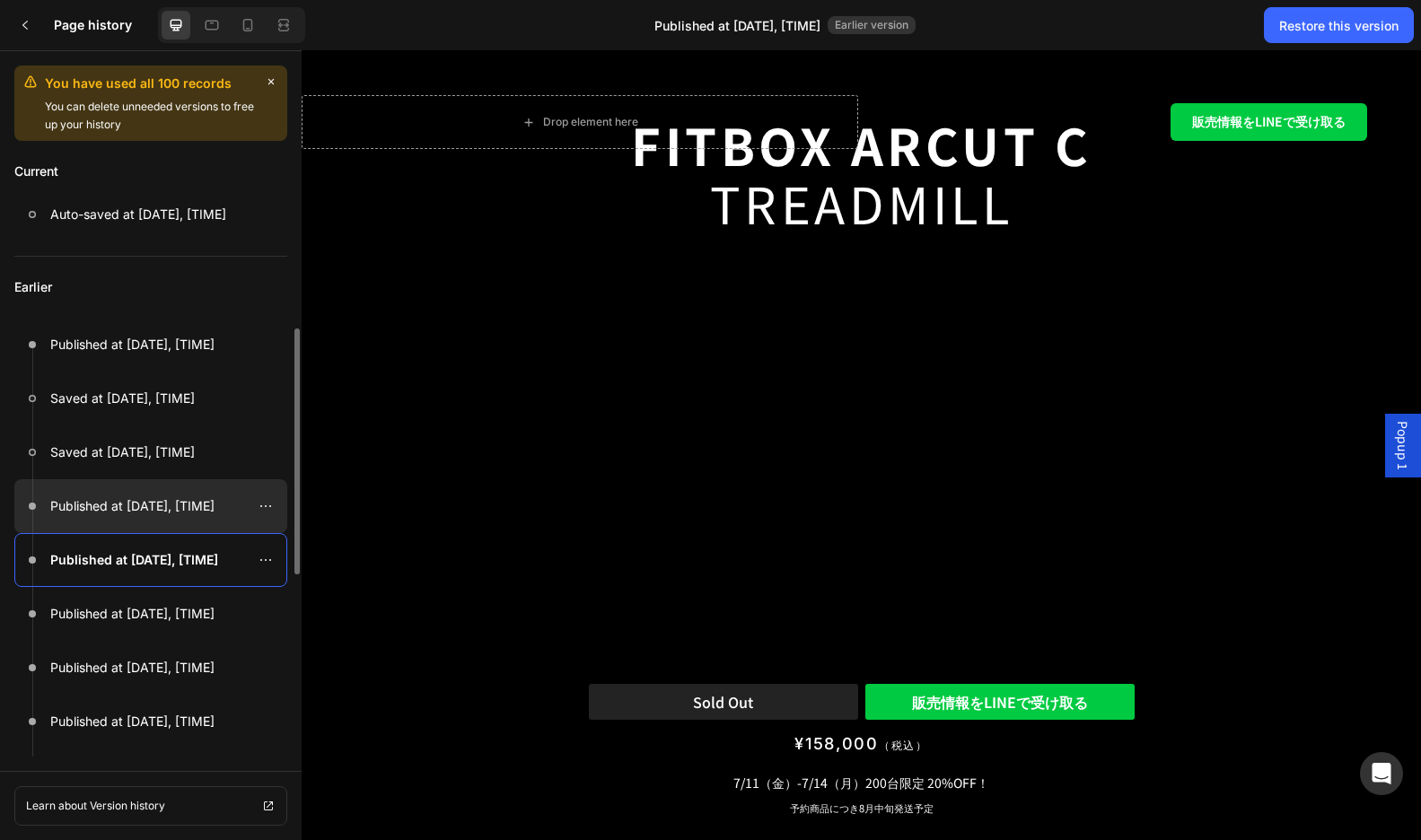 click at bounding box center [151, 506] 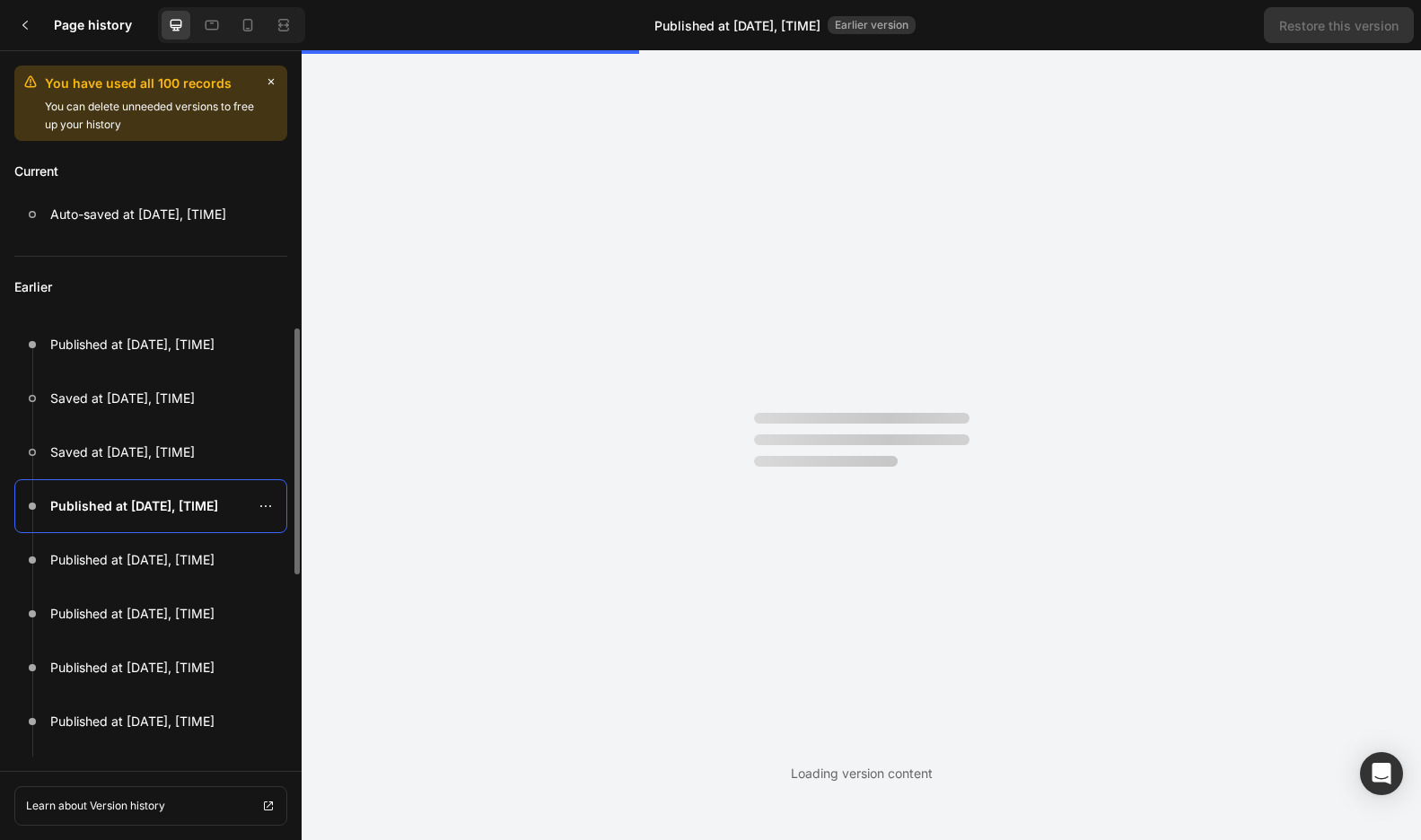 scroll, scrollTop: 0, scrollLeft: 0, axis: both 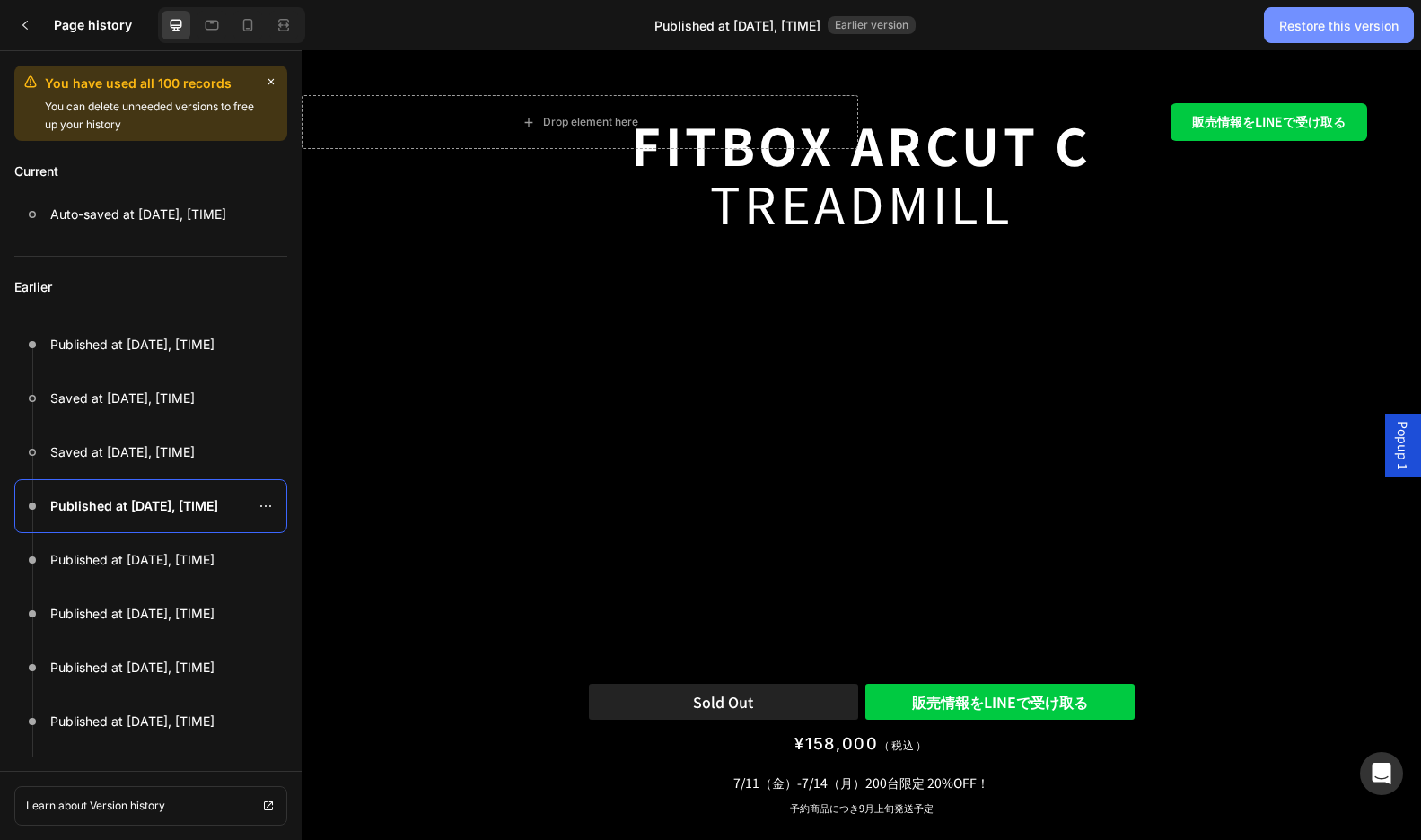 click on "Restore this version" at bounding box center [1338, 25] 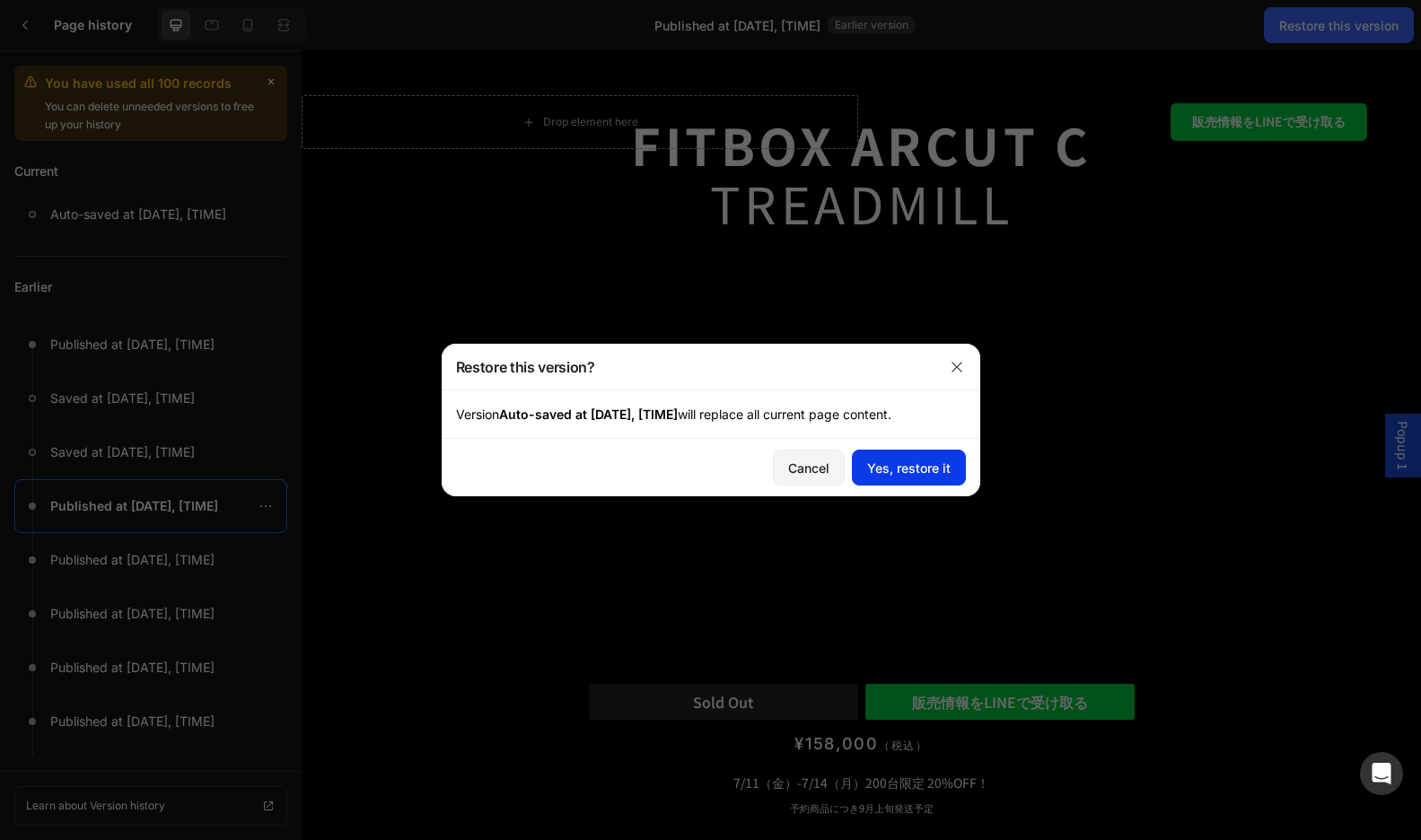 click on "Yes, restore it" at bounding box center (908, 468) 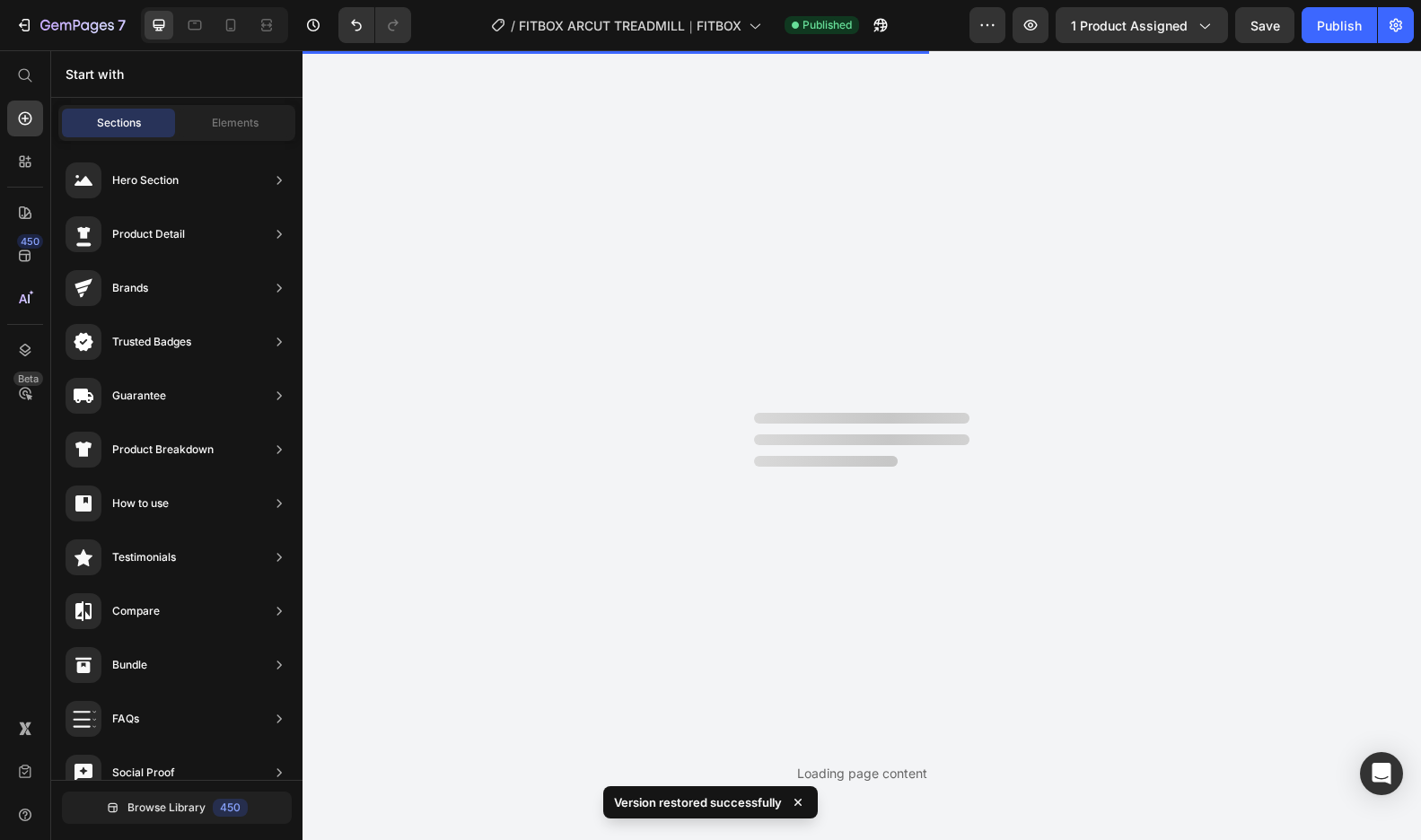 scroll, scrollTop: 0, scrollLeft: 0, axis: both 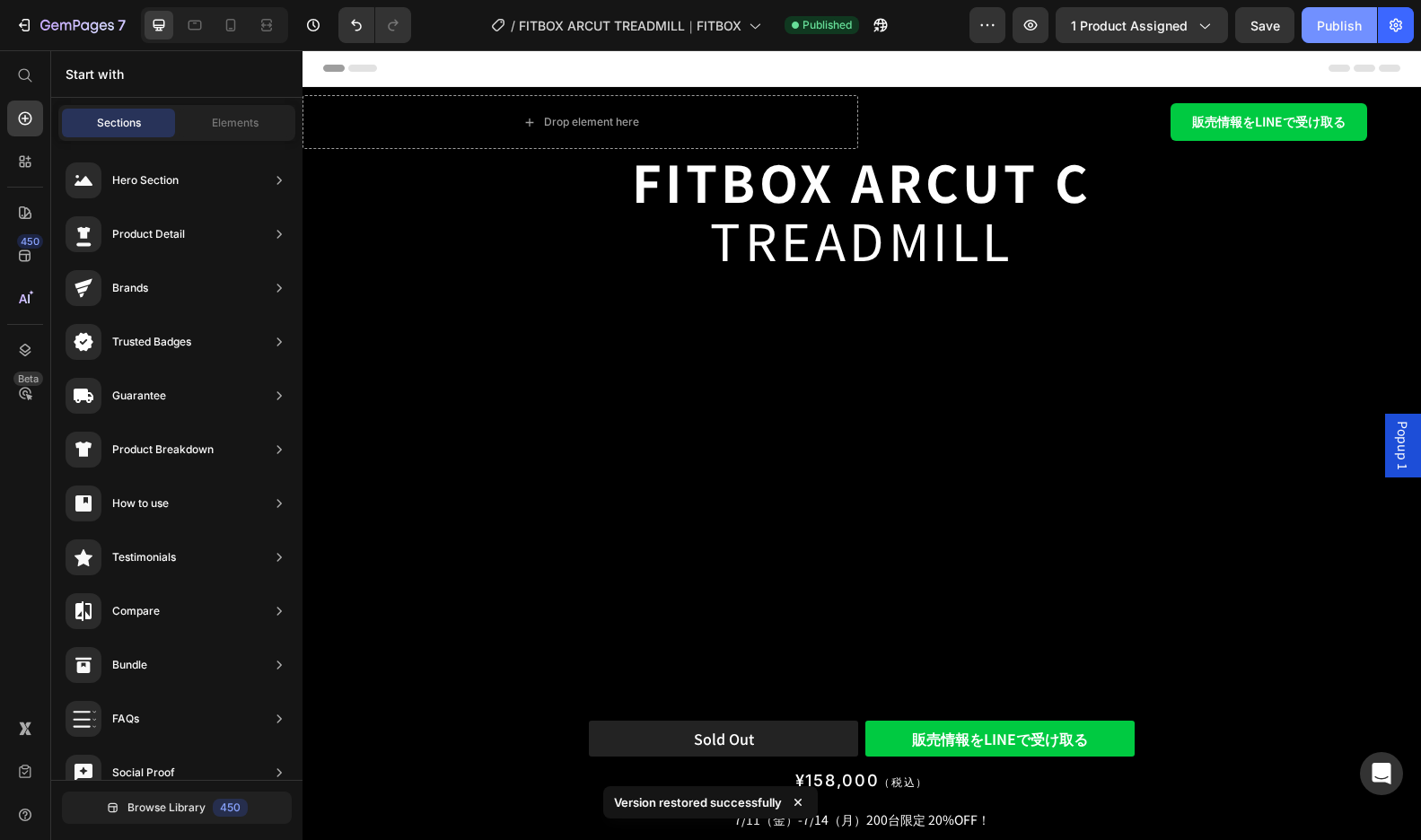 click on "Publish" at bounding box center (1339, 25) 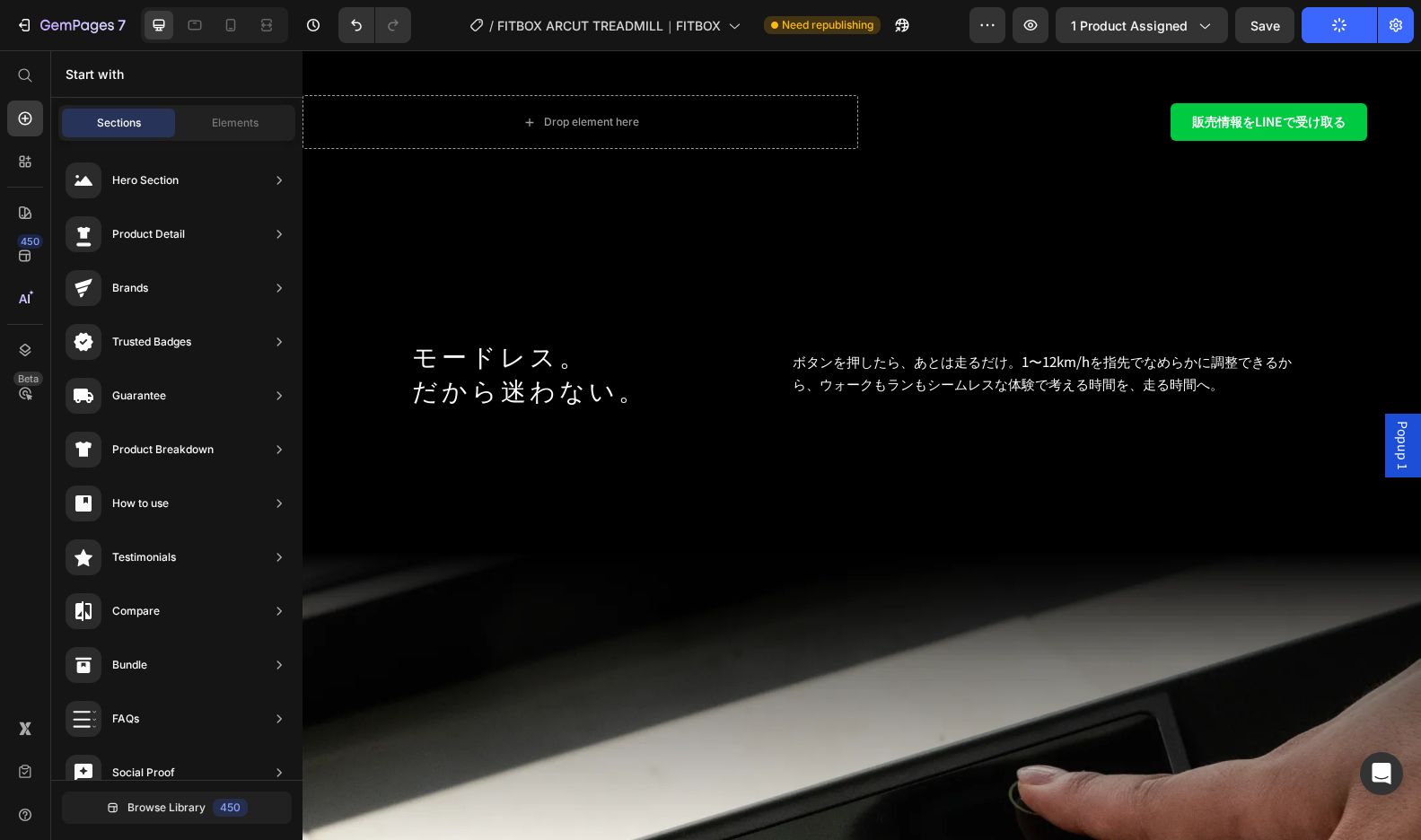 scroll, scrollTop: 2304, scrollLeft: 0, axis: vertical 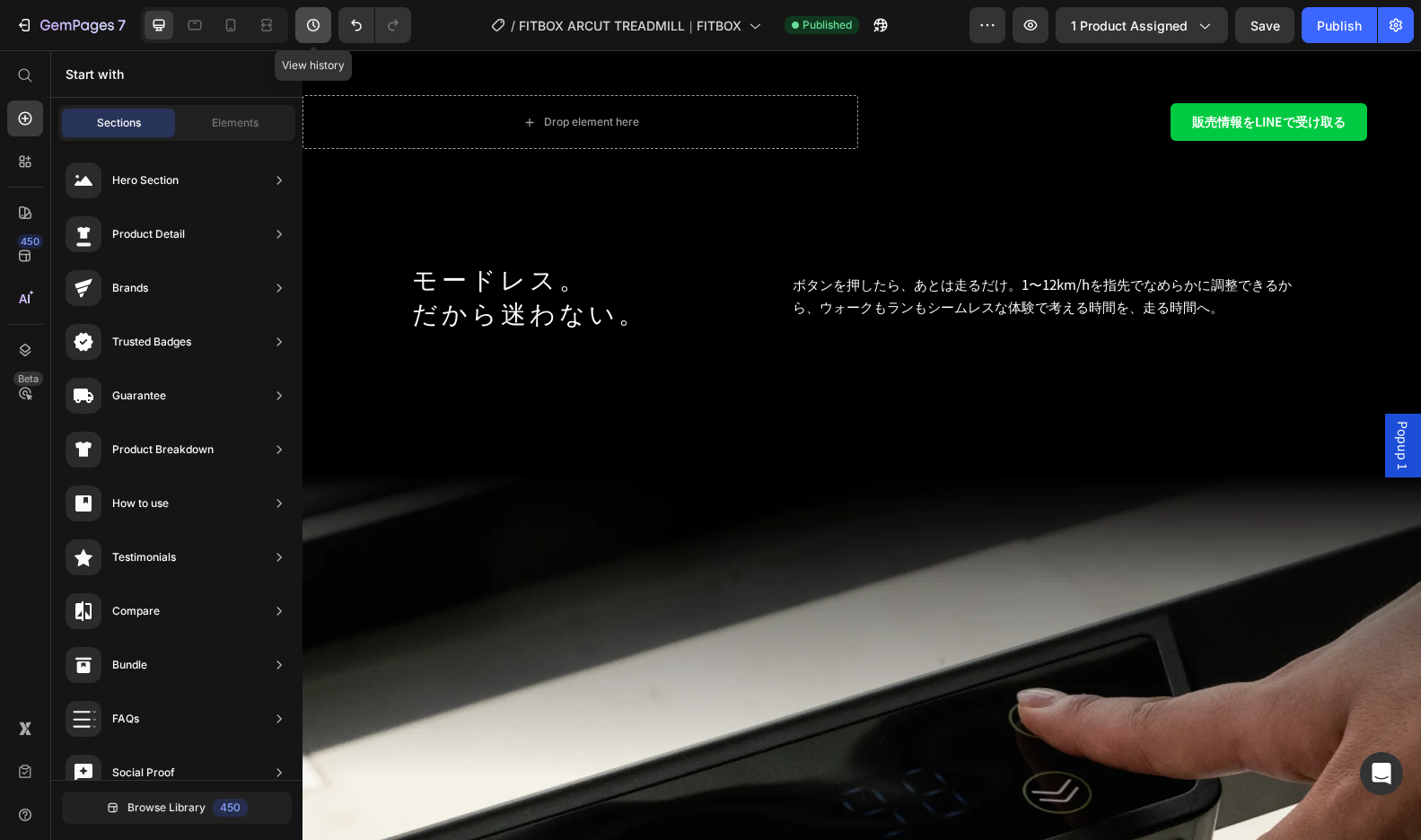 click 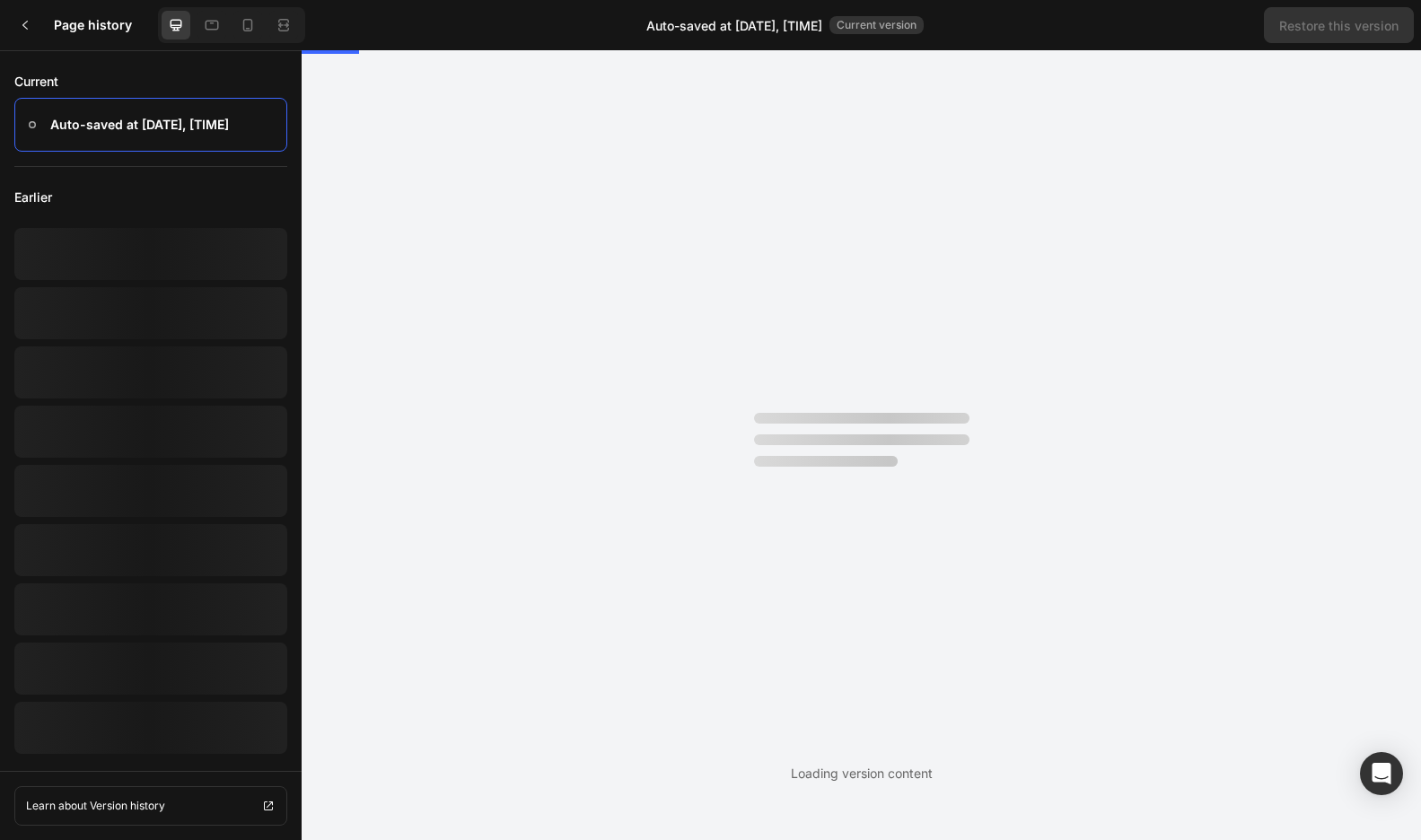 scroll, scrollTop: 0, scrollLeft: 0, axis: both 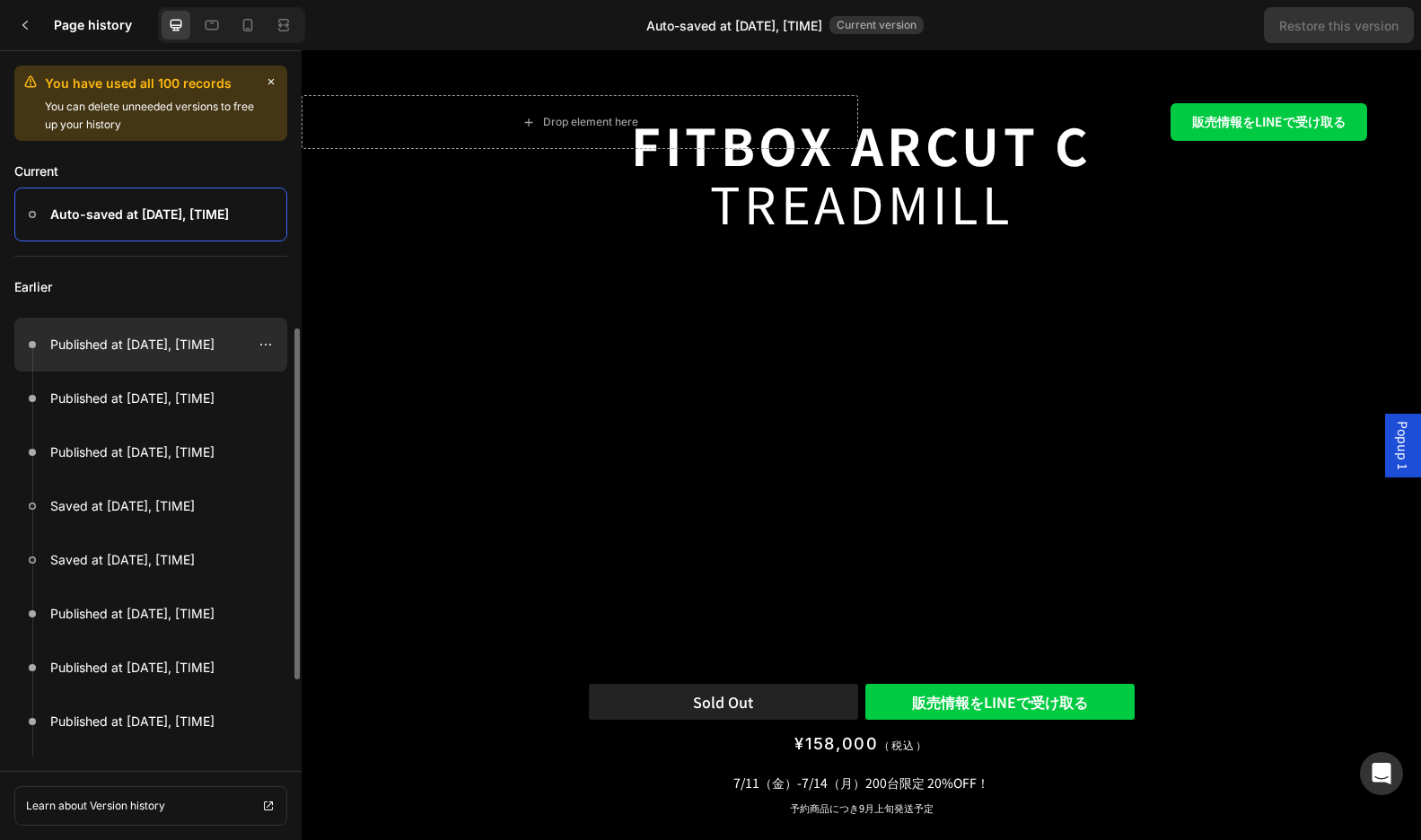 click at bounding box center (151, 345) 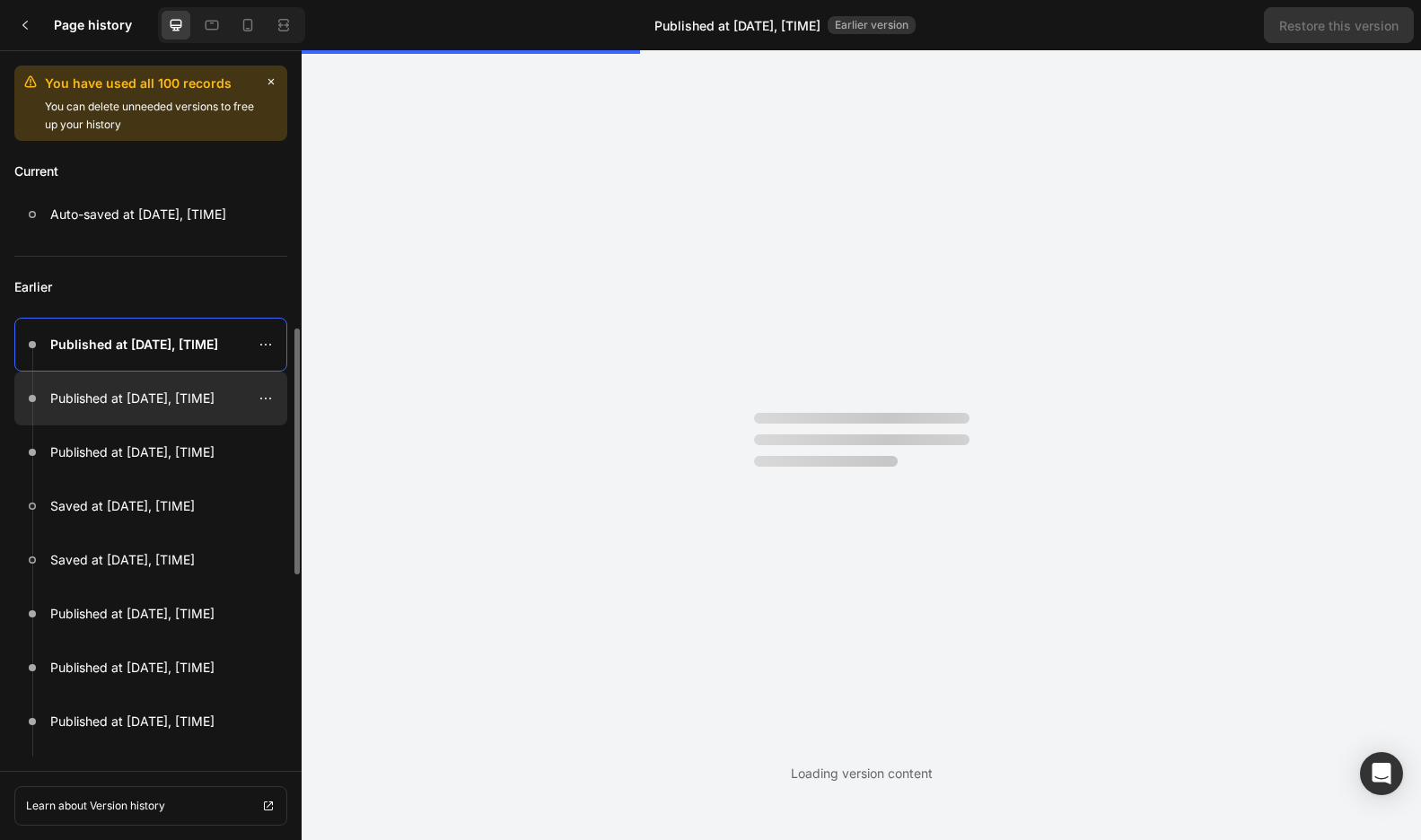 scroll, scrollTop: 0, scrollLeft: 0, axis: both 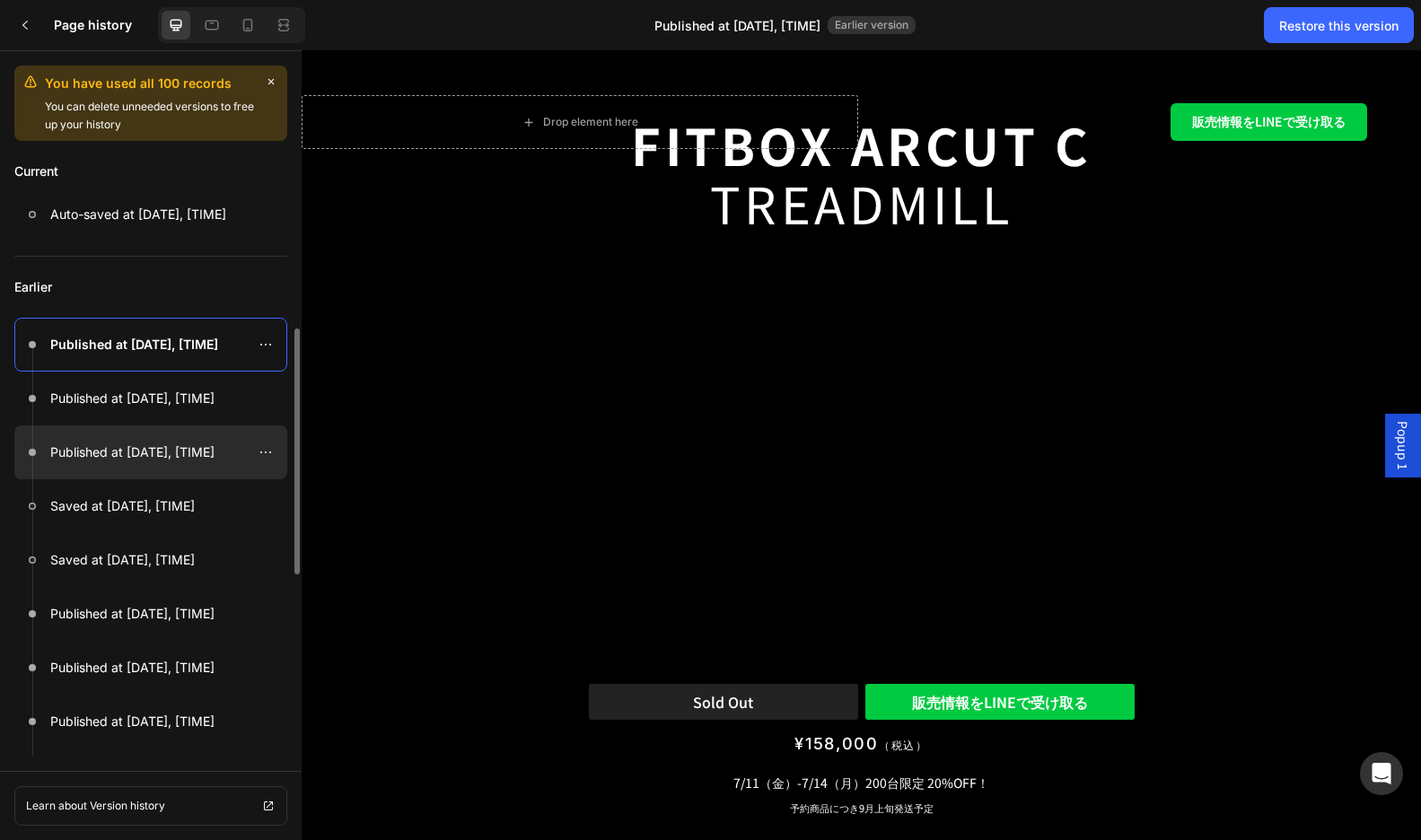 click at bounding box center (151, 452) 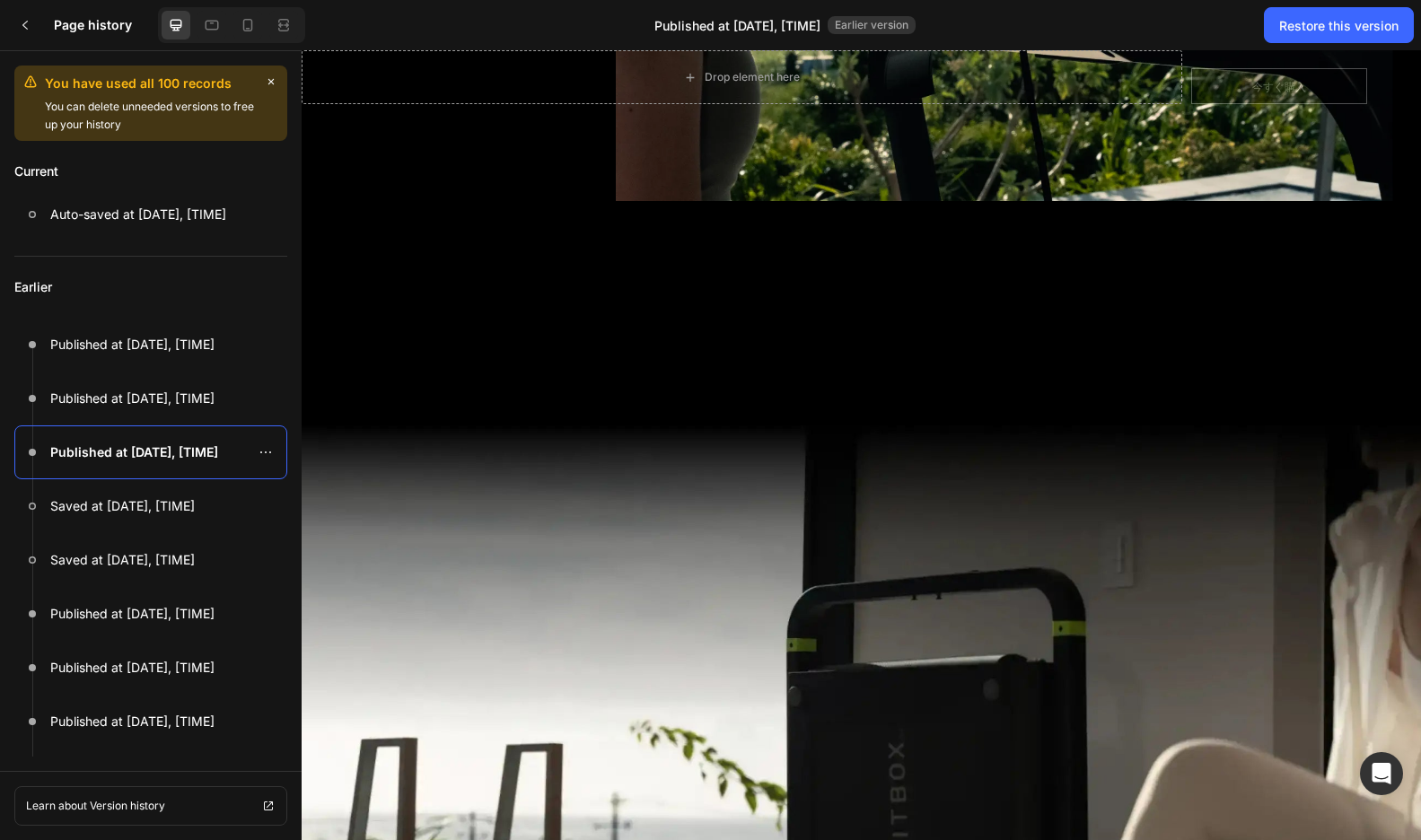 scroll, scrollTop: 7512, scrollLeft: 0, axis: vertical 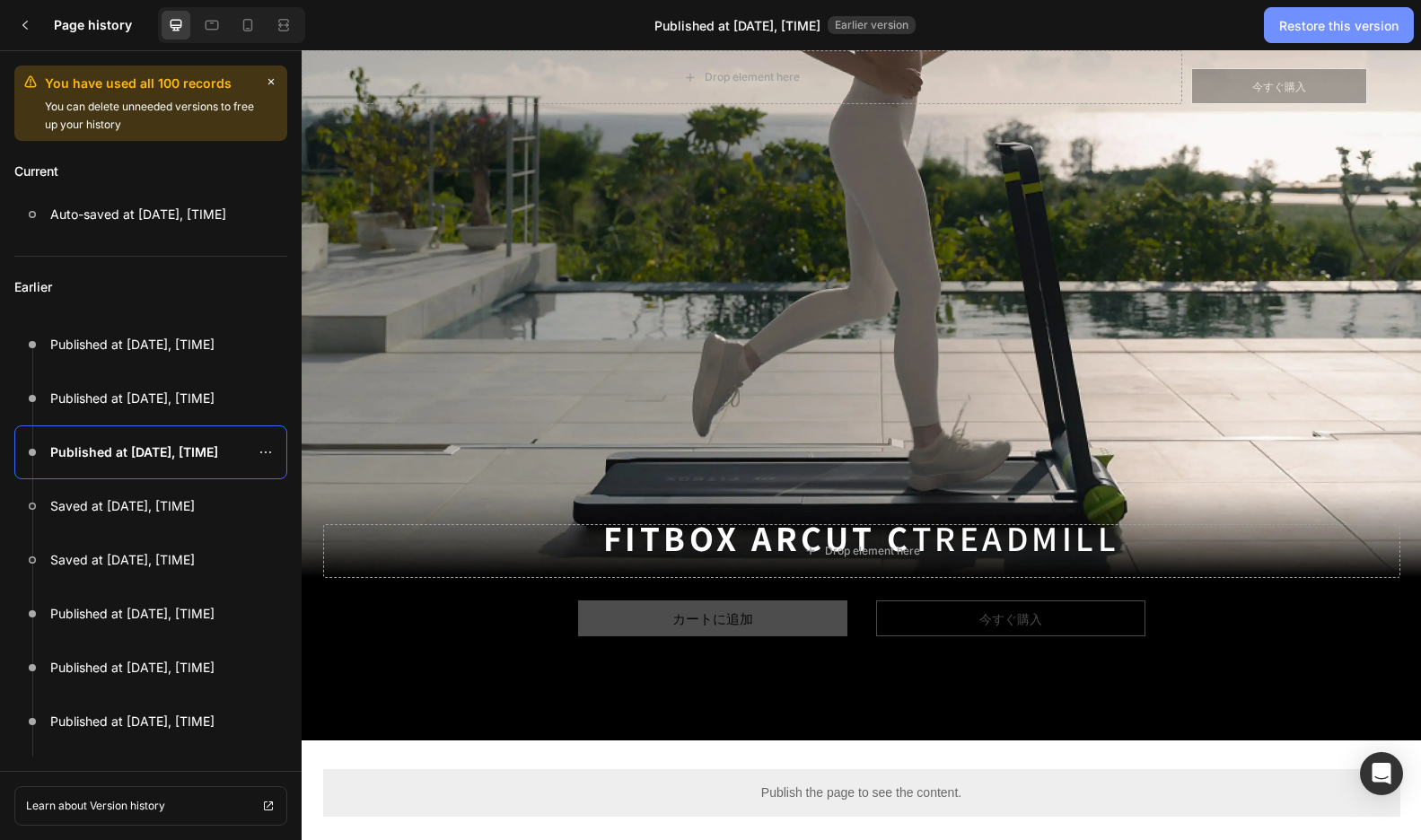 click on "Restore this version" at bounding box center (1338, 25) 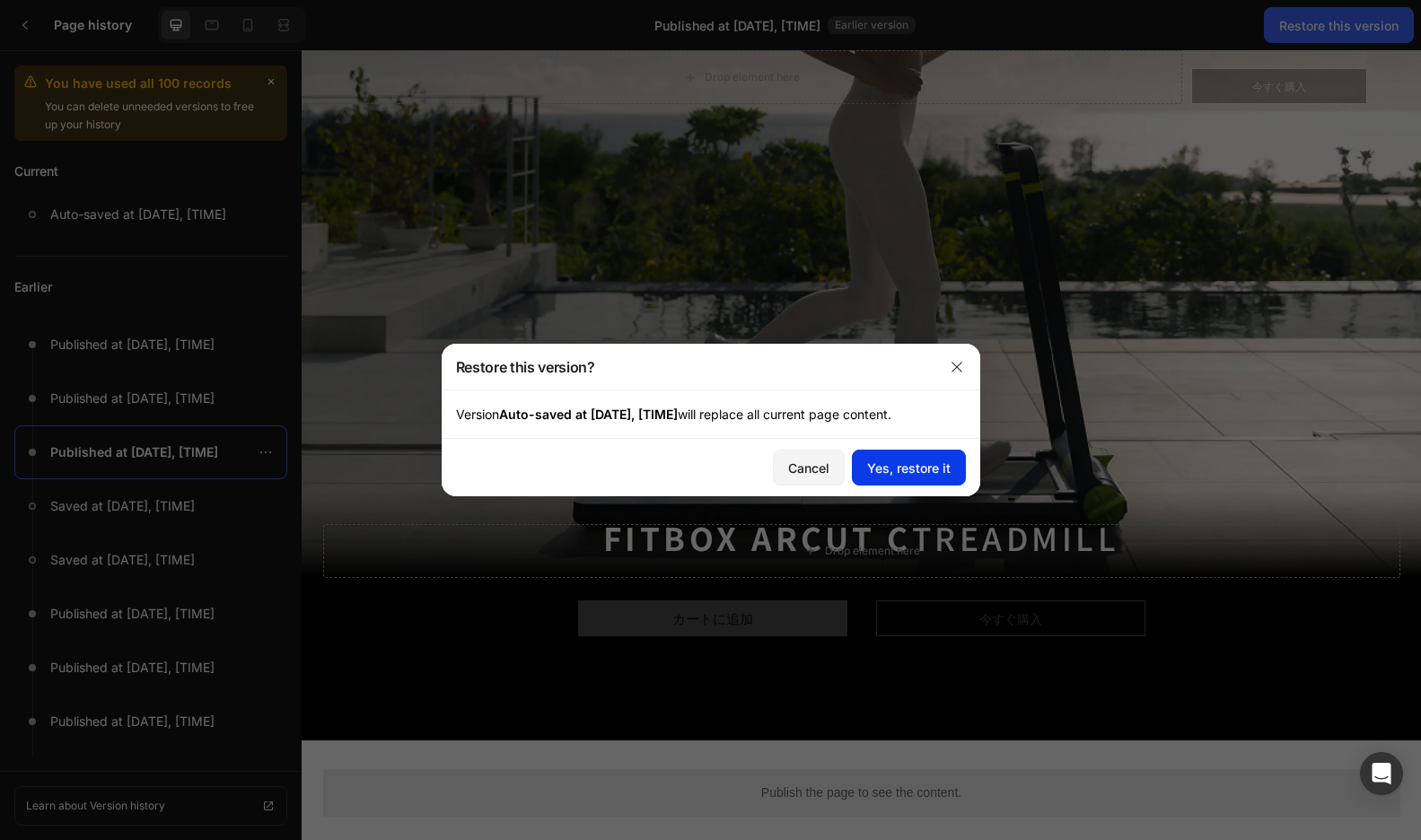 click on "Yes, restore it" at bounding box center (908, 468) 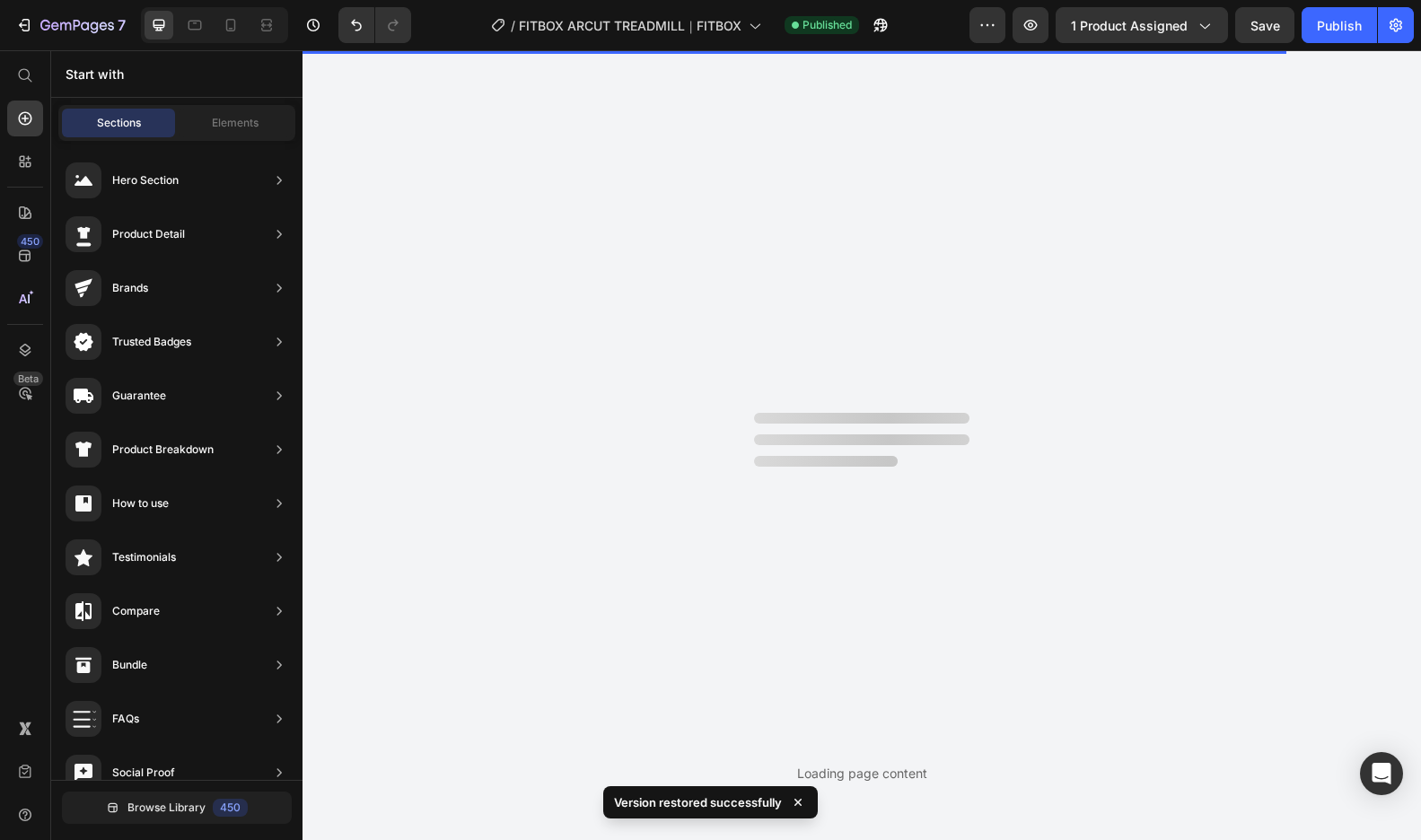 scroll, scrollTop: 0, scrollLeft: 0, axis: both 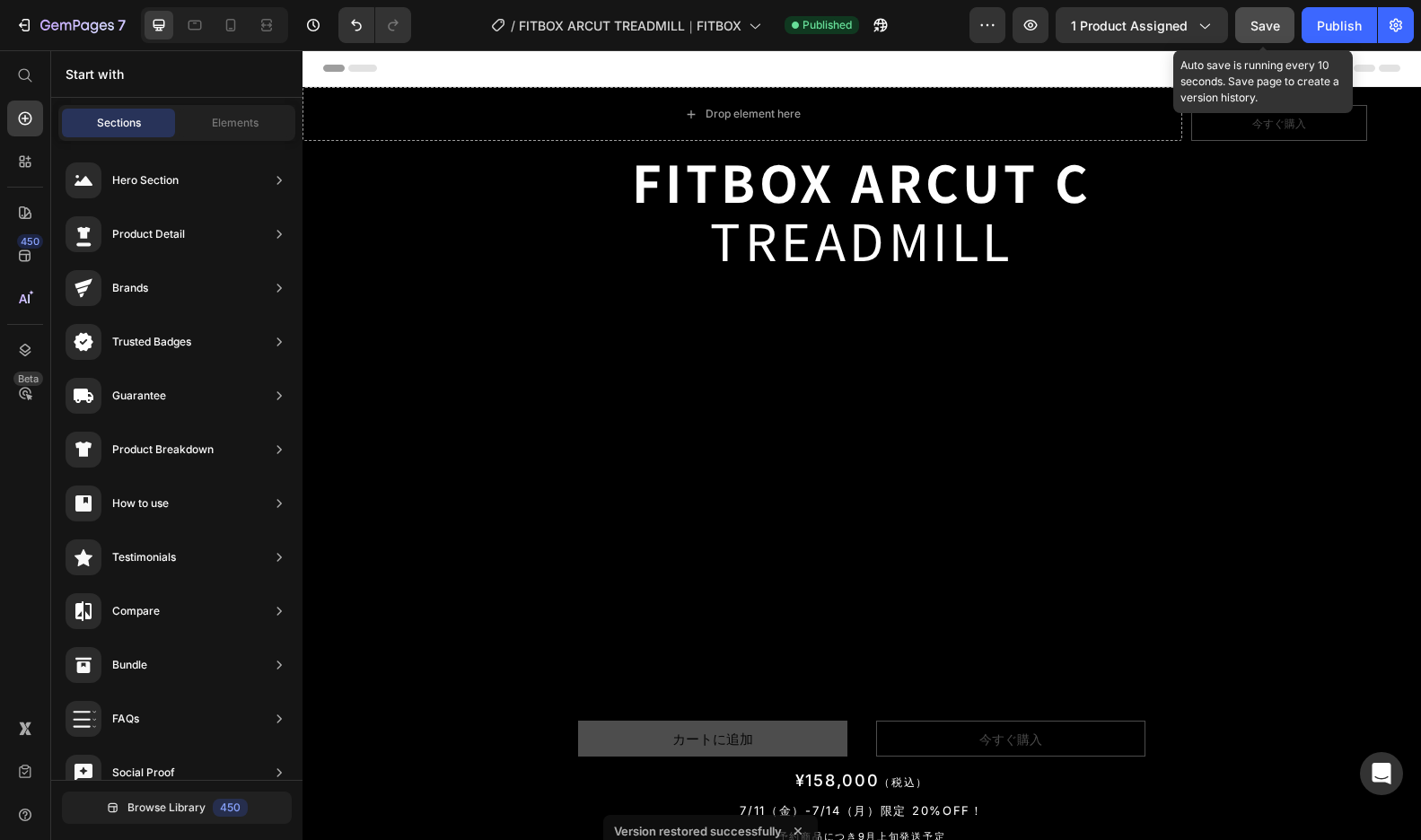 click on "Save" 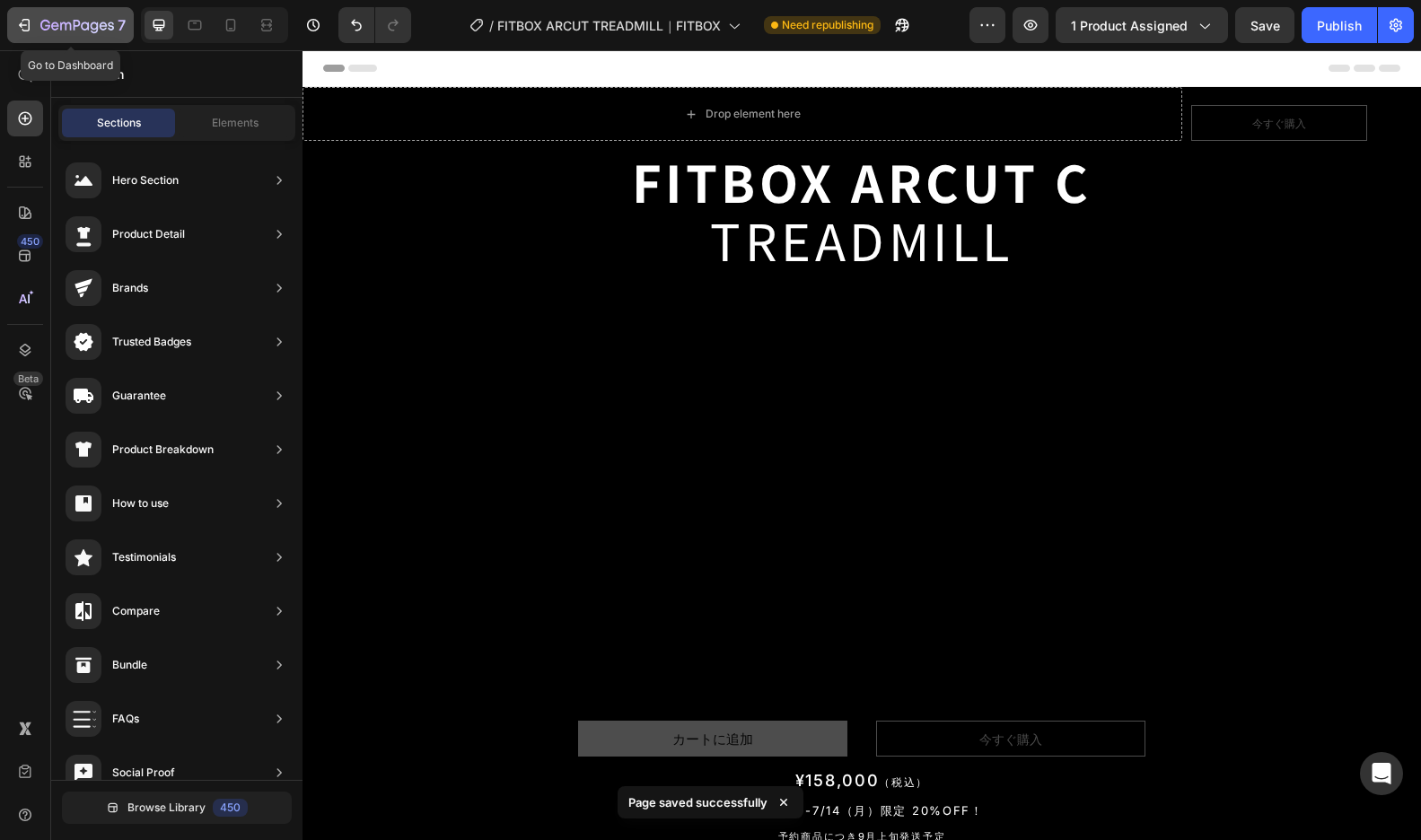 click 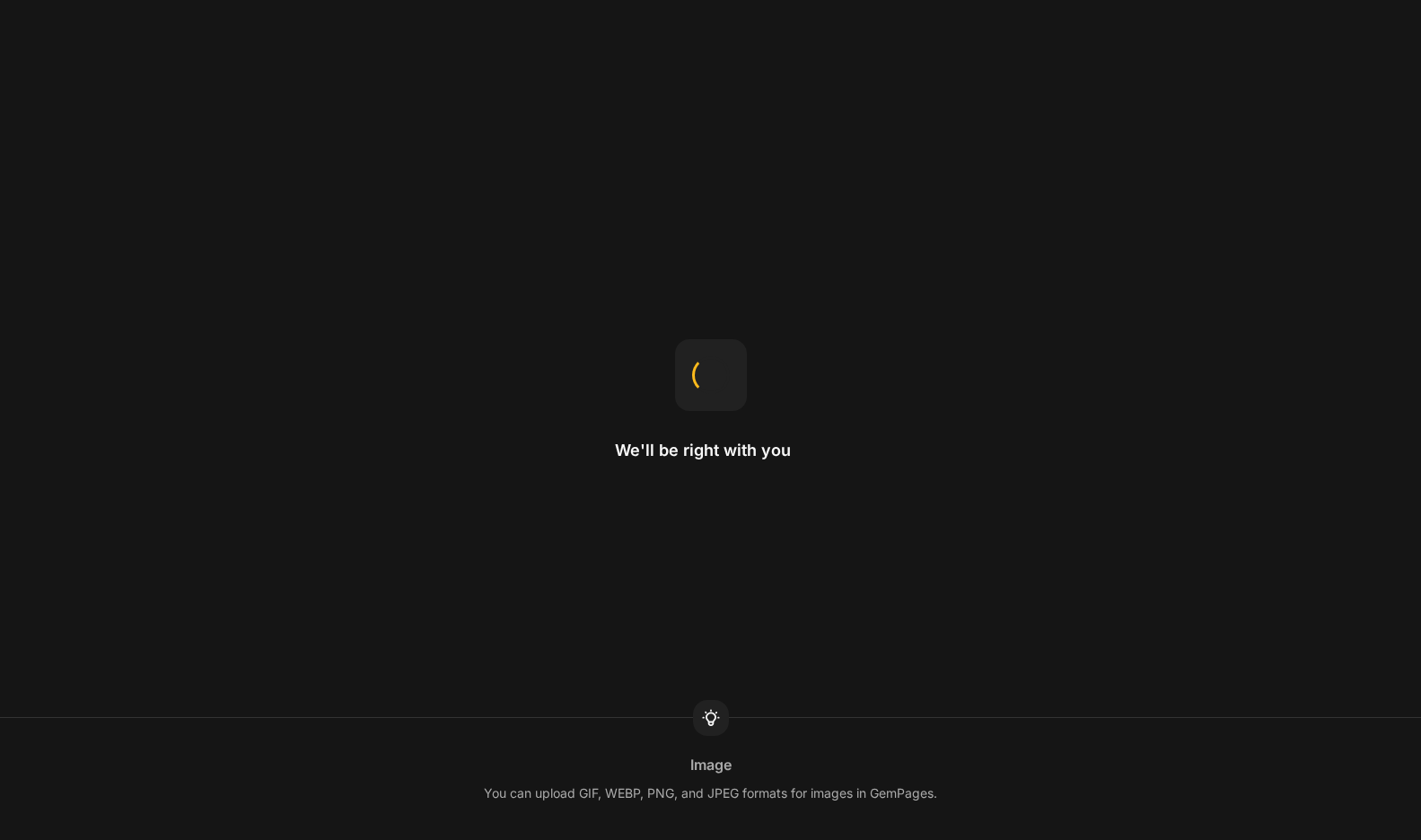 scroll, scrollTop: 0, scrollLeft: 0, axis: both 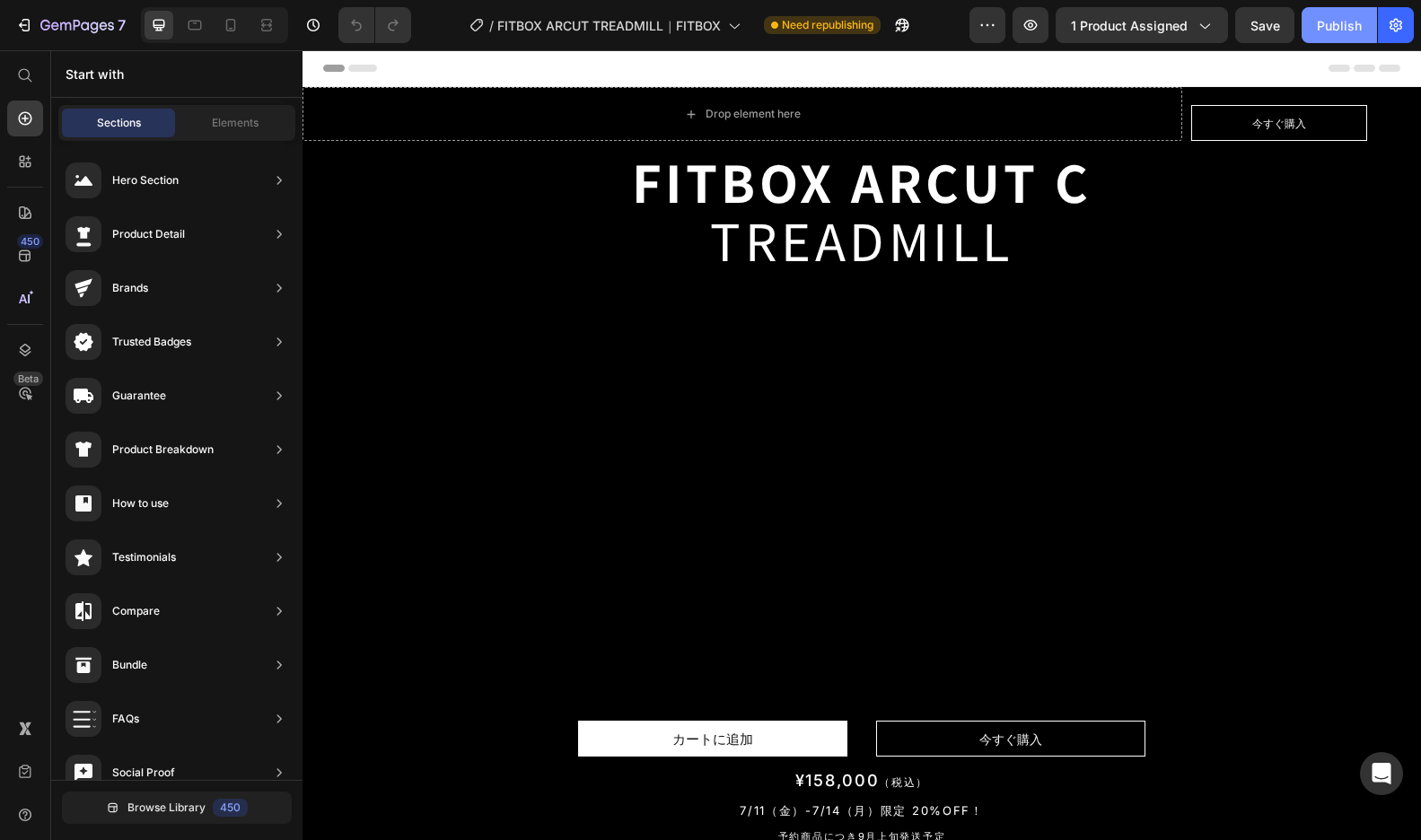 click on "Publish" 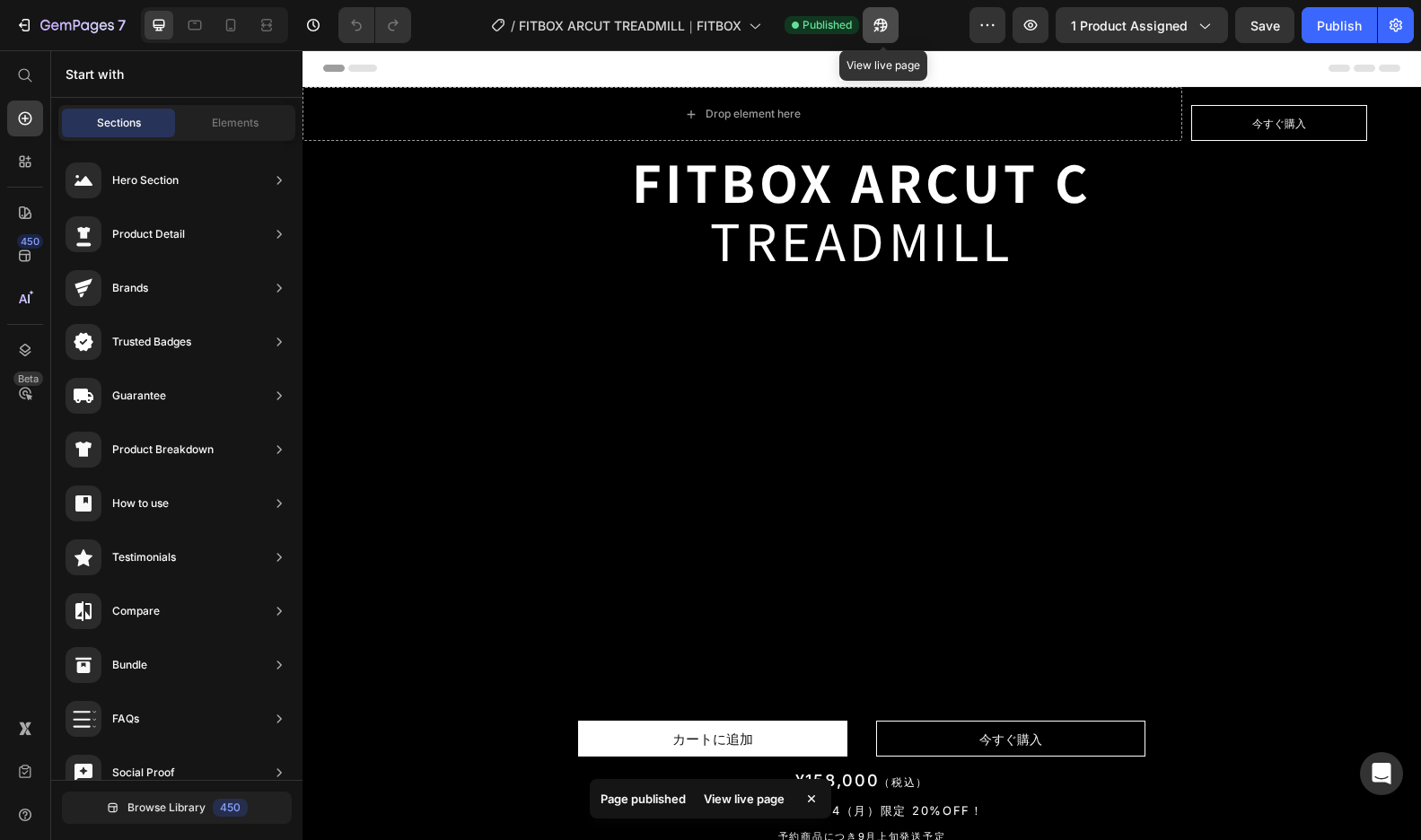 click 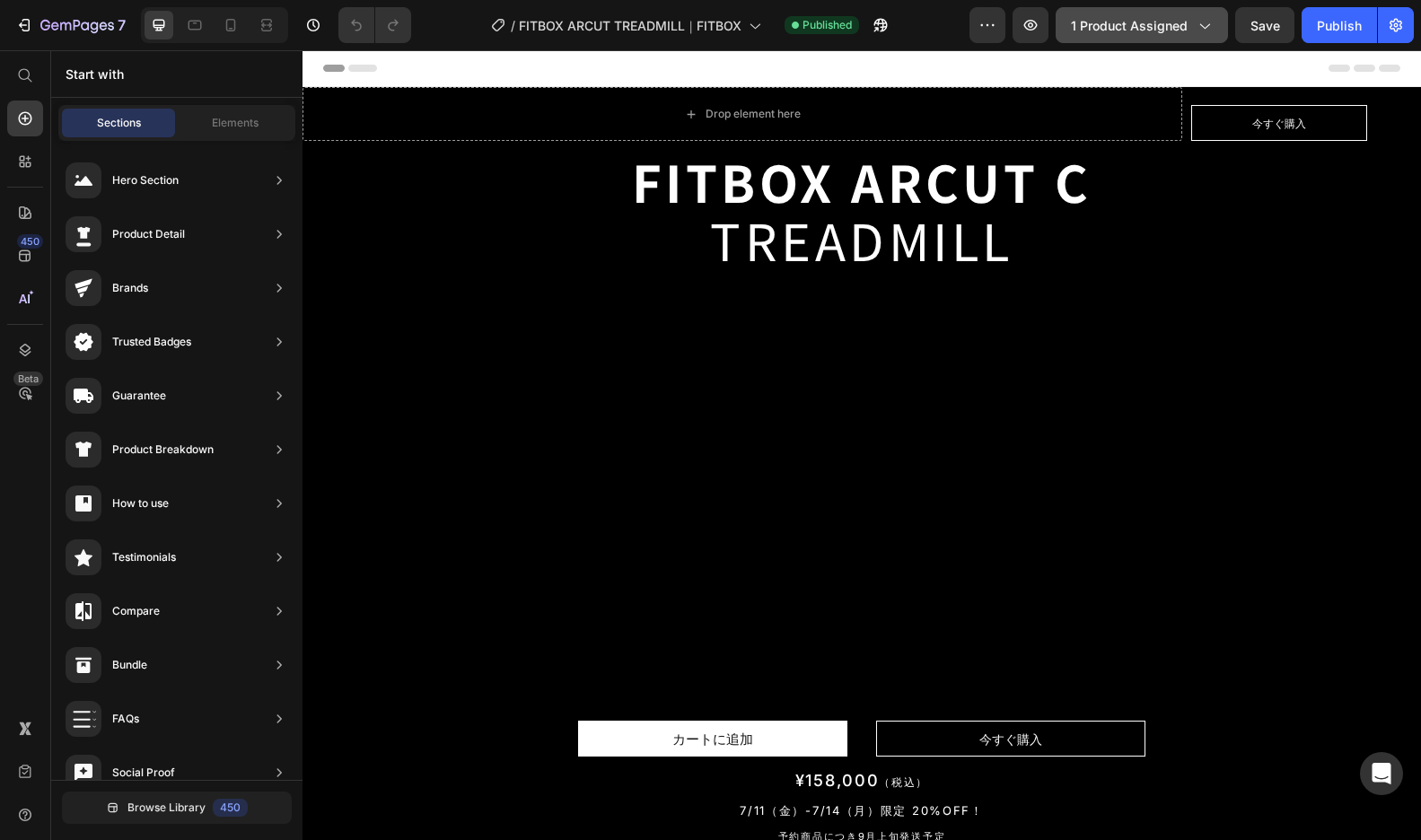 click on "1 product assigned" 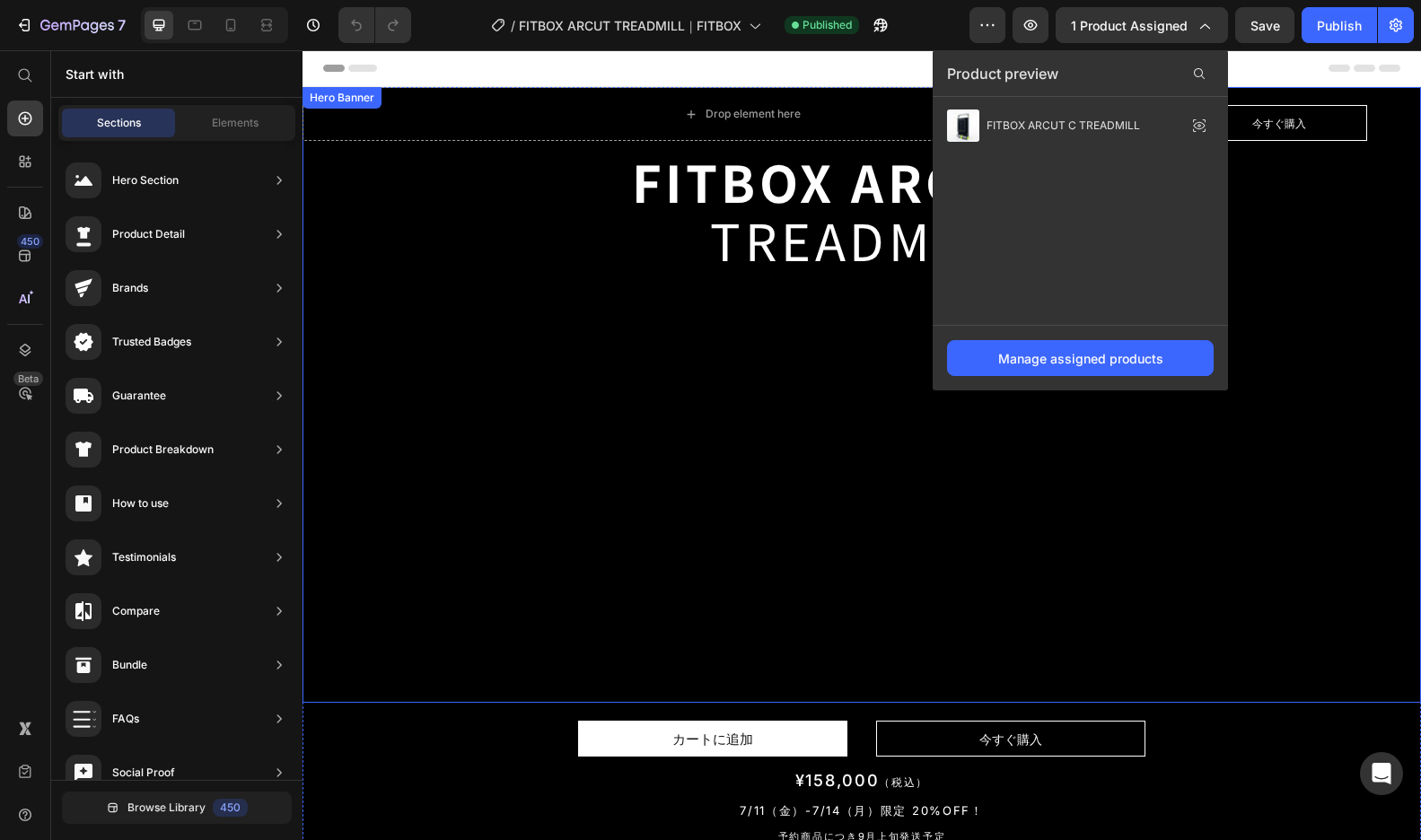 click at bounding box center [862, 395] 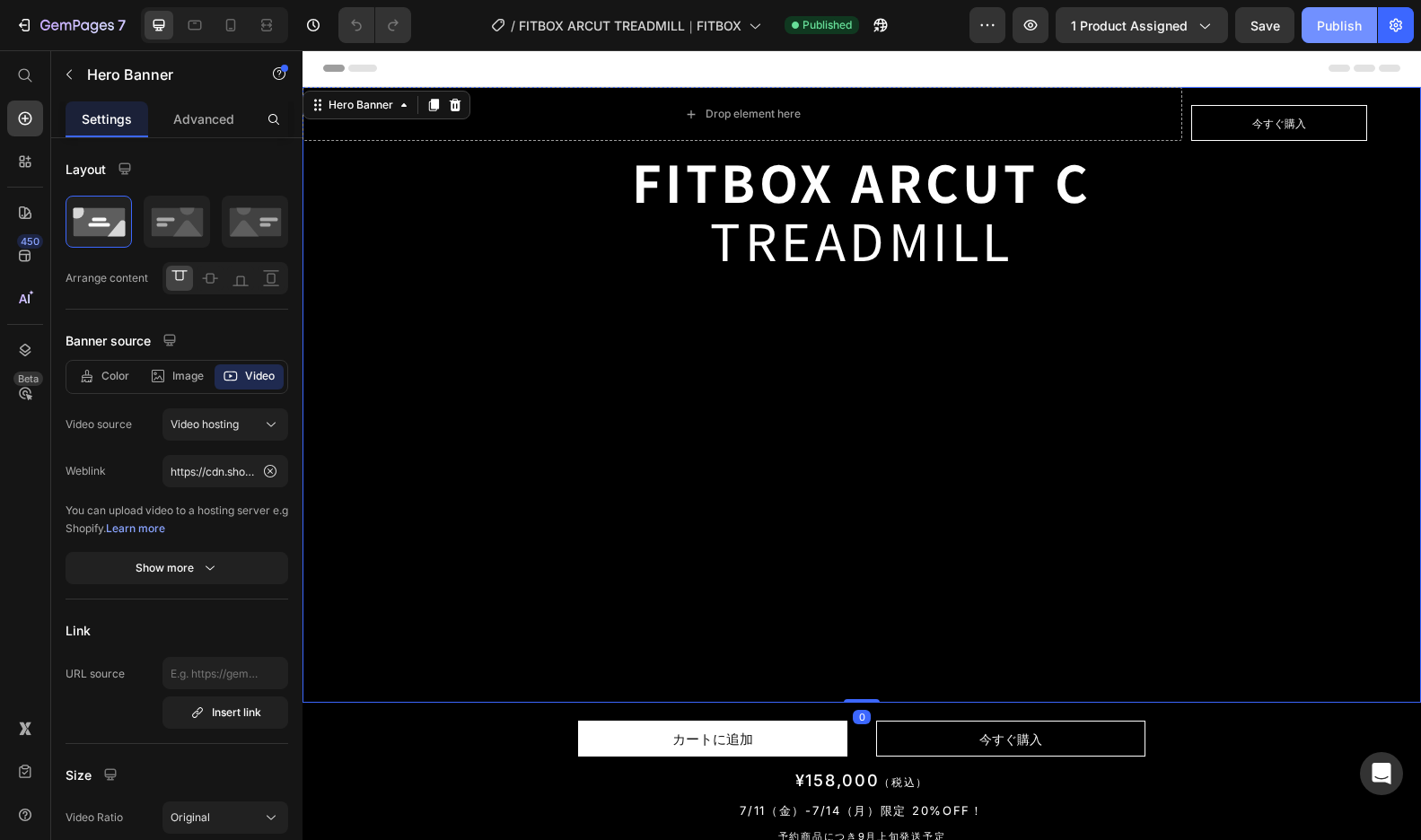 click on "Publish" at bounding box center [1339, 25] 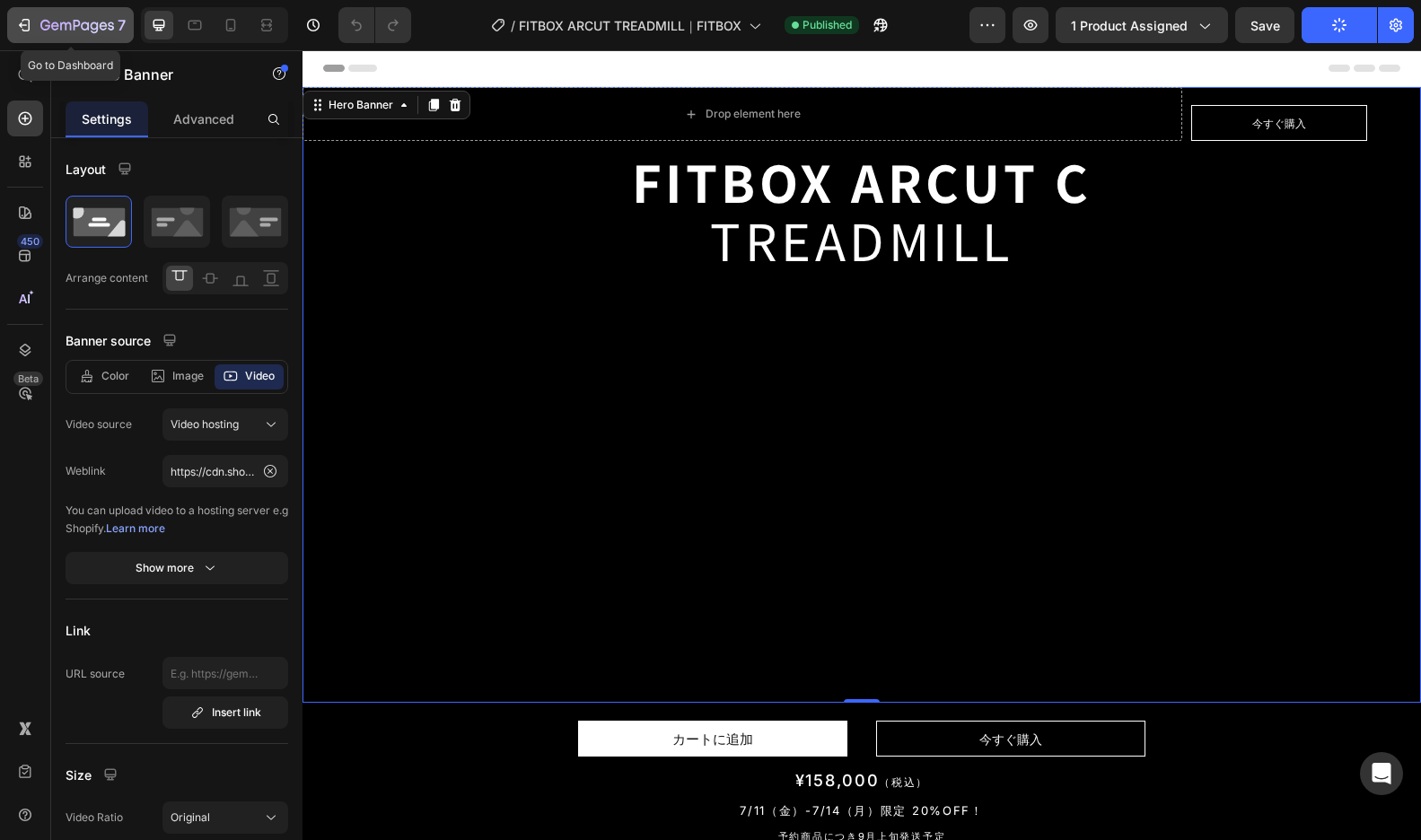 click on "7" 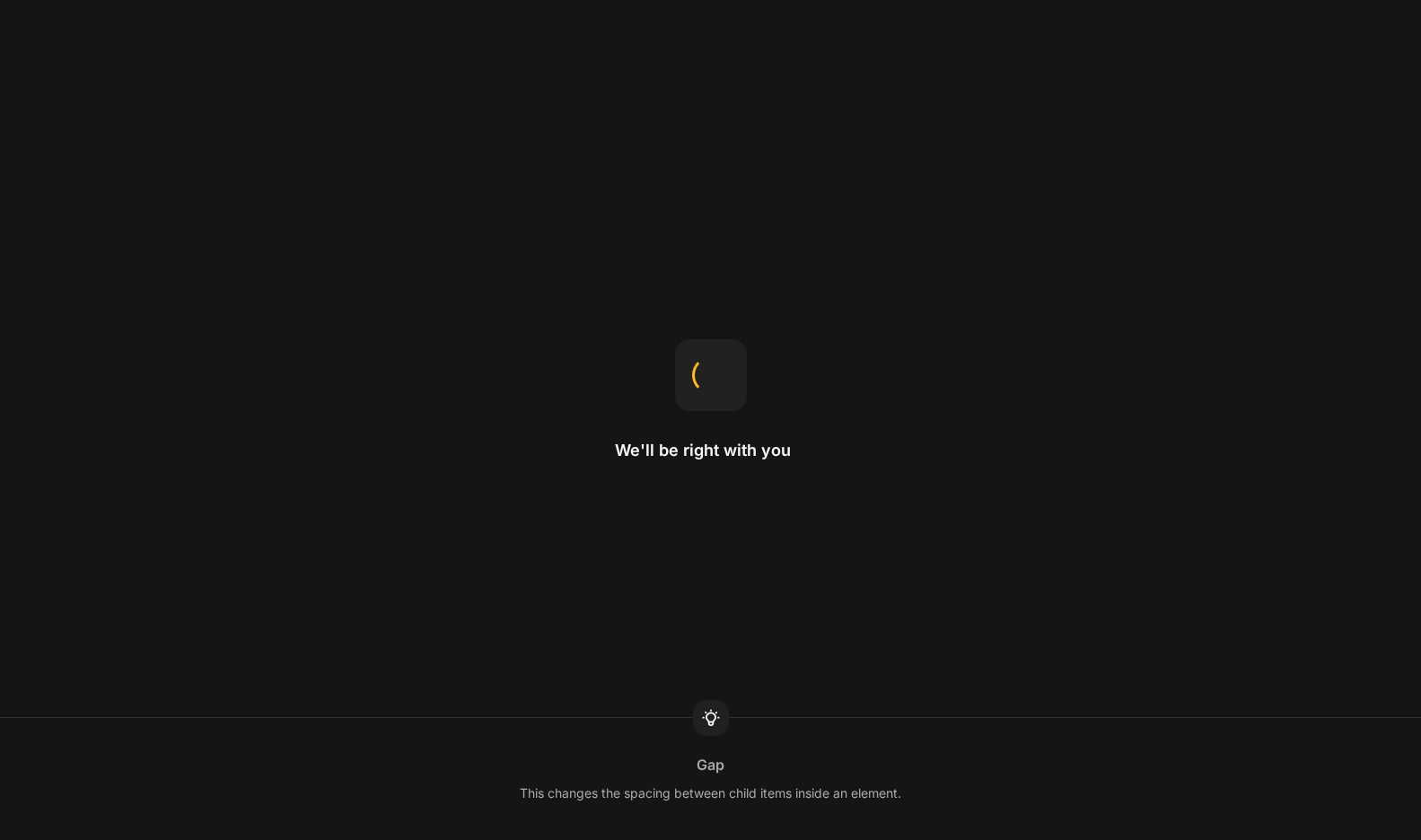 scroll, scrollTop: 0, scrollLeft: 0, axis: both 